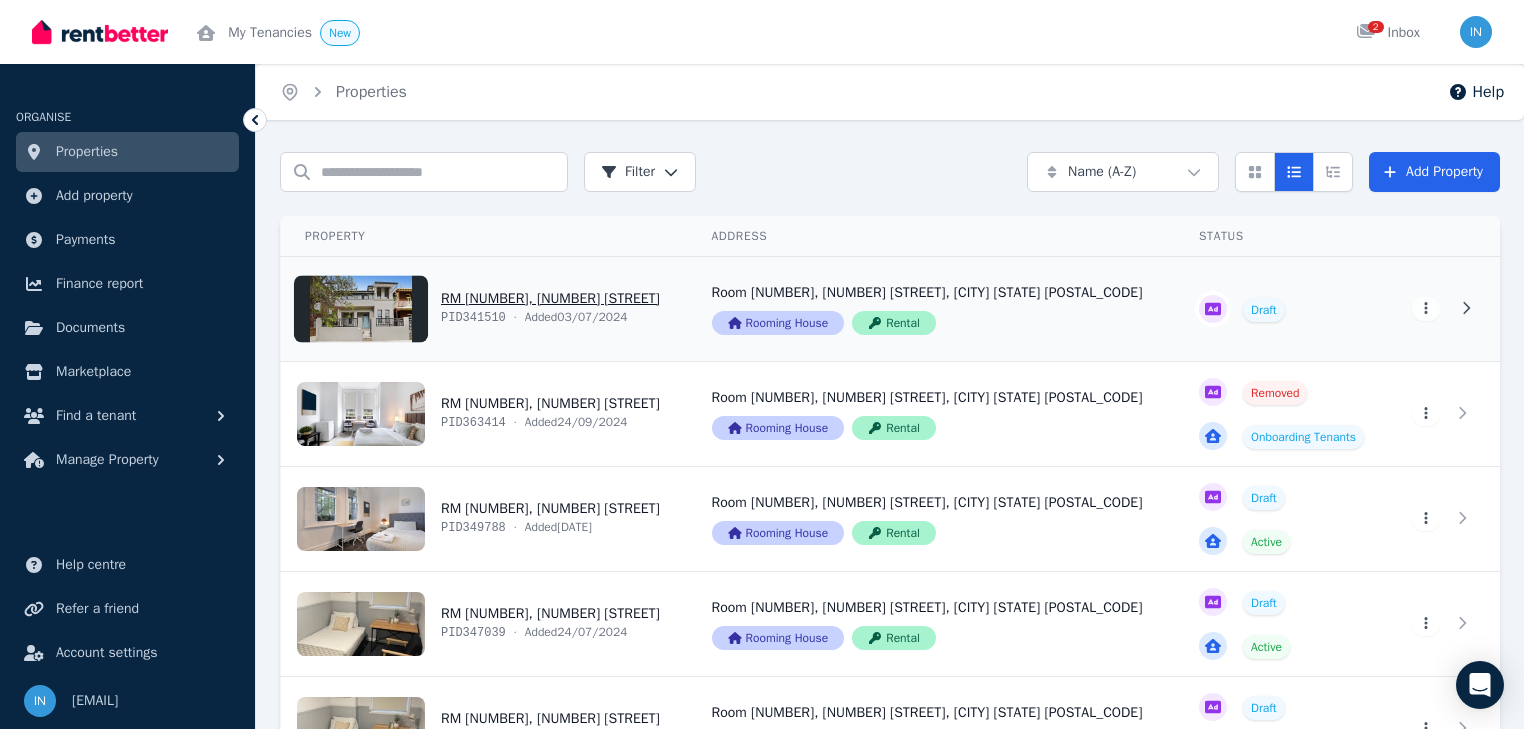 scroll, scrollTop: 0, scrollLeft: 0, axis: both 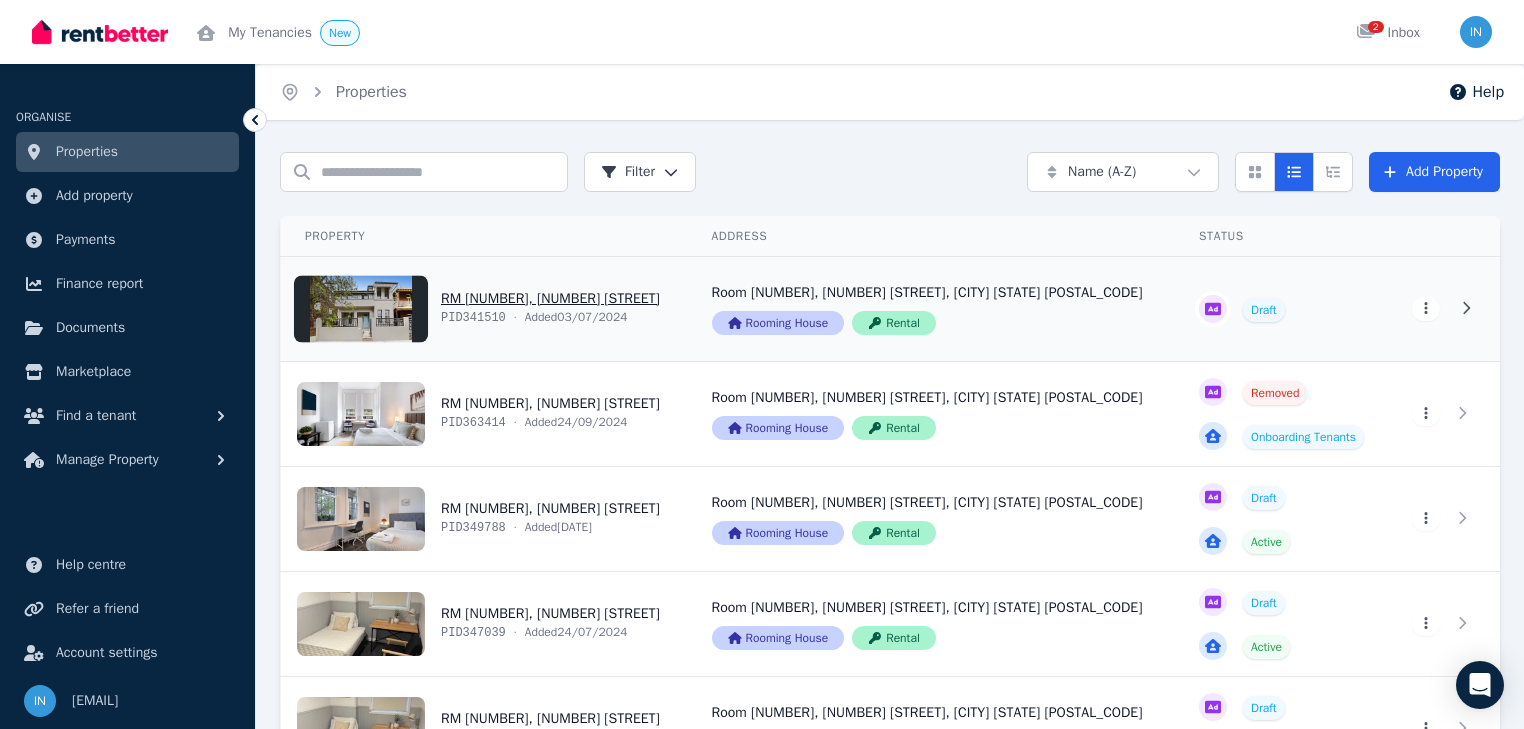 click on "View property details" at bounding box center (484, 309) 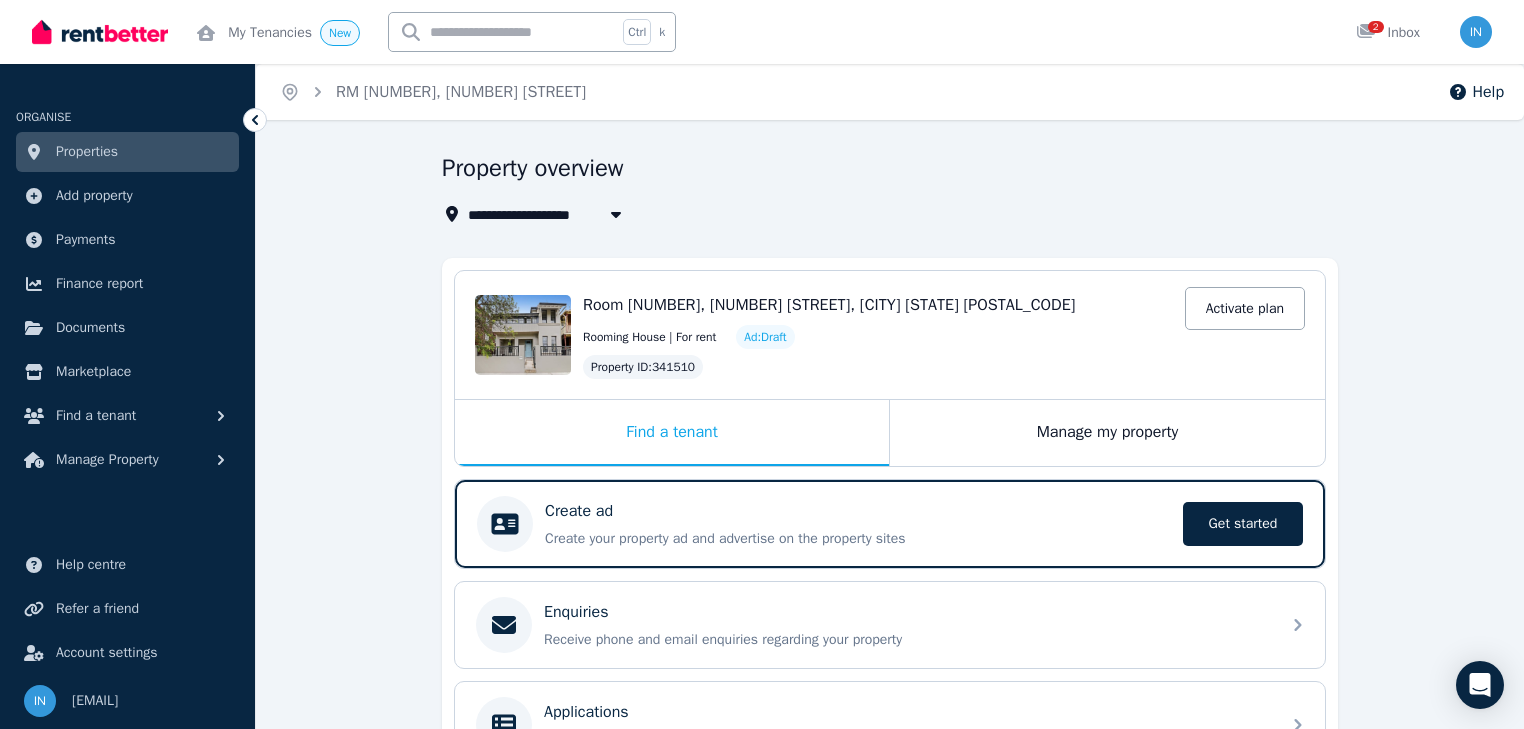 click on "Room [NUMBER], [NUMBER] [STREET], [CITY] [STATE] [POSTAL_CODE]" at bounding box center (829, 305) 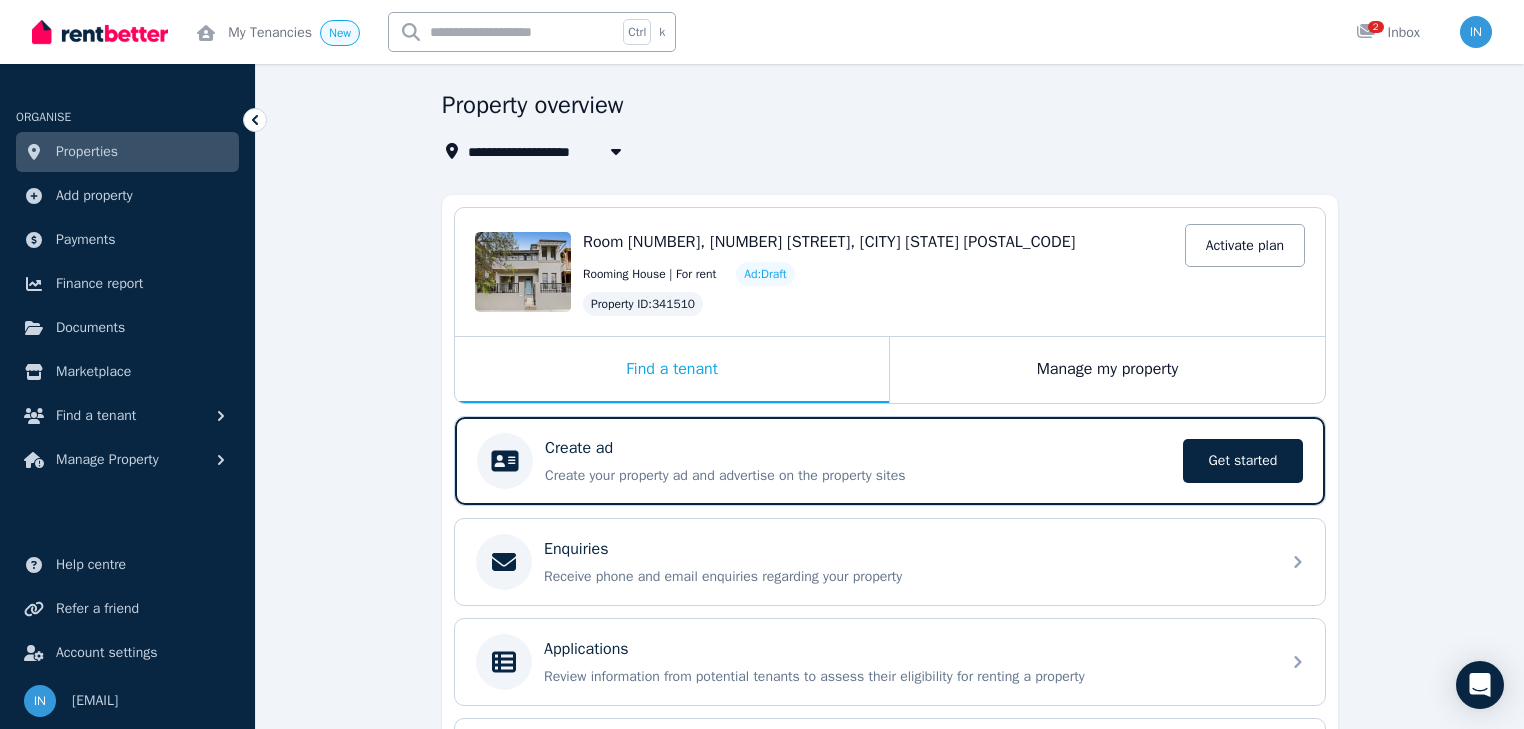 scroll, scrollTop: 0, scrollLeft: 0, axis: both 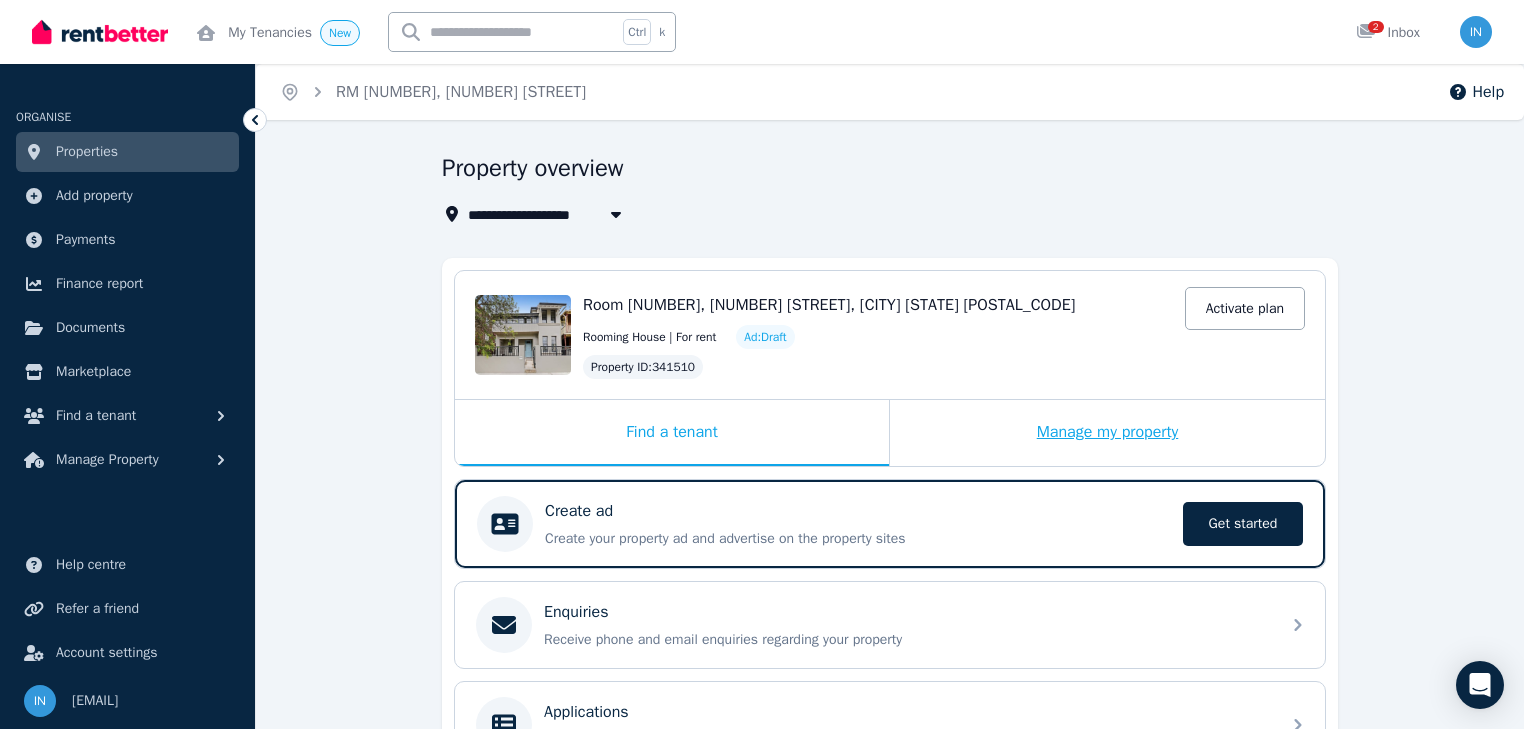 click on "Manage my property" at bounding box center [1107, 433] 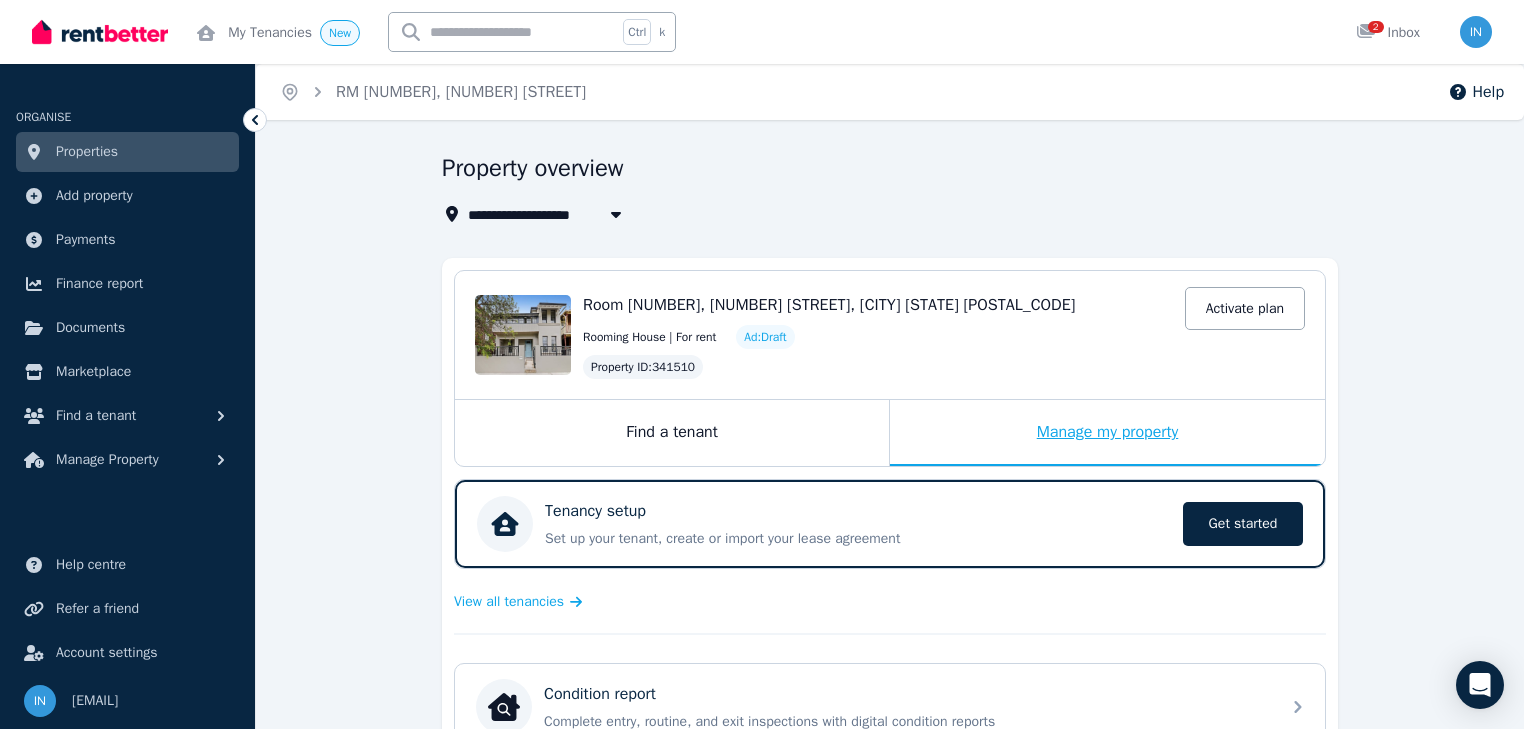 click on "Manage my property" at bounding box center [1107, 433] 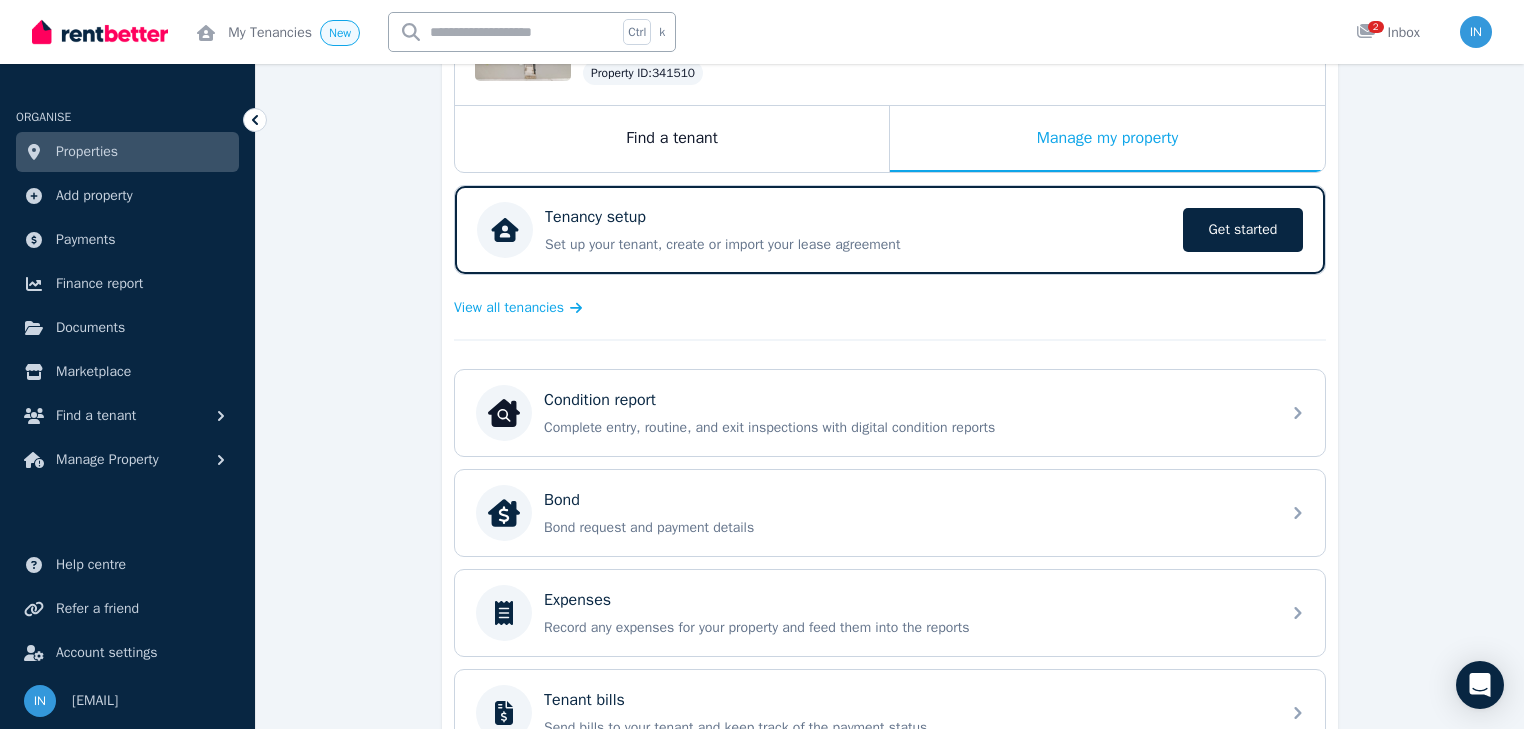 scroll, scrollTop: 400, scrollLeft: 0, axis: vertical 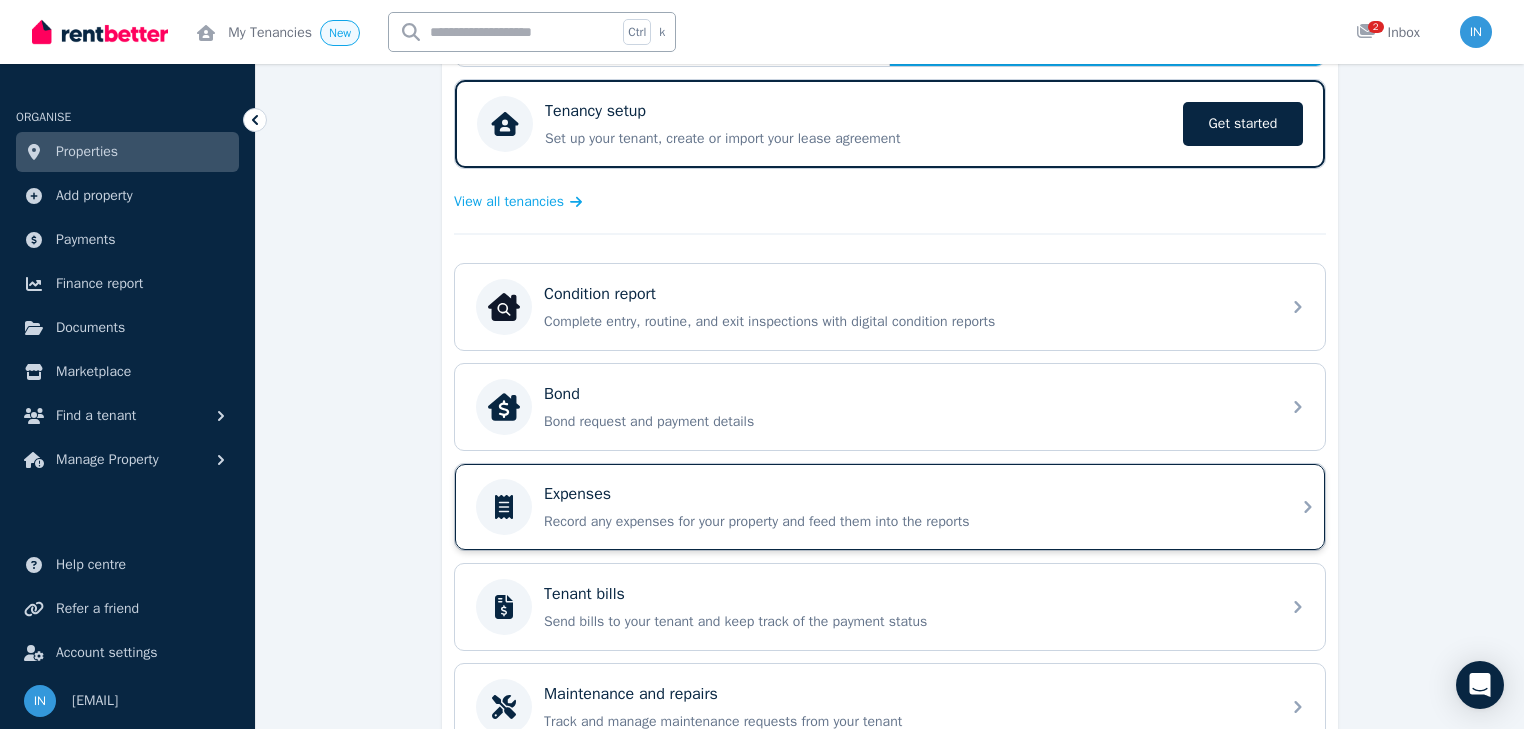click on "Expenses" at bounding box center [577, 494] 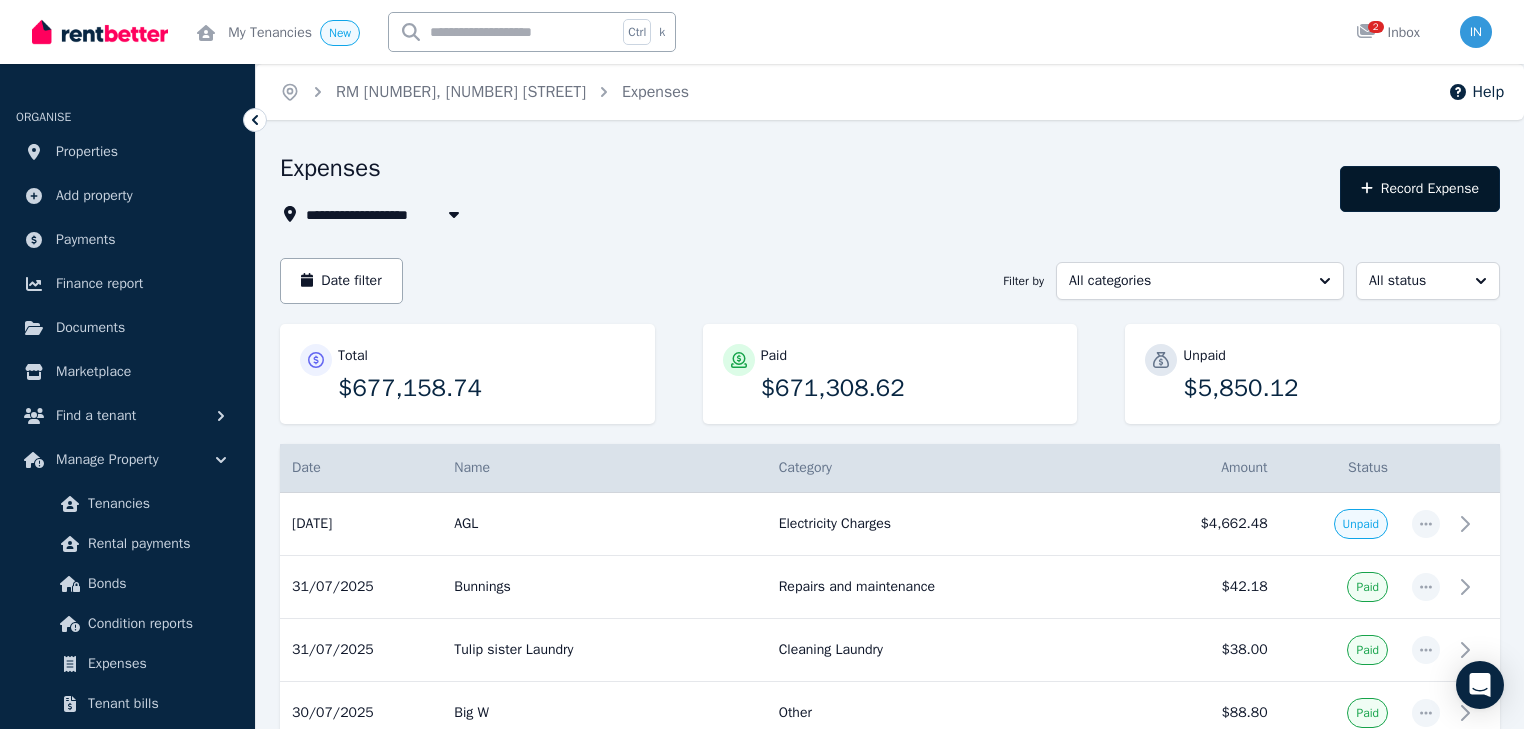 click on "Record Expense" at bounding box center (1420, 189) 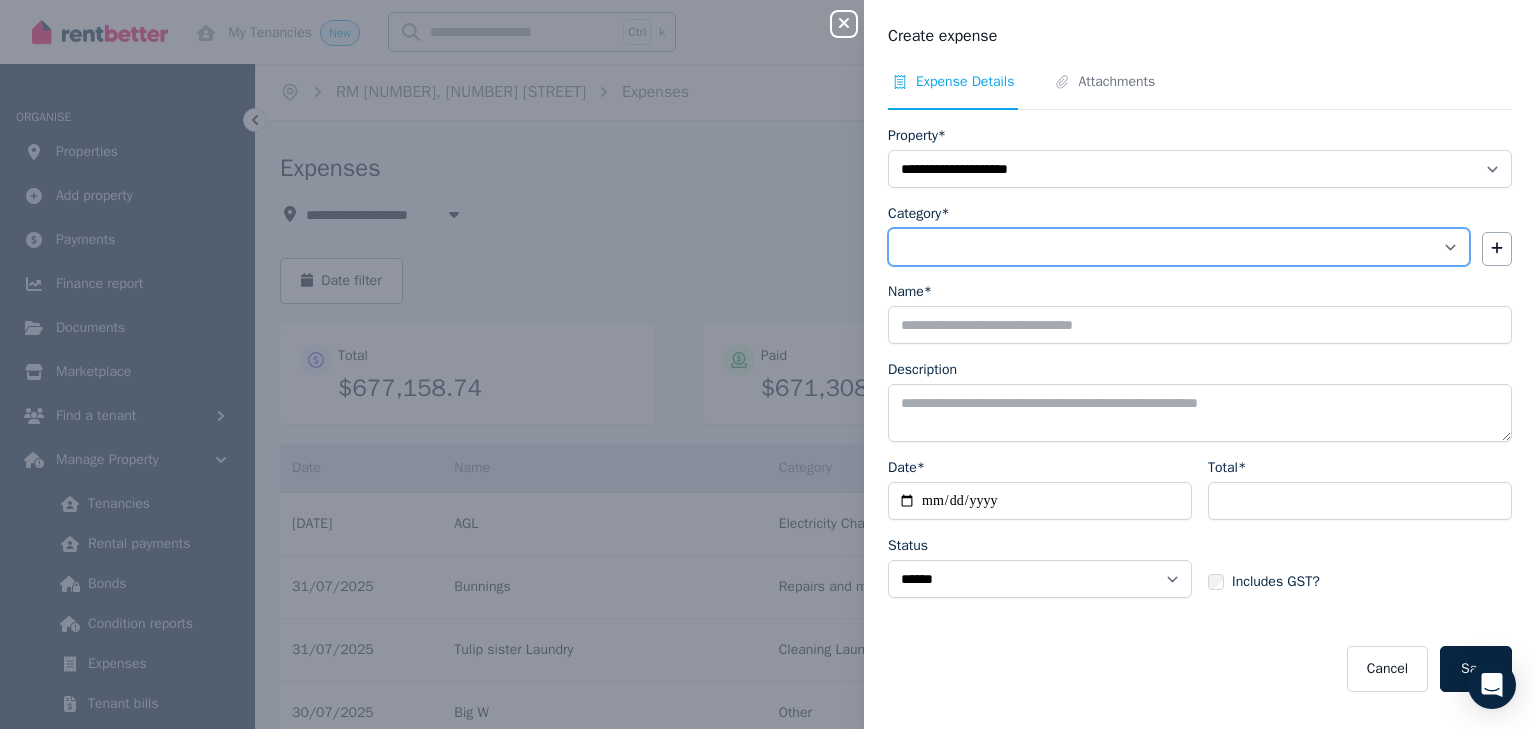 click on "**********" at bounding box center (1179, 247) 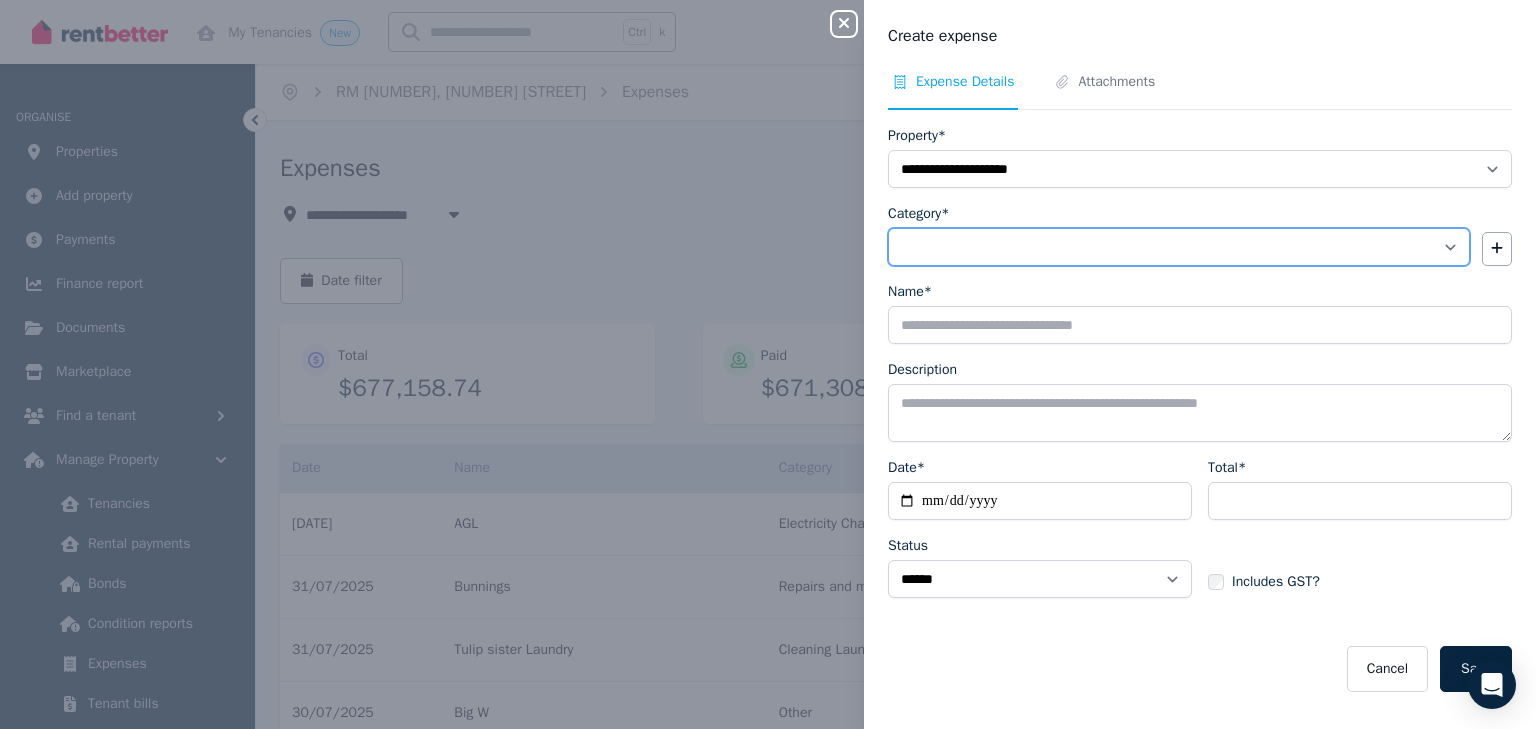 select on "**********" 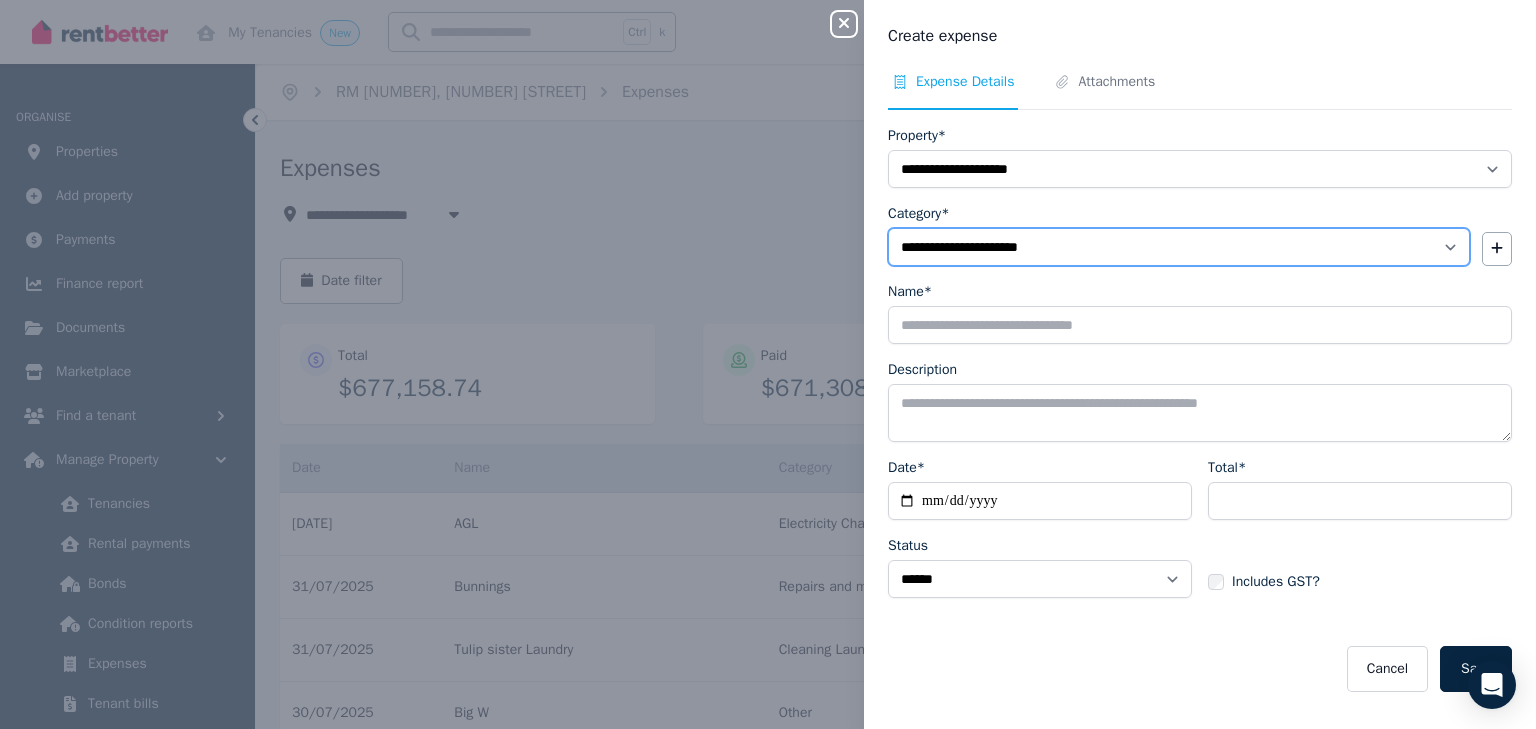 click on "**********" at bounding box center (1179, 247) 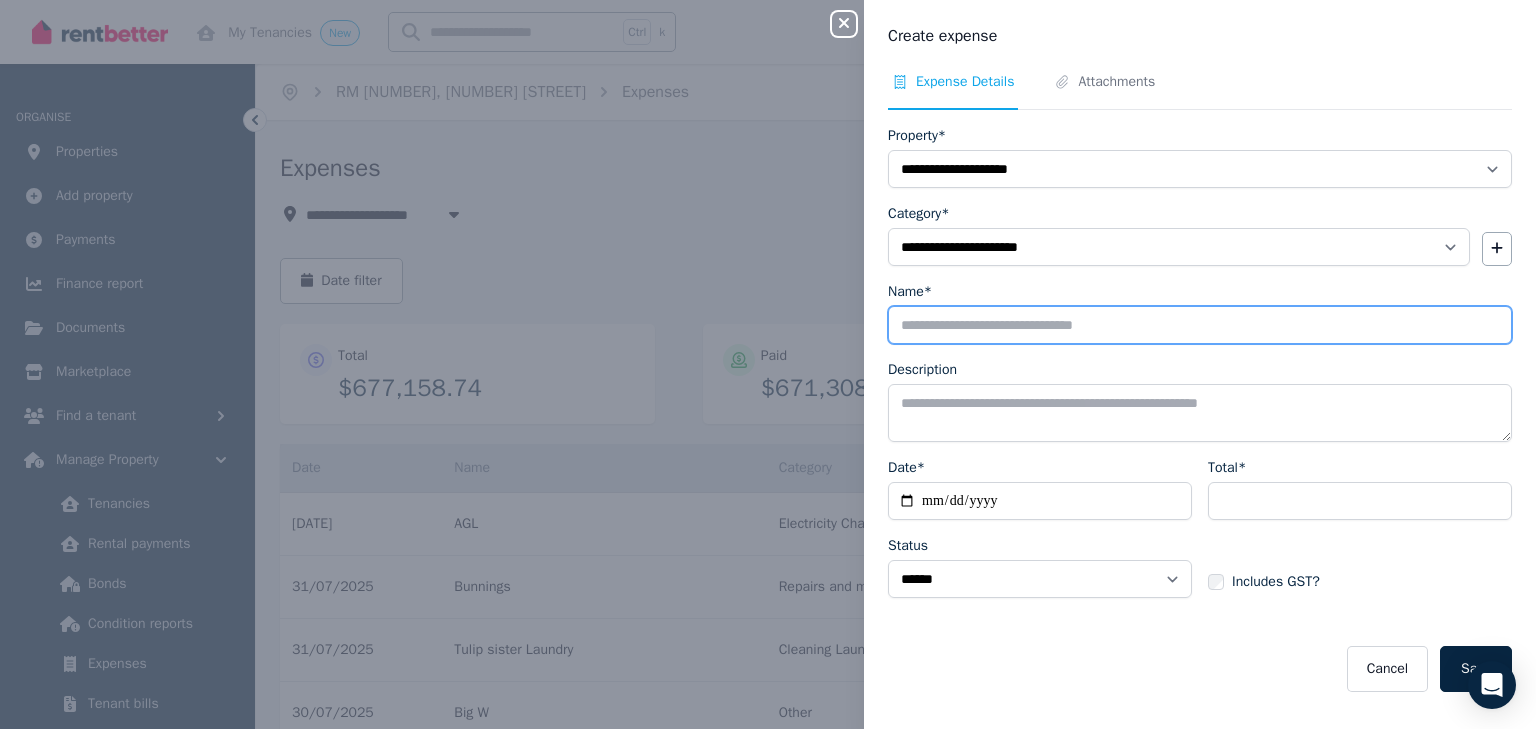 click on "Name*" at bounding box center (1200, 325) 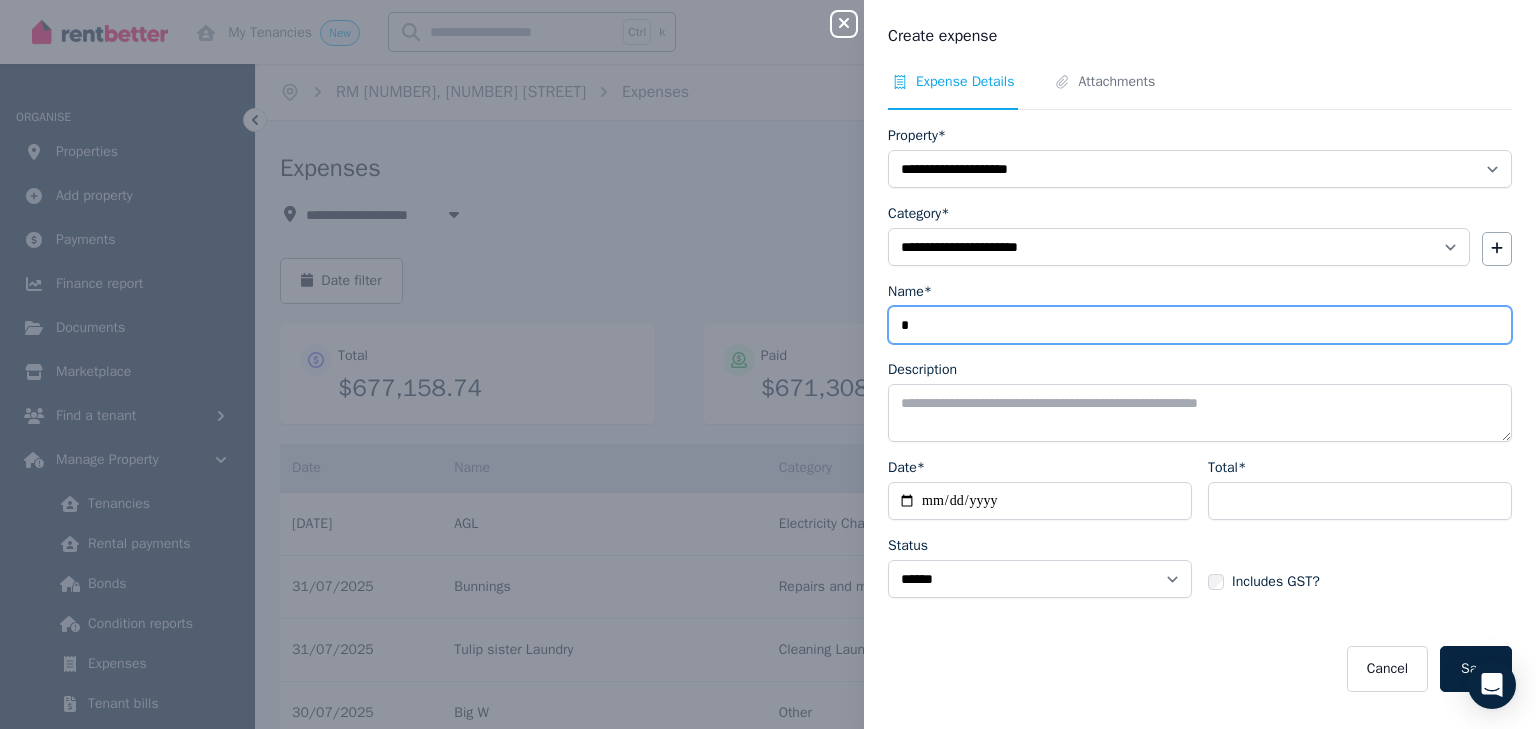 type on "*********" 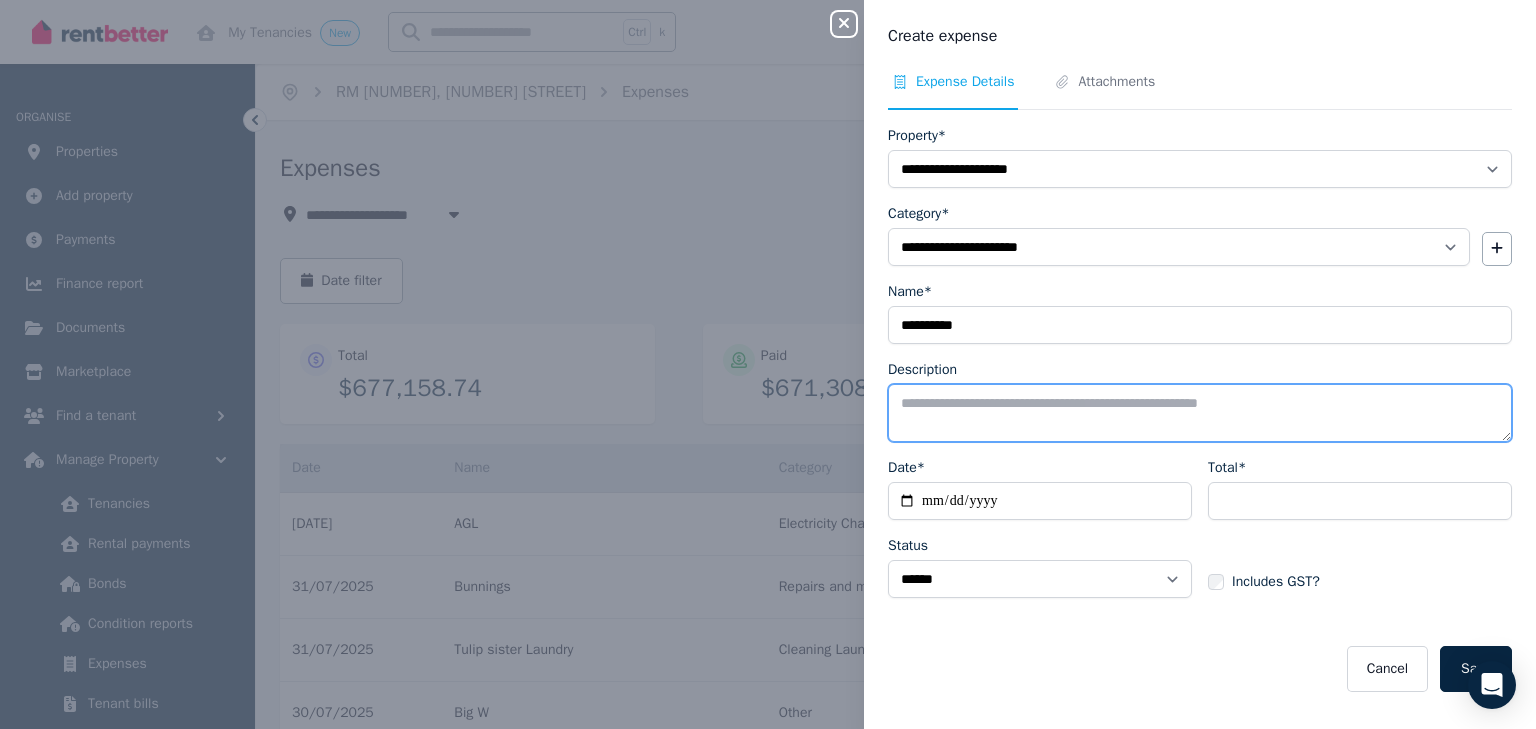 click on "Description" at bounding box center [1200, 413] 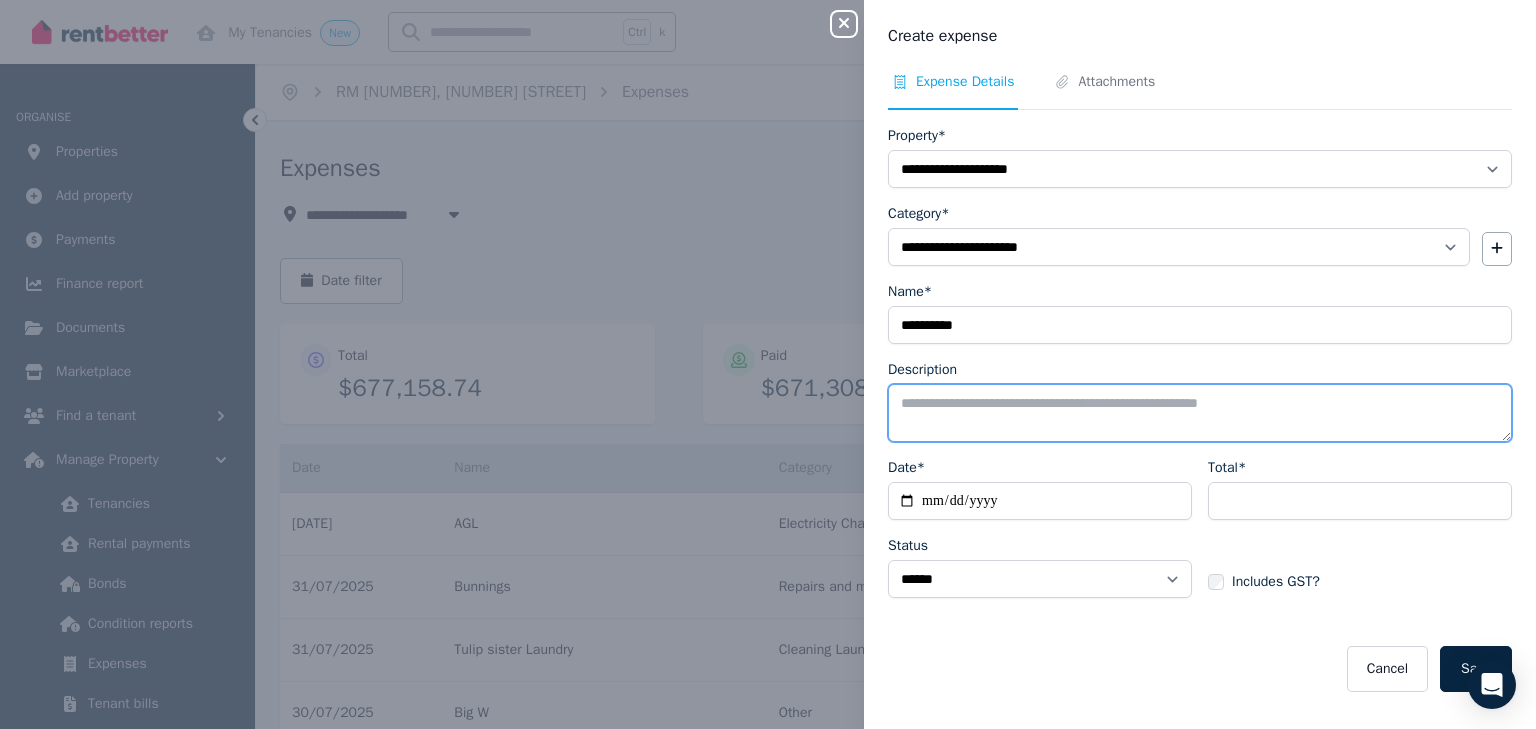 click on "Description" at bounding box center [1200, 413] 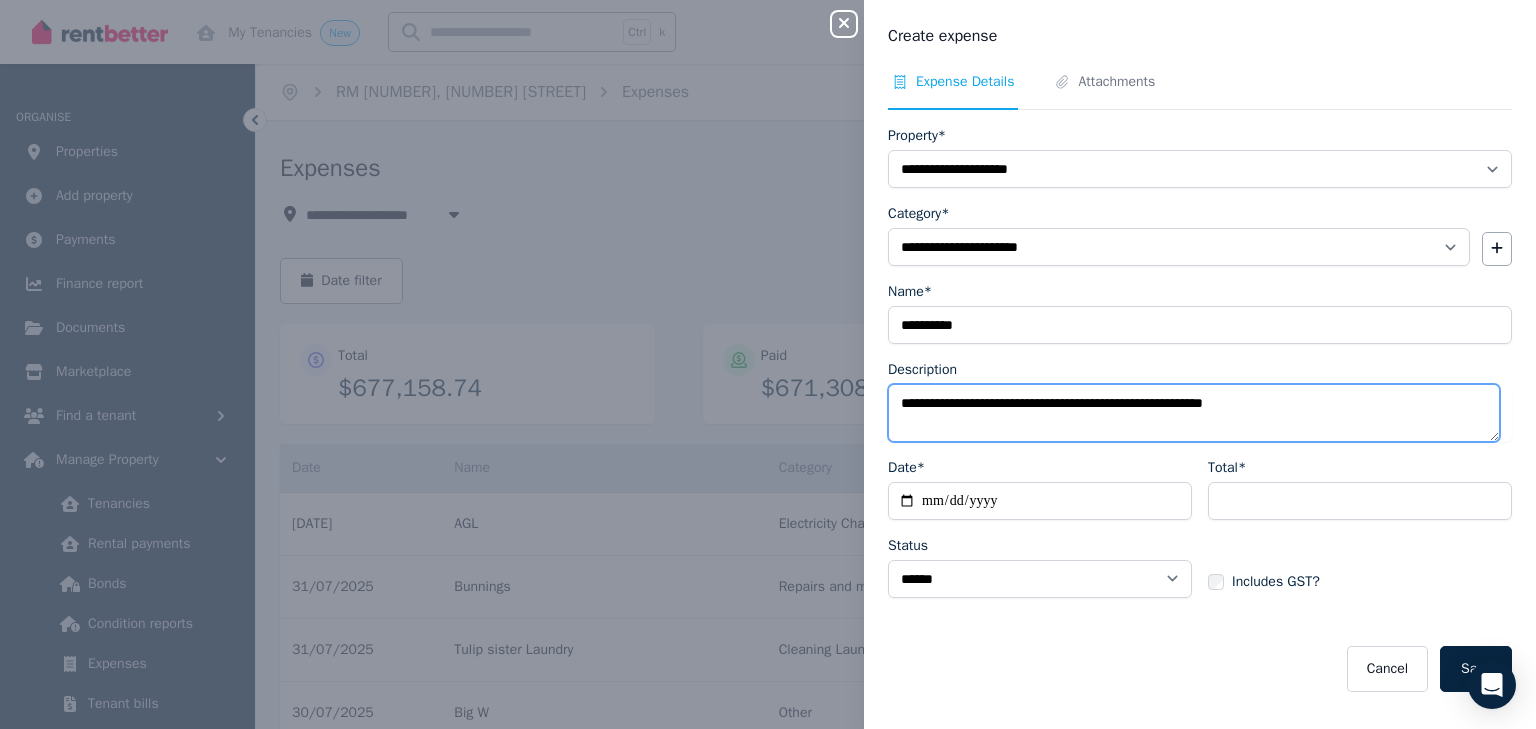 type on "**********" 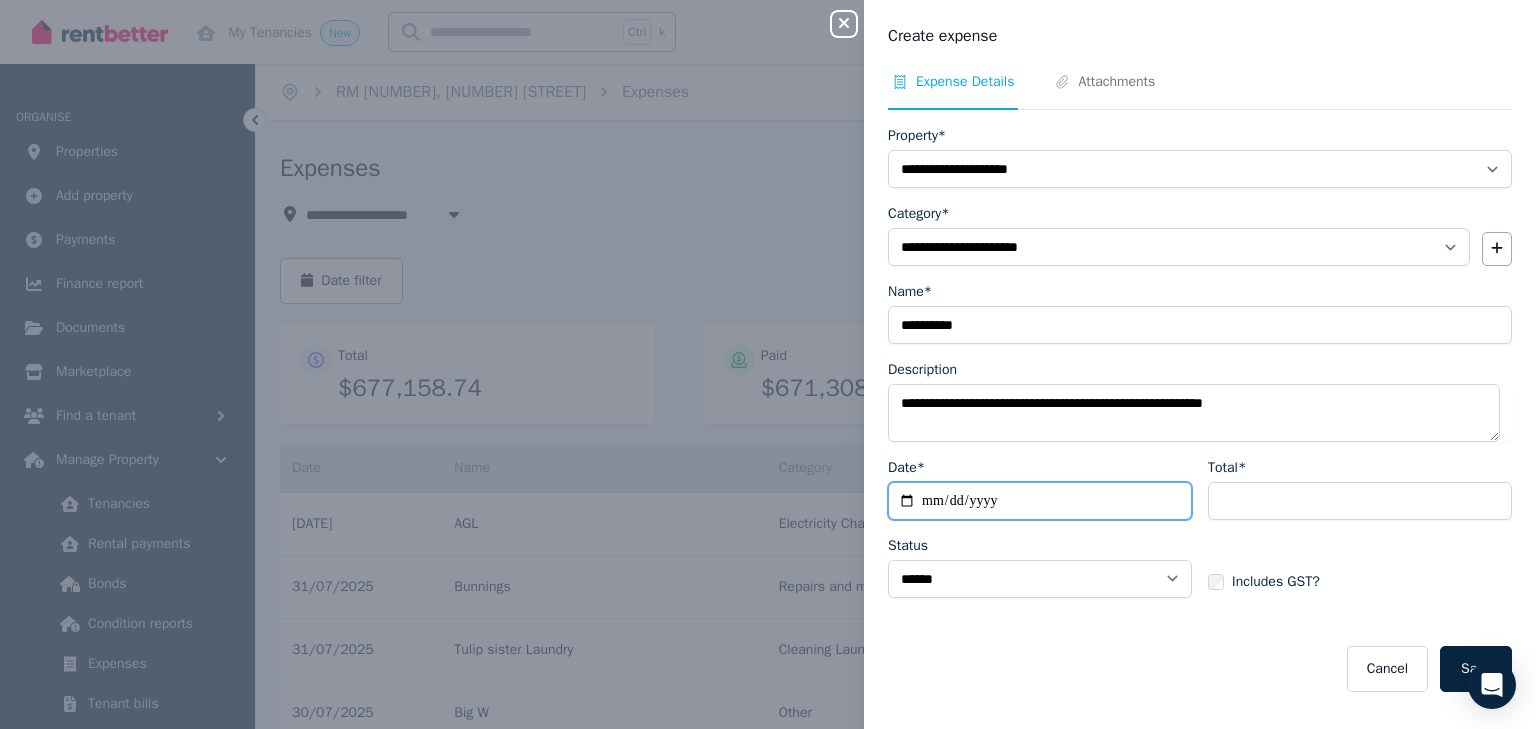 click on "Date*" at bounding box center (1040, 501) 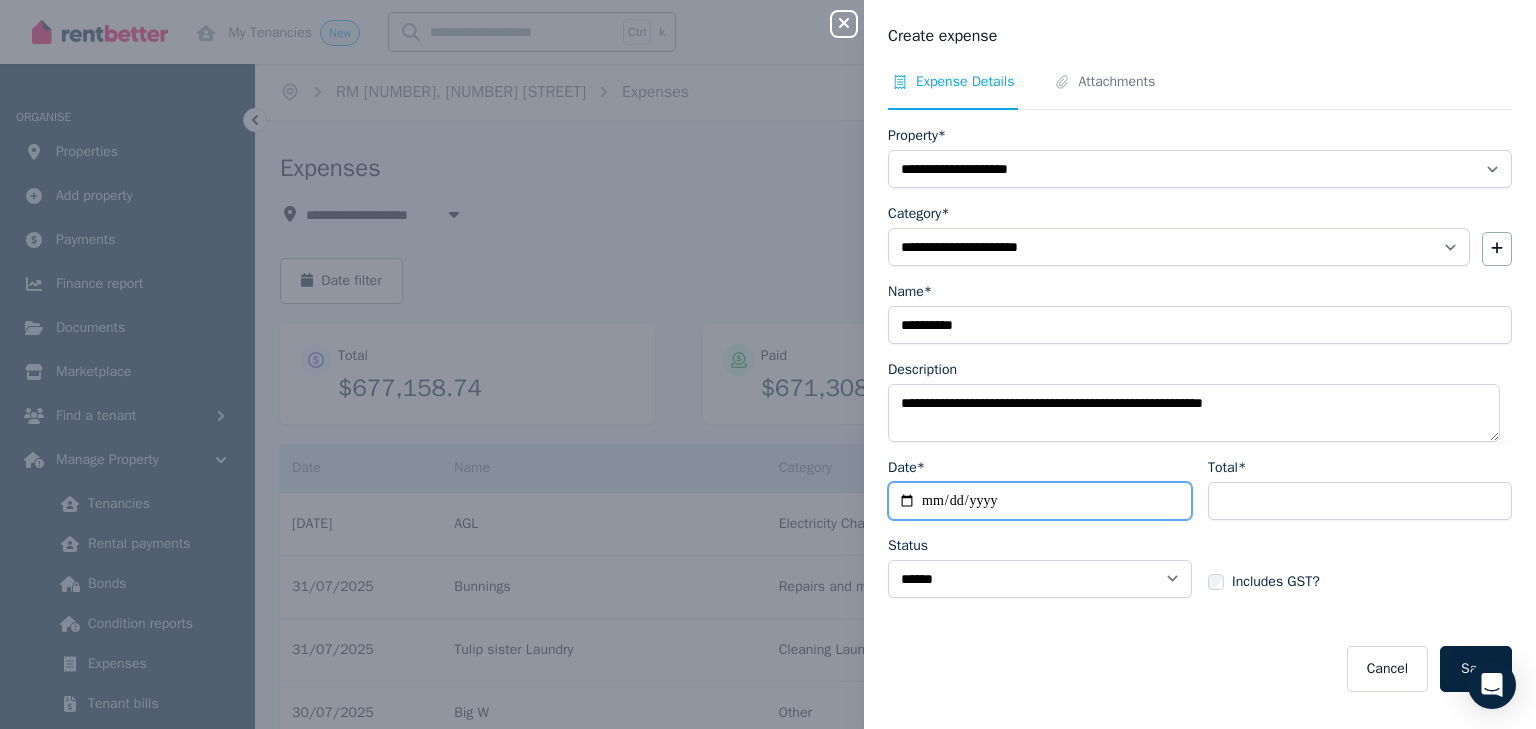 type on "**********" 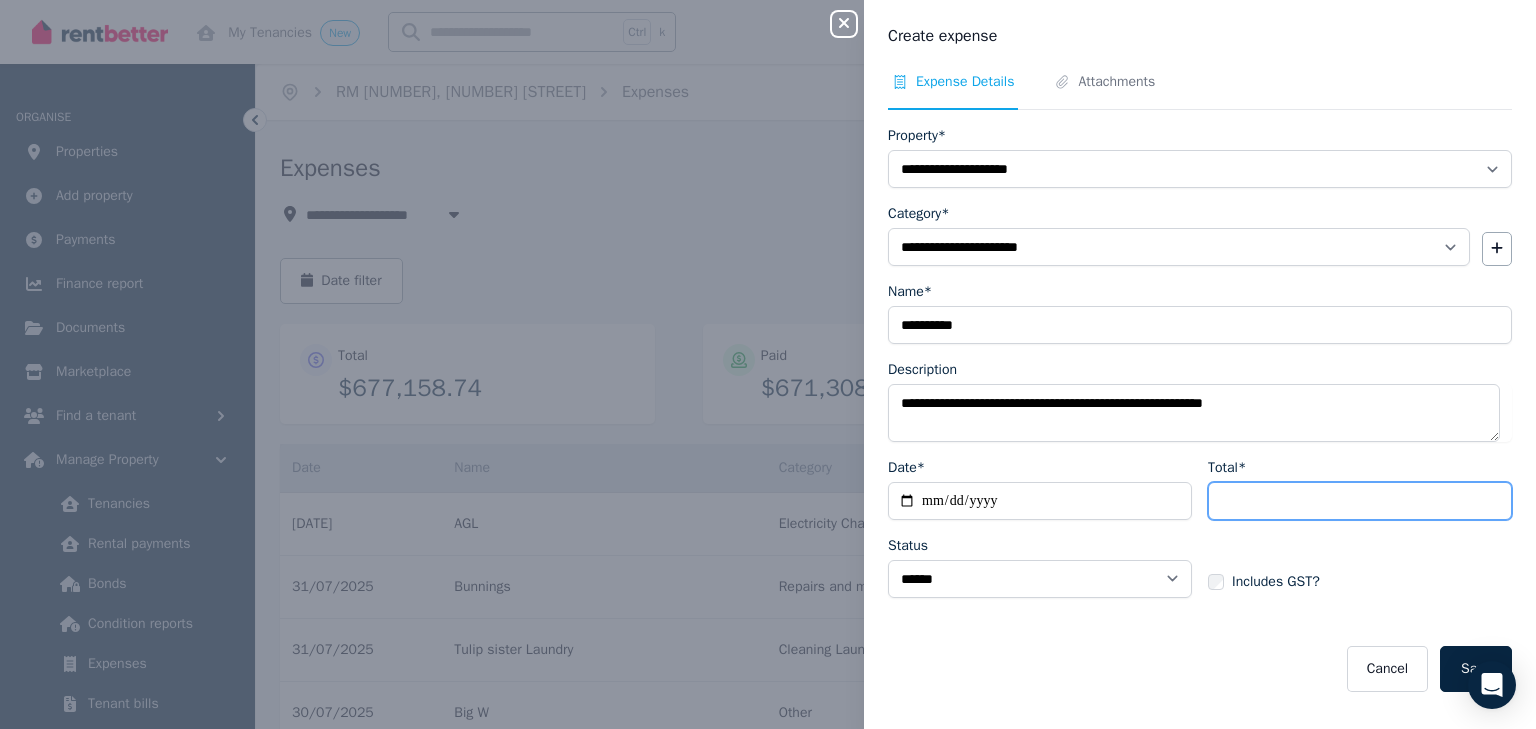 click on "Total*" at bounding box center (1360, 501) 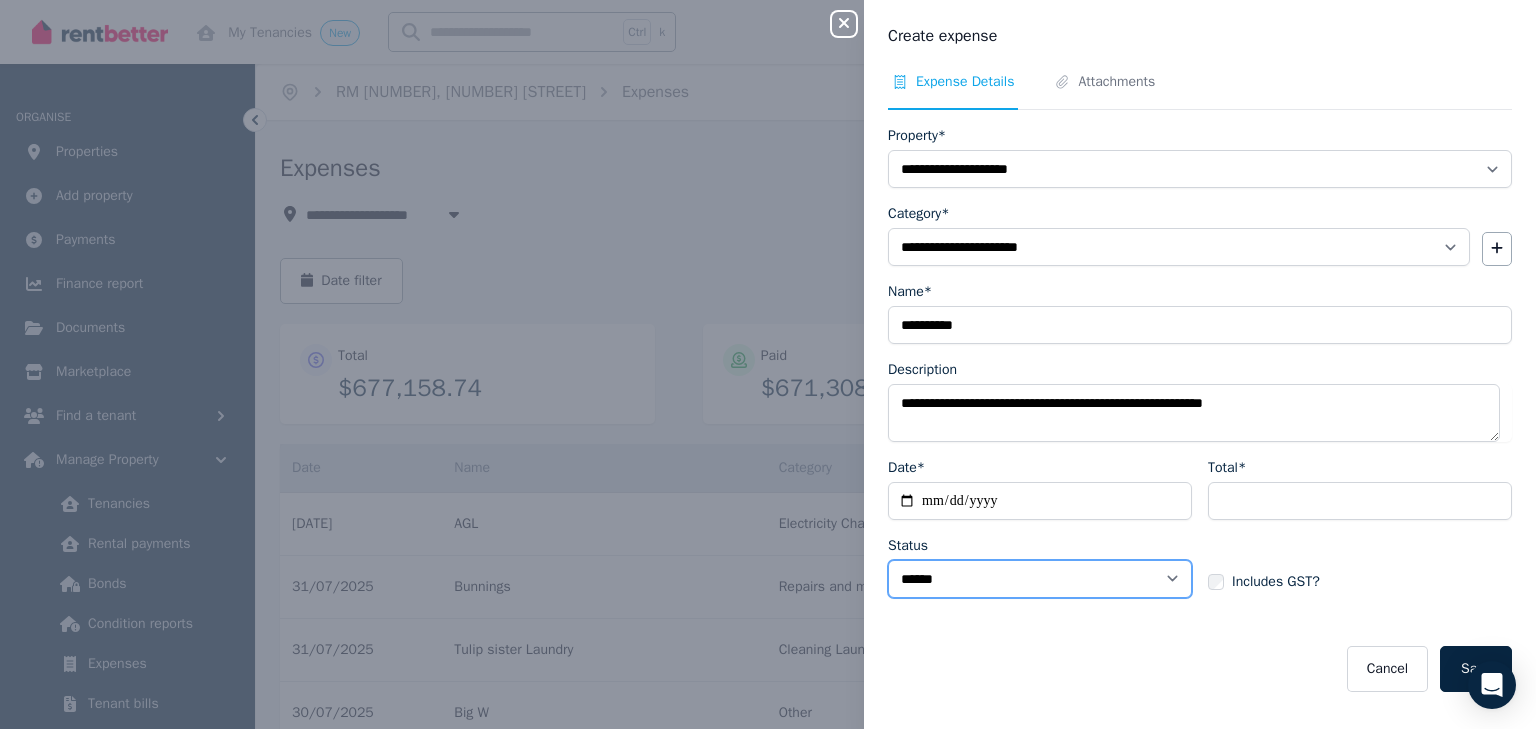 click on "****** ****" at bounding box center (1040, 579) 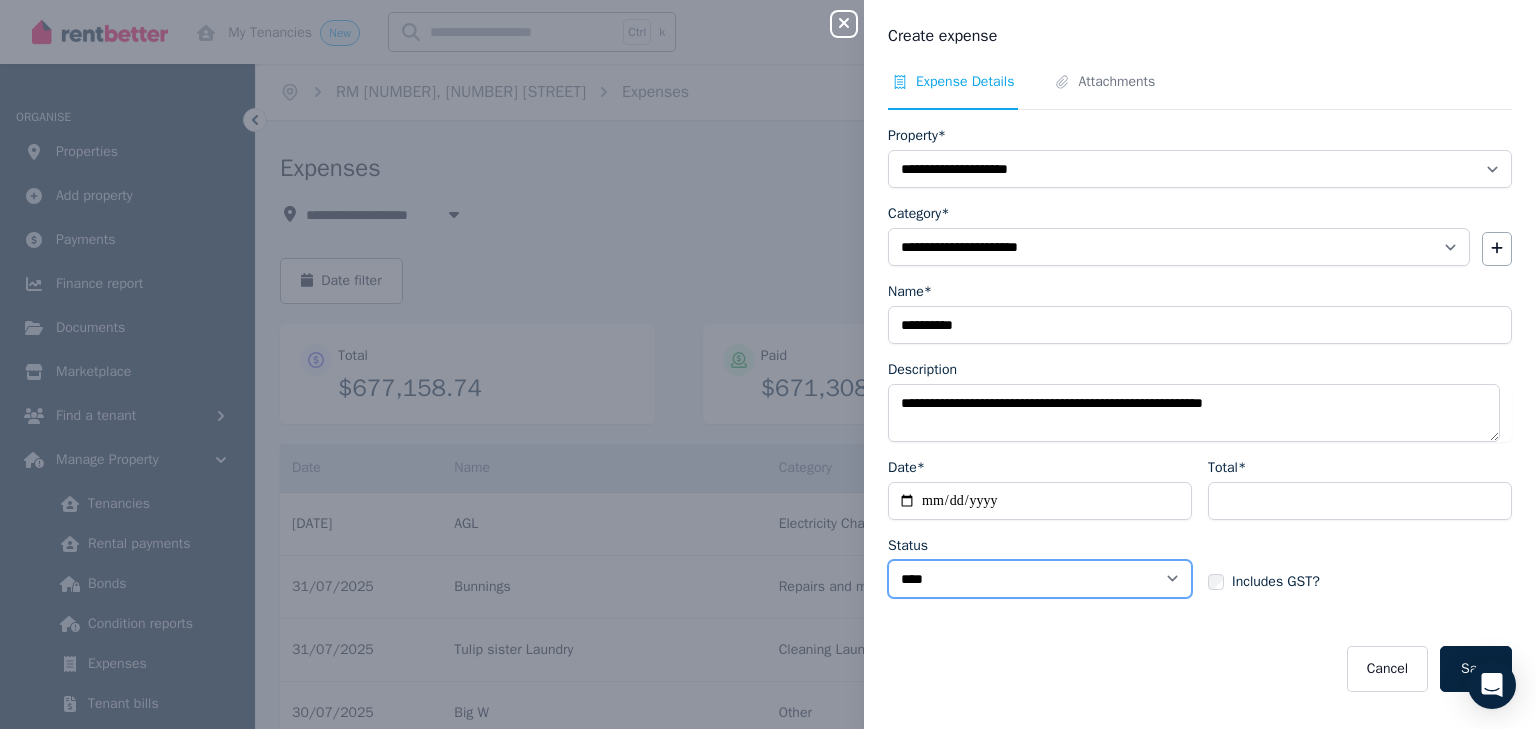 click on "****** ****" at bounding box center [1040, 579] 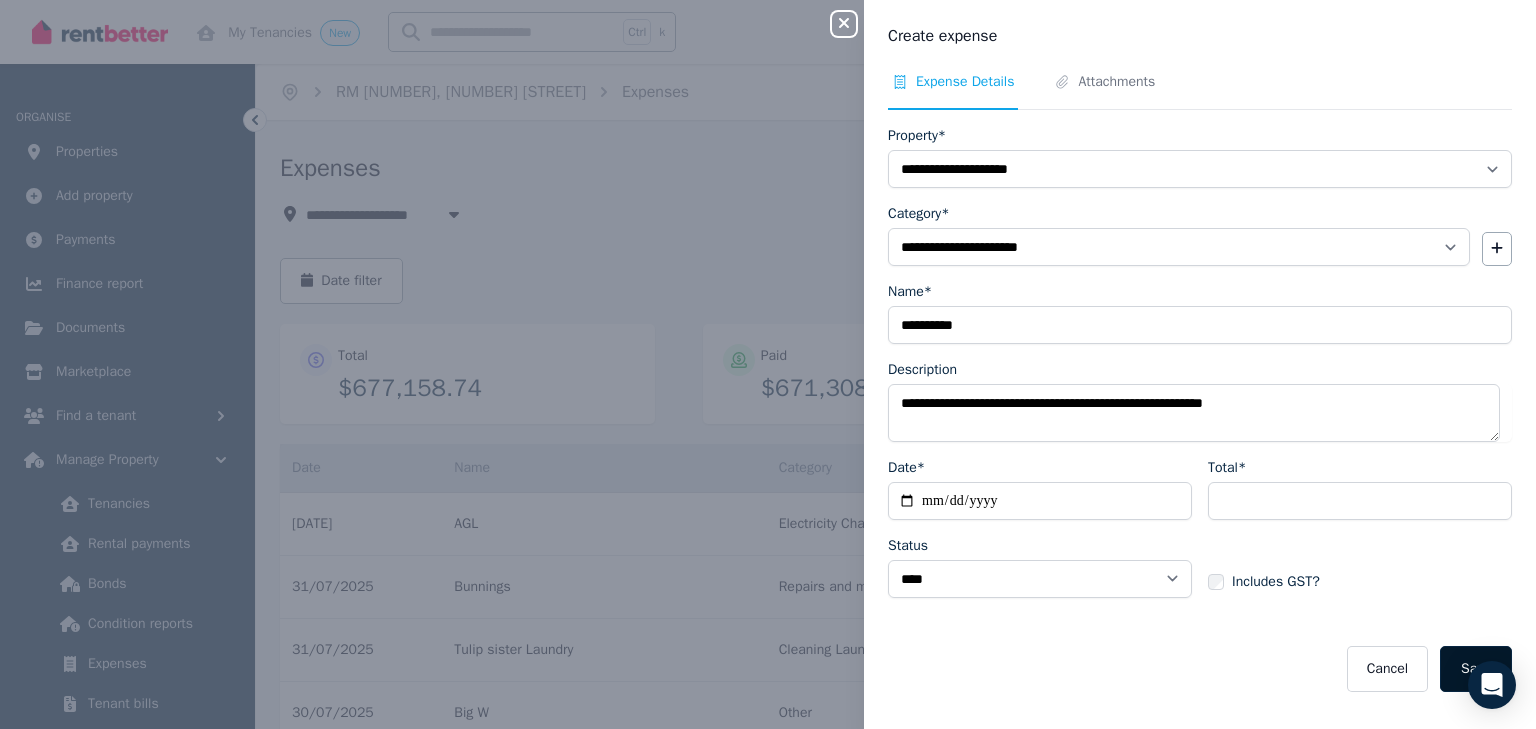 click on "Save" at bounding box center (1476, 669) 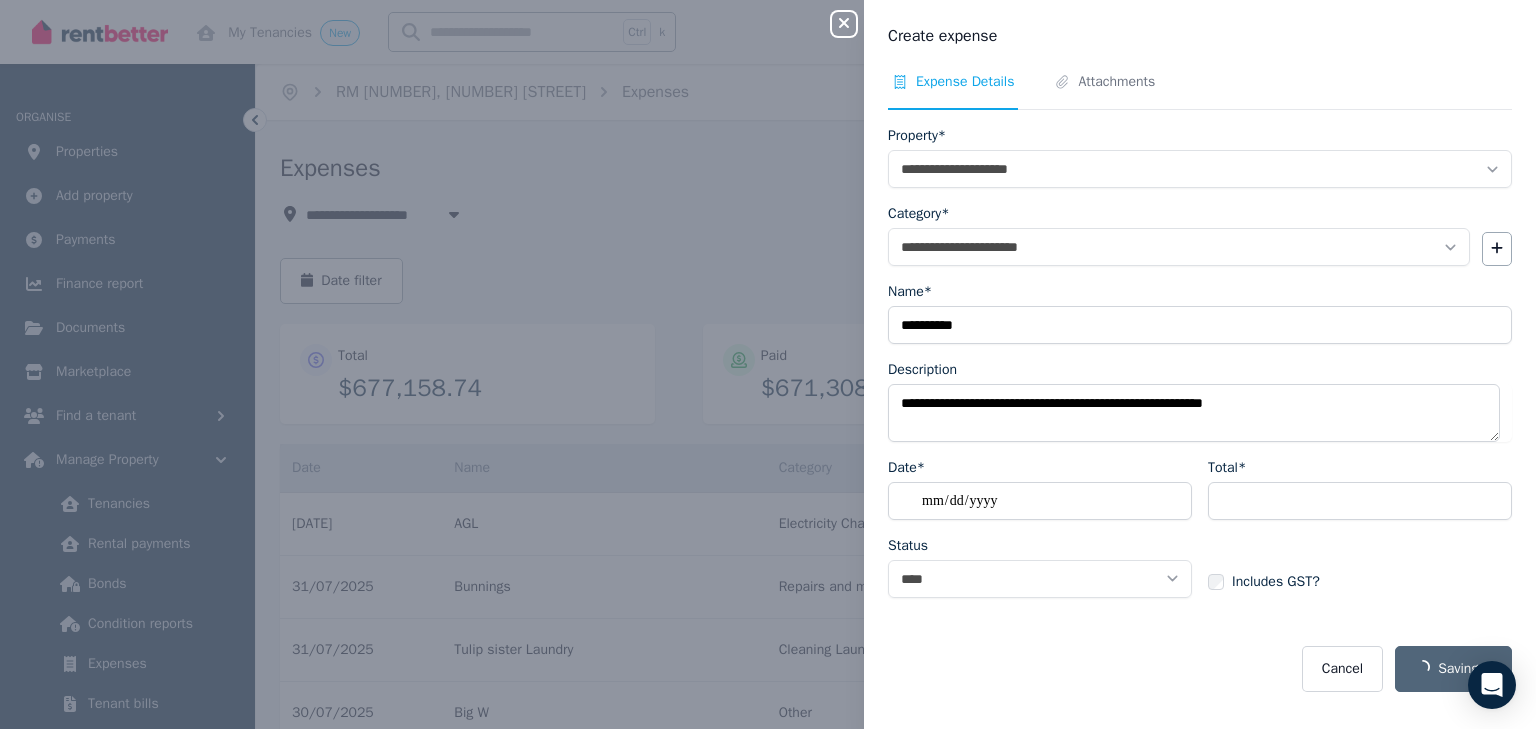 select on "**********" 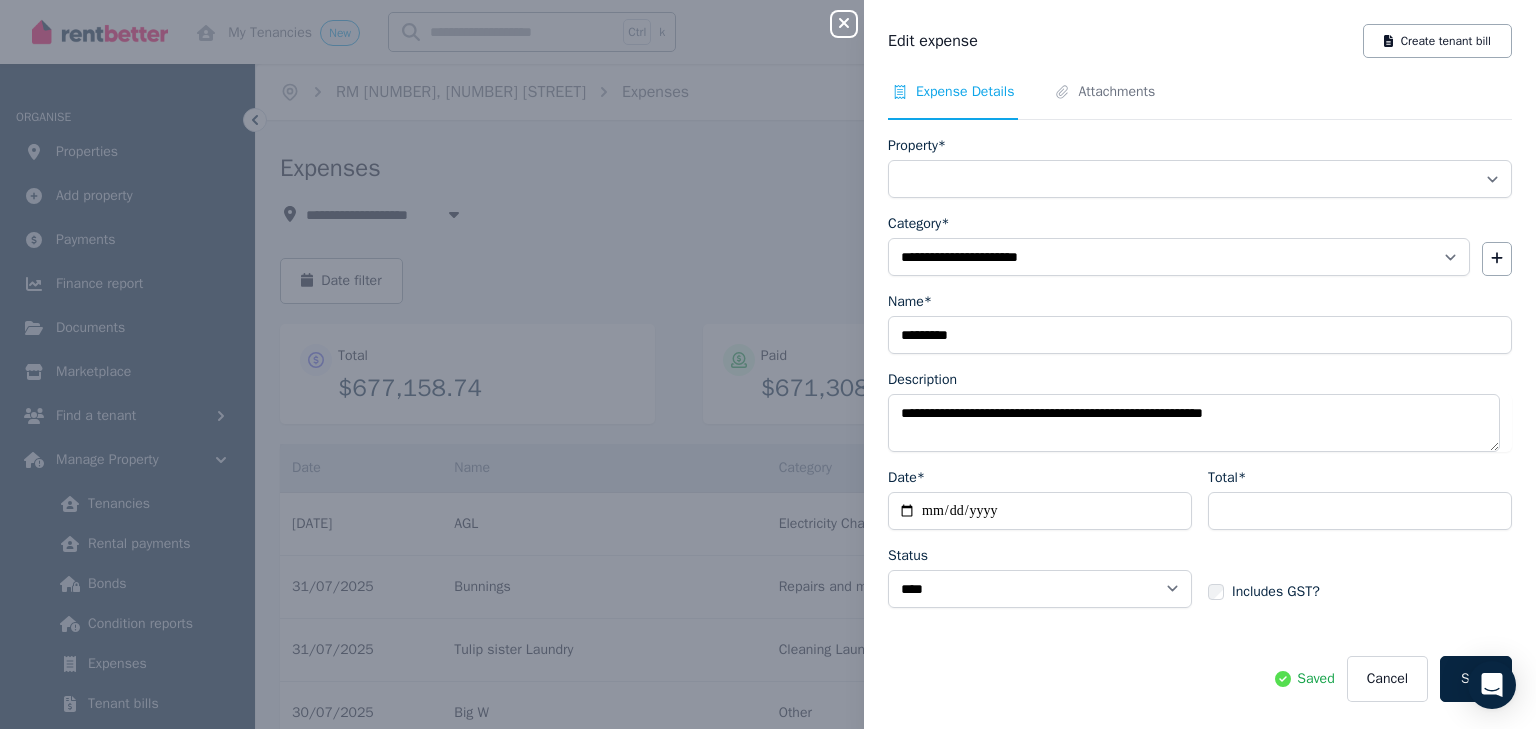 select on "**********" 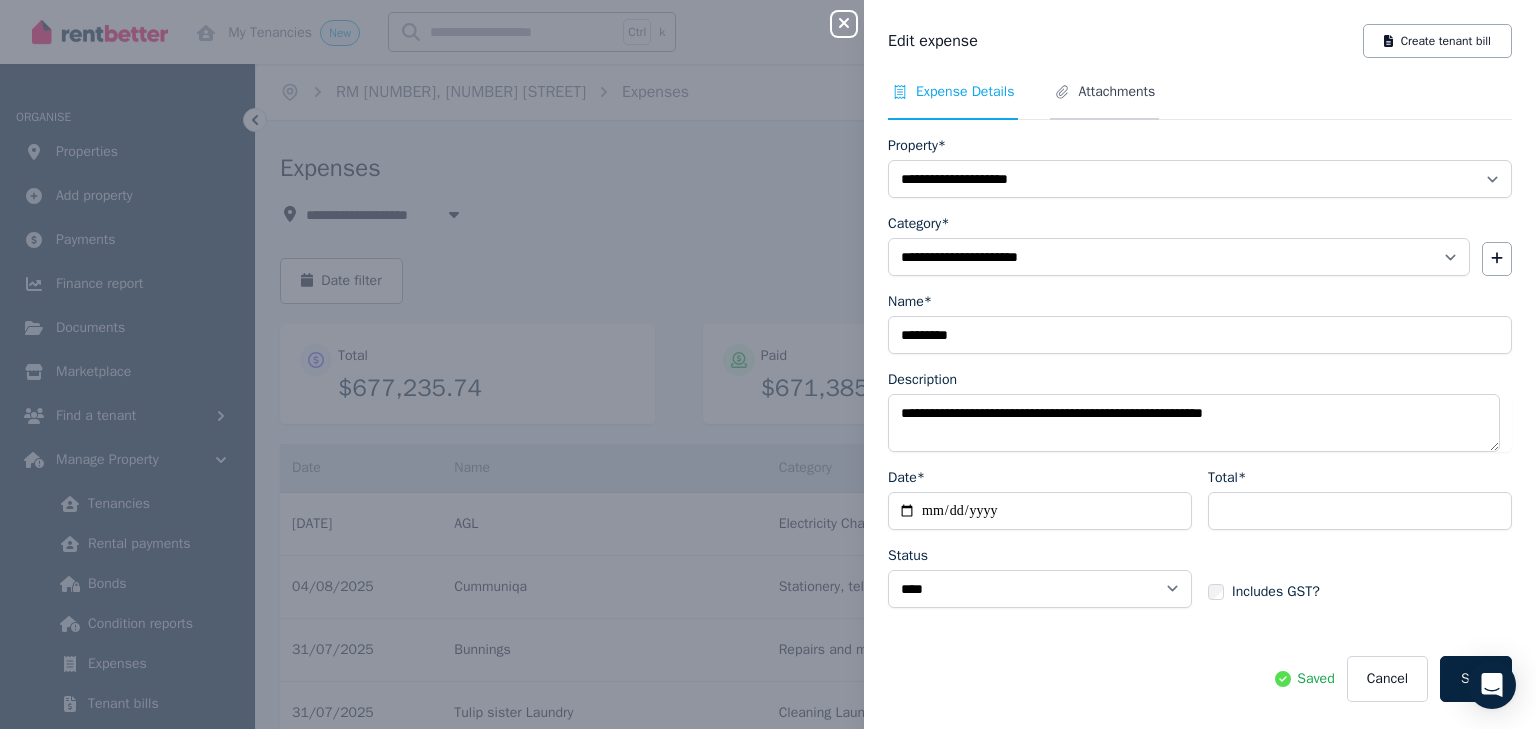 click on "Attachments" at bounding box center (1116, 92) 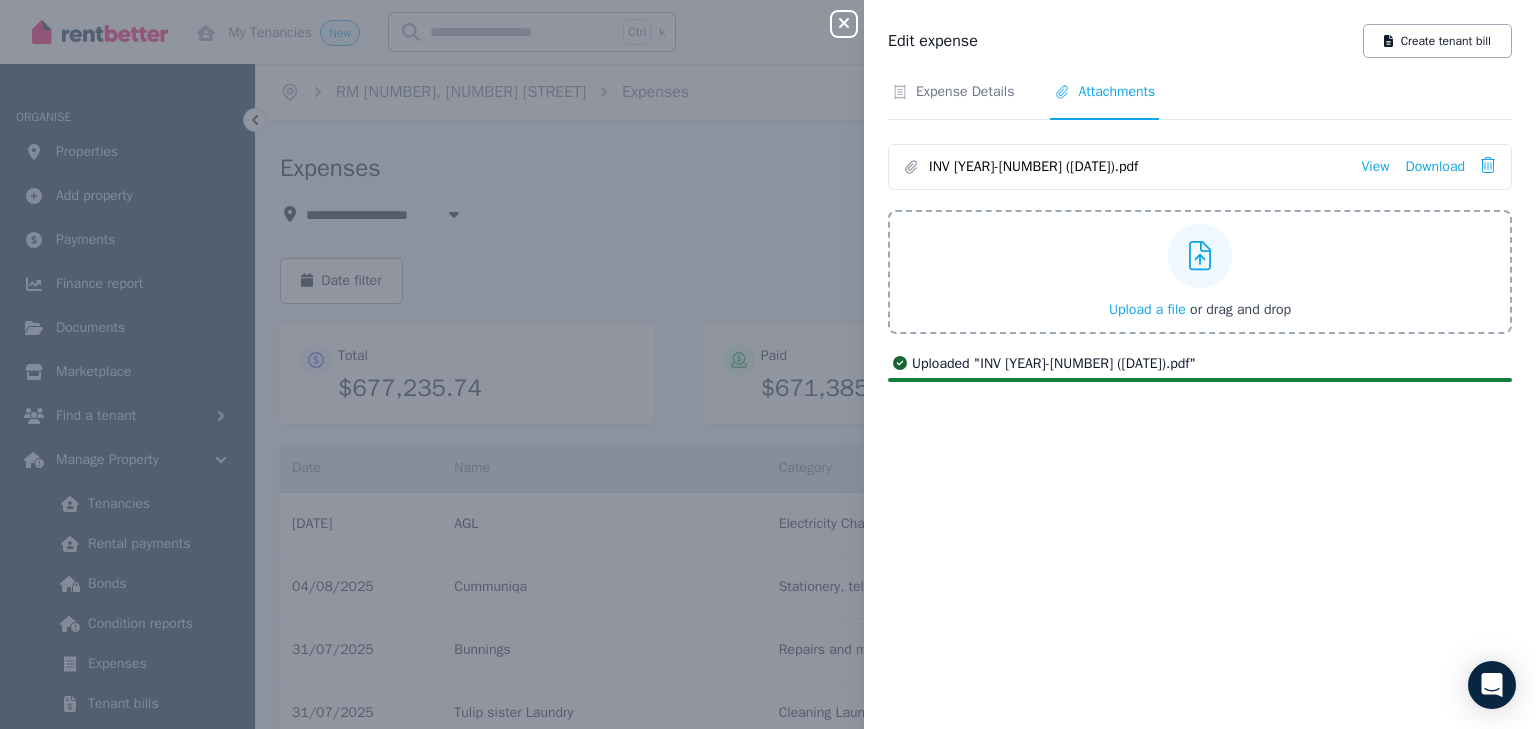 click 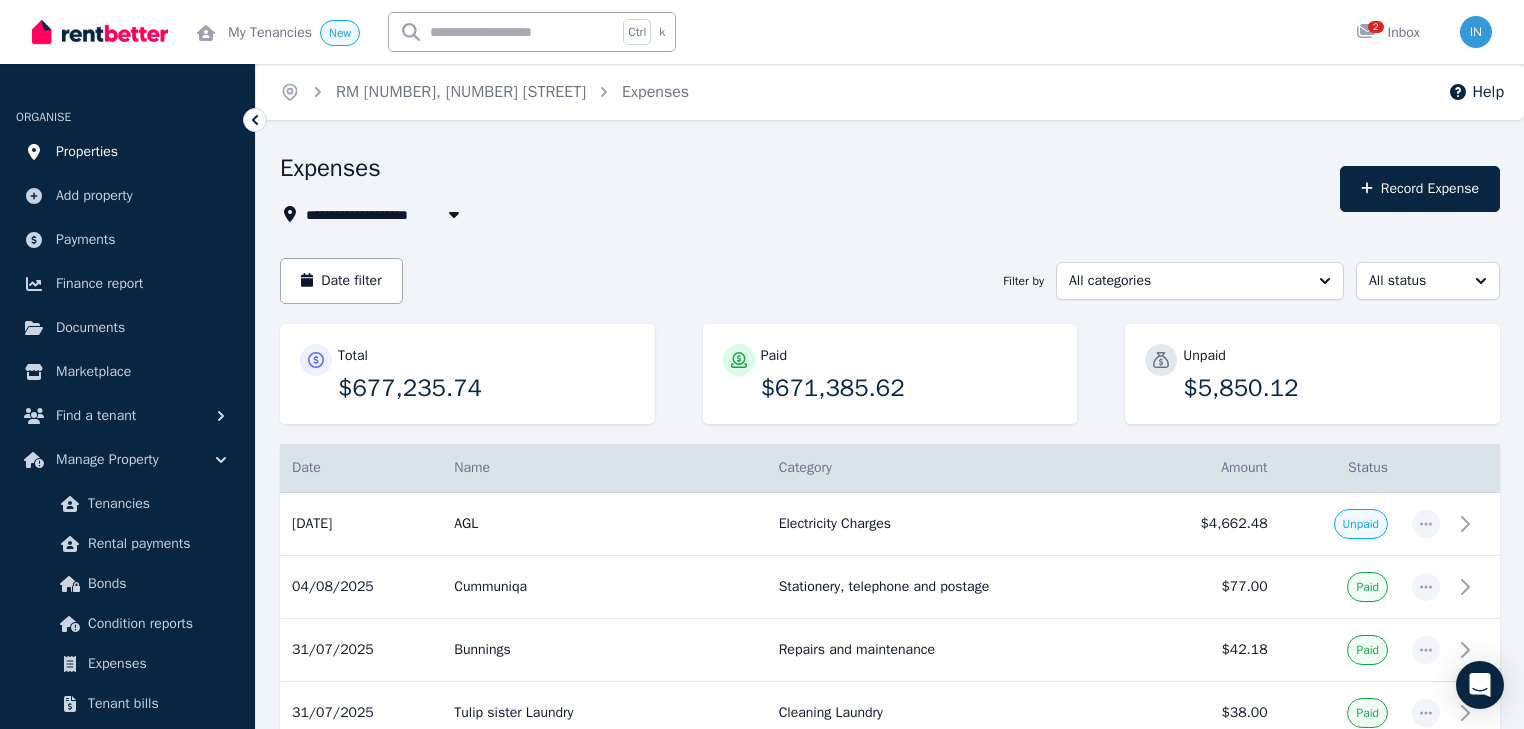 click on "Properties" at bounding box center (87, 152) 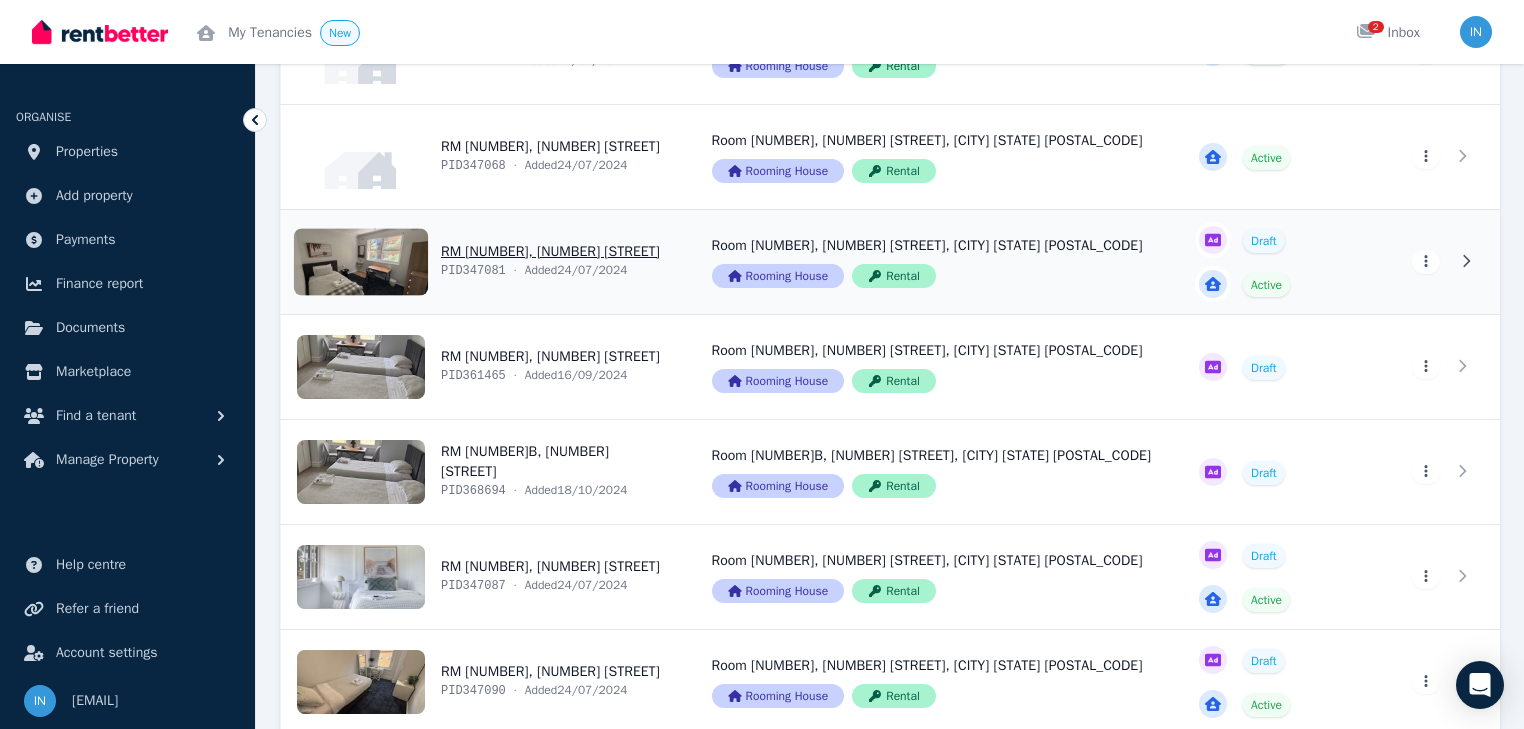 scroll, scrollTop: 1040, scrollLeft: 0, axis: vertical 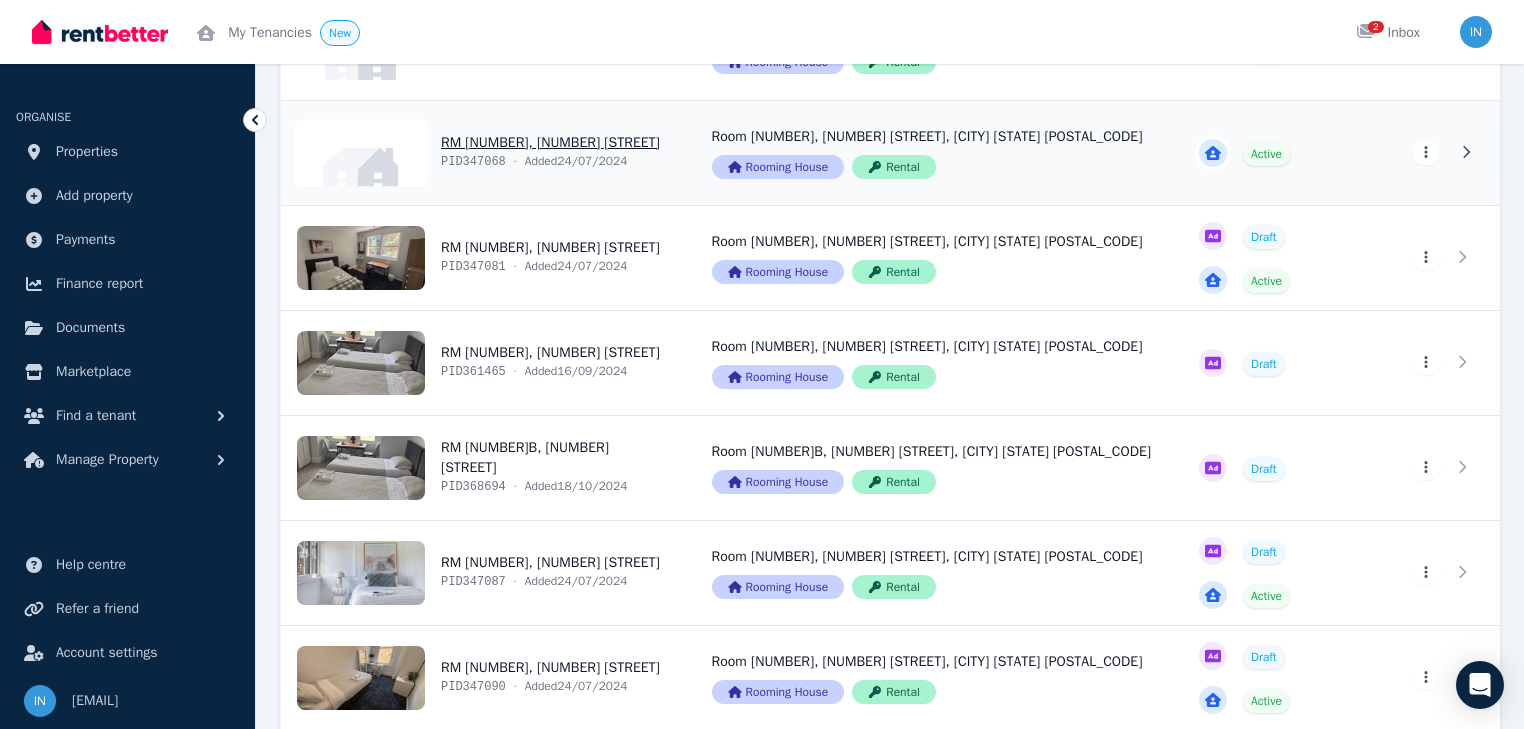 click on "View property details" at bounding box center [484, 153] 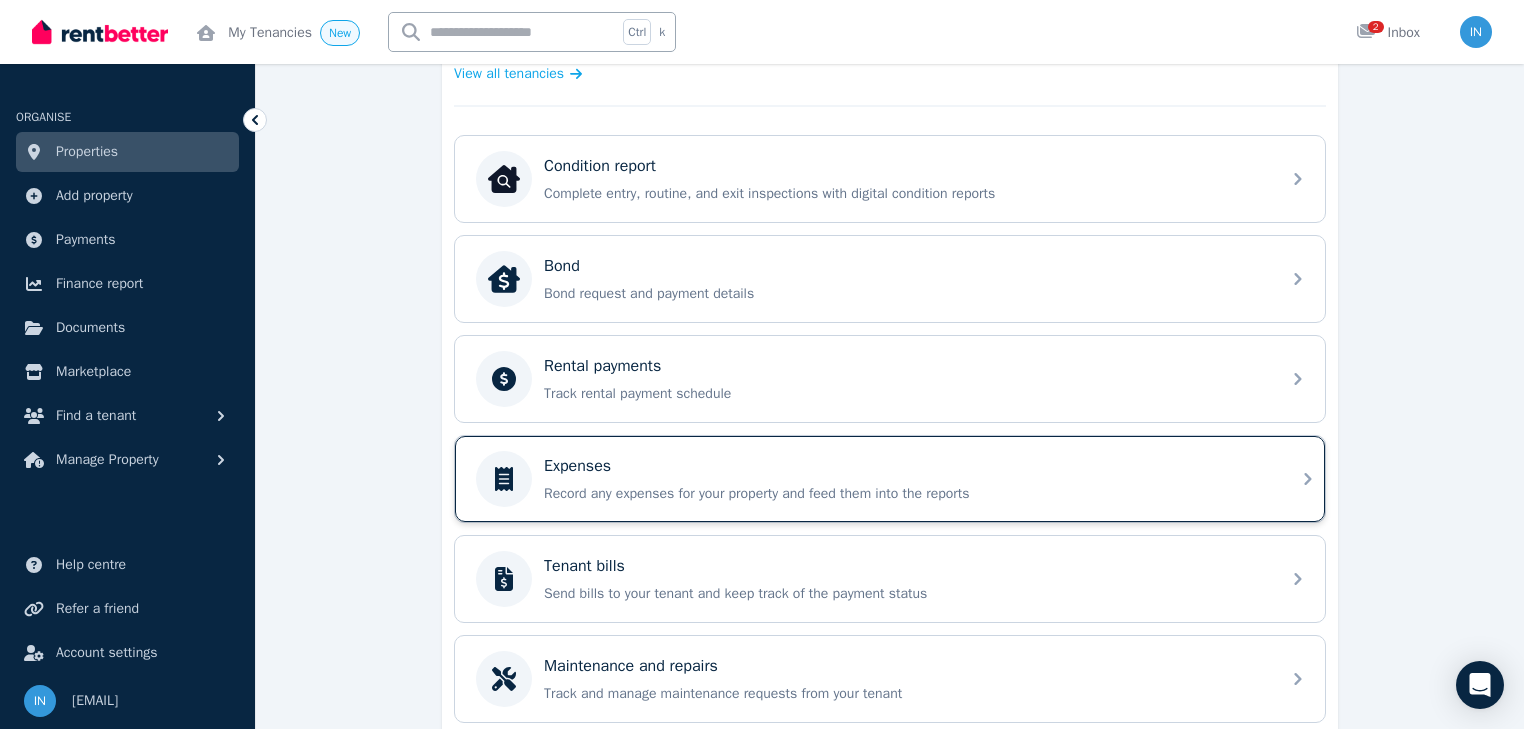scroll, scrollTop: 640, scrollLeft: 0, axis: vertical 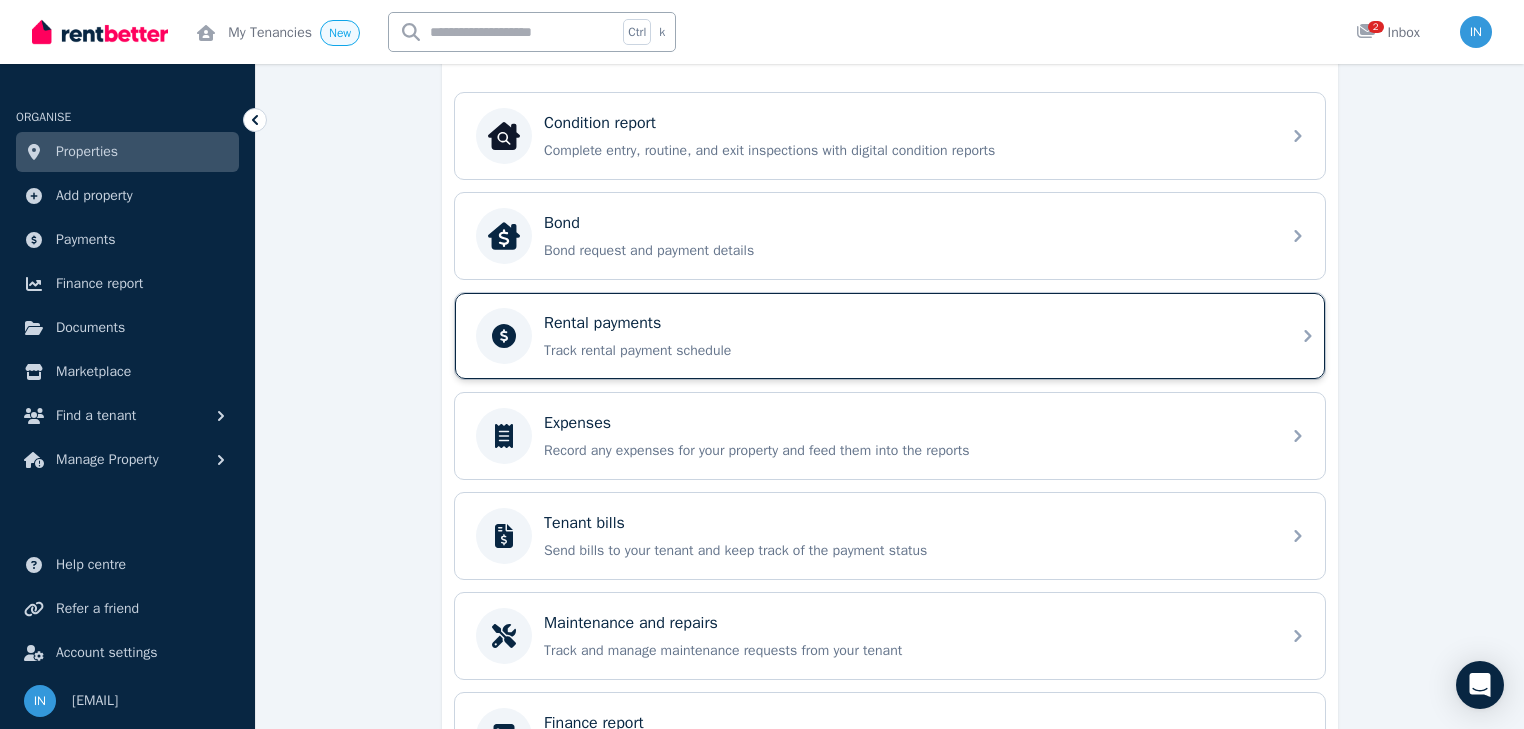 click on "Rental payments" at bounding box center [602, 323] 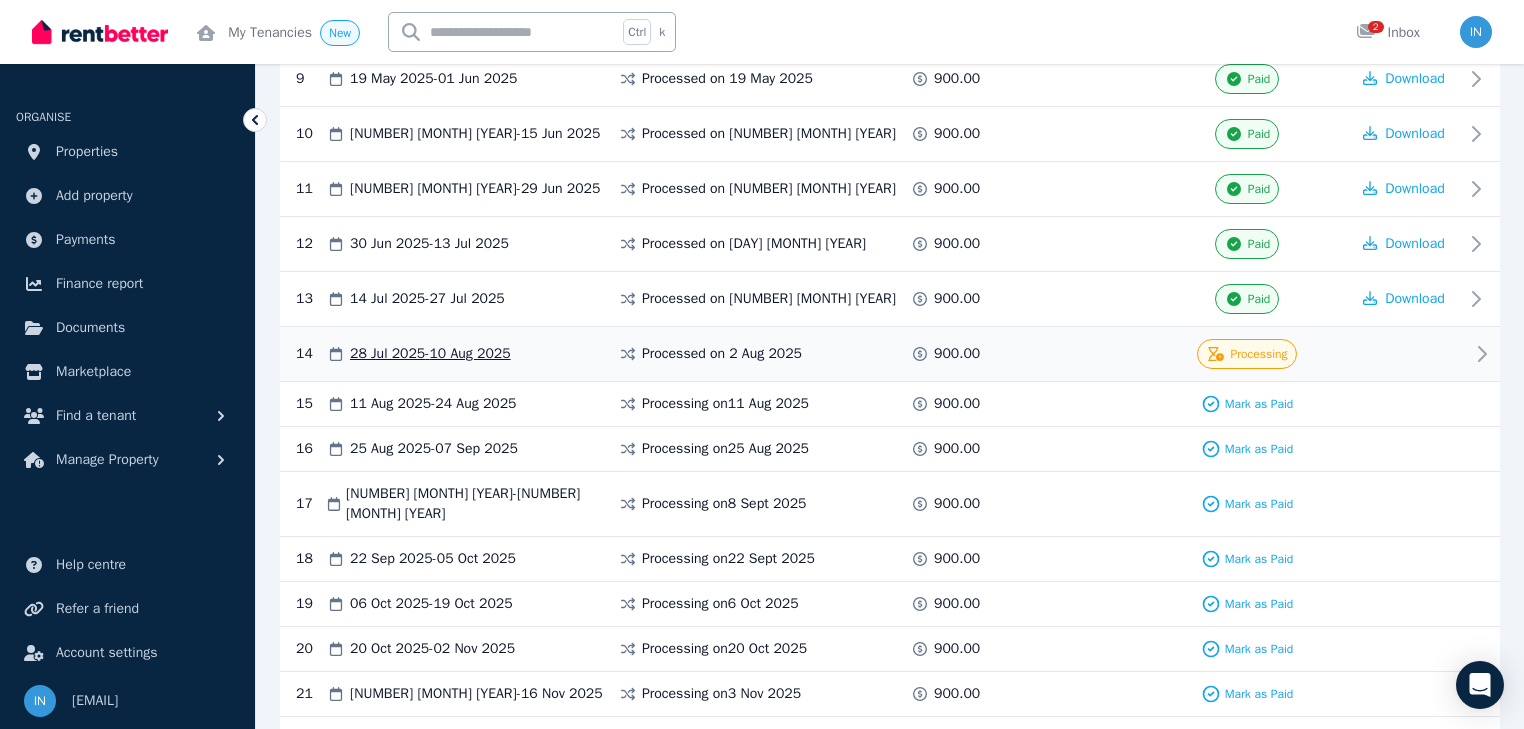 scroll, scrollTop: 880, scrollLeft: 0, axis: vertical 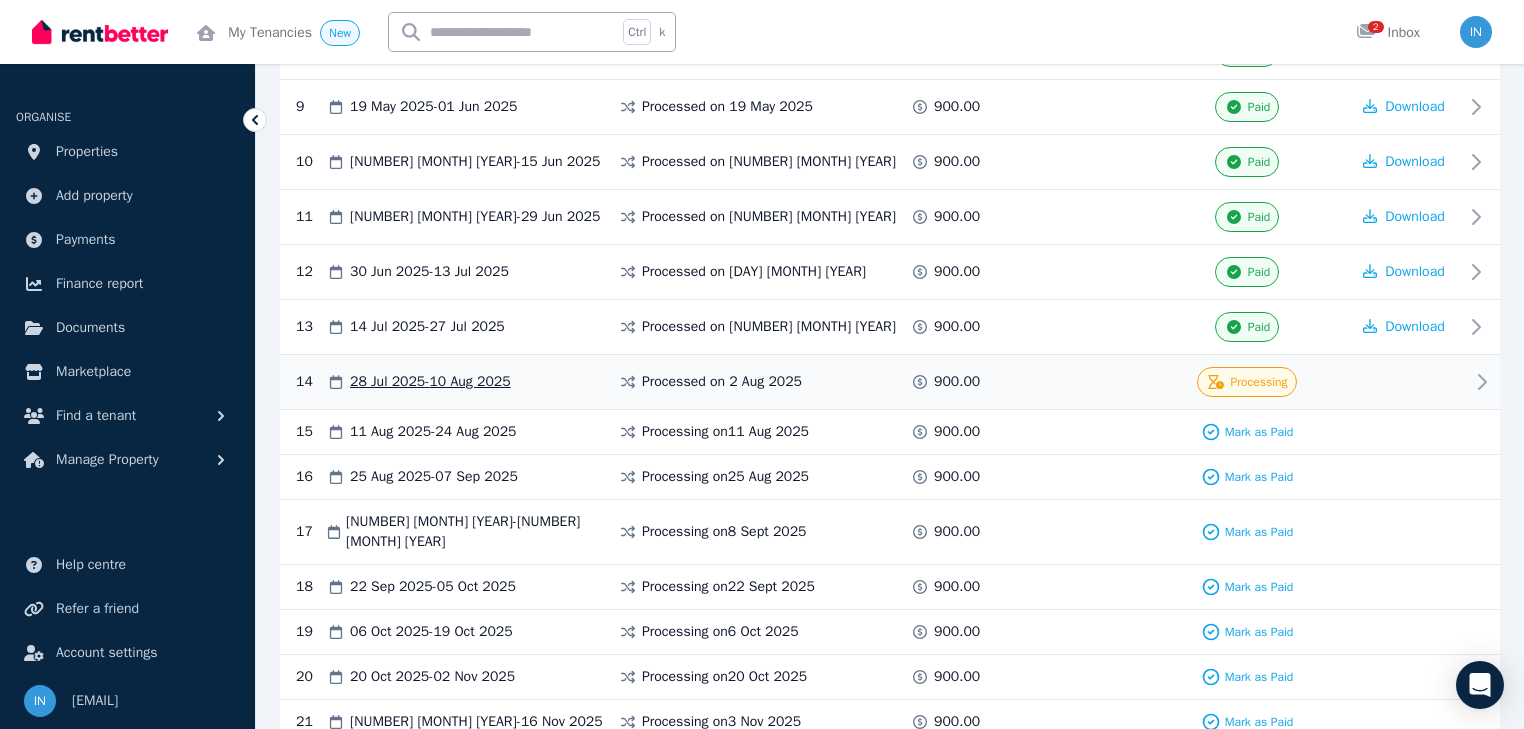 click 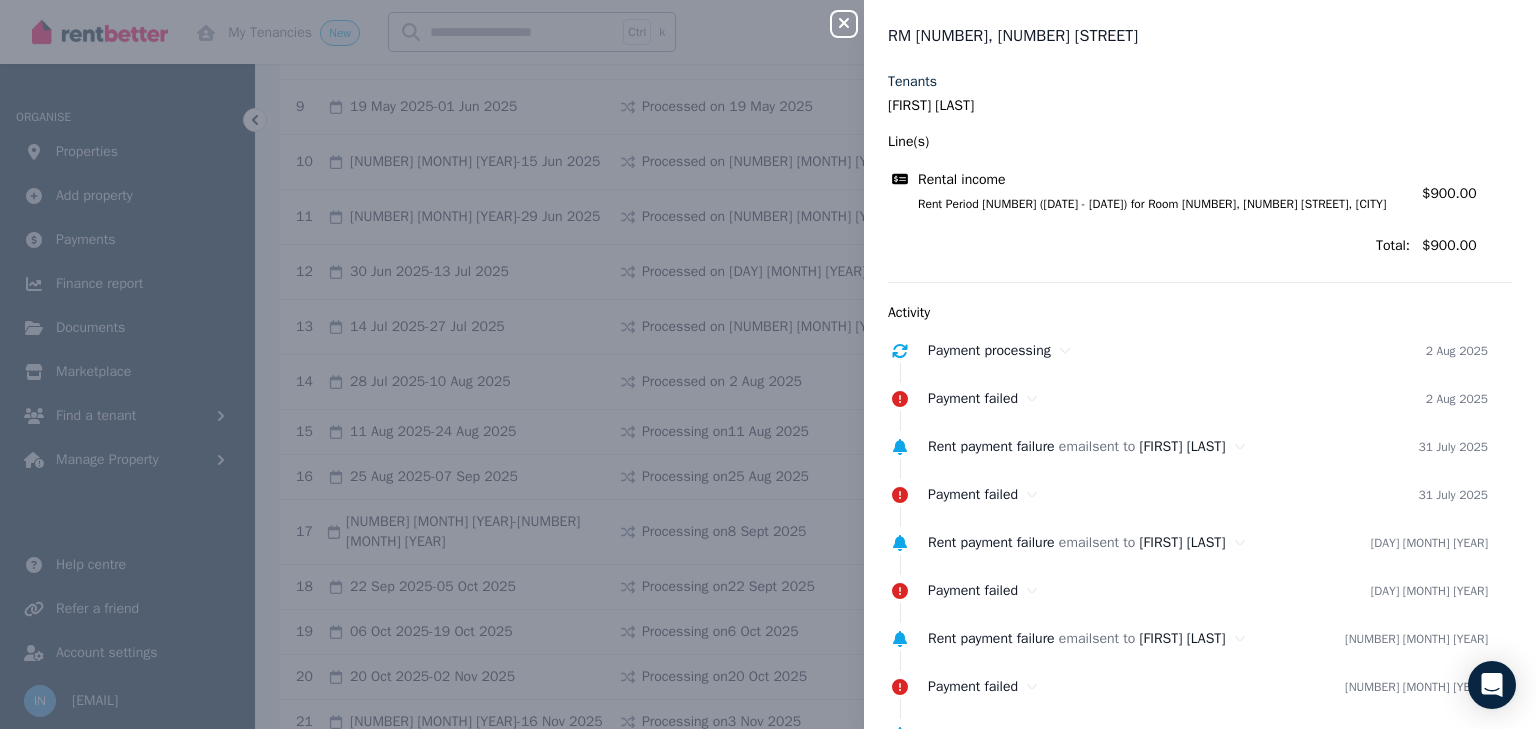 click 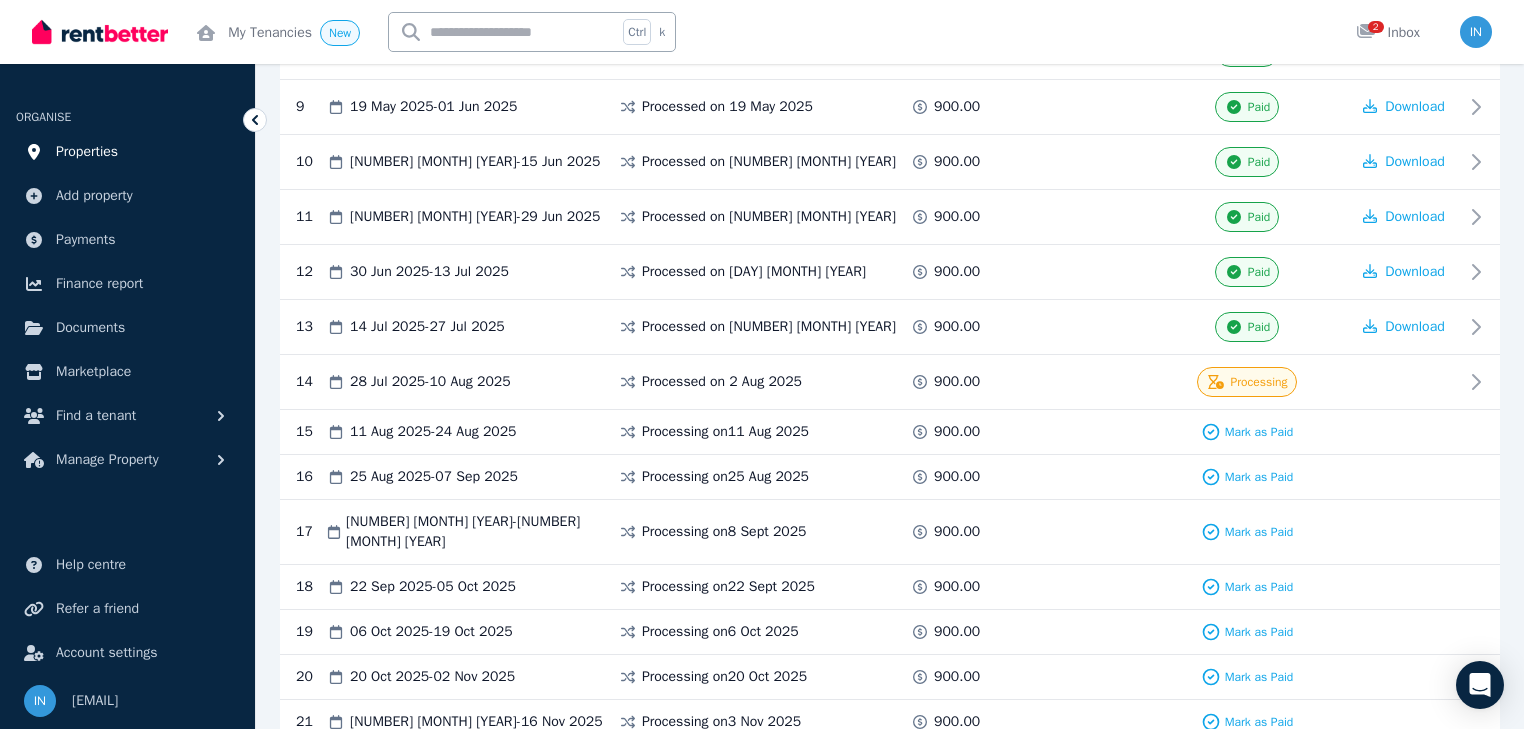click on "Properties" at bounding box center (87, 152) 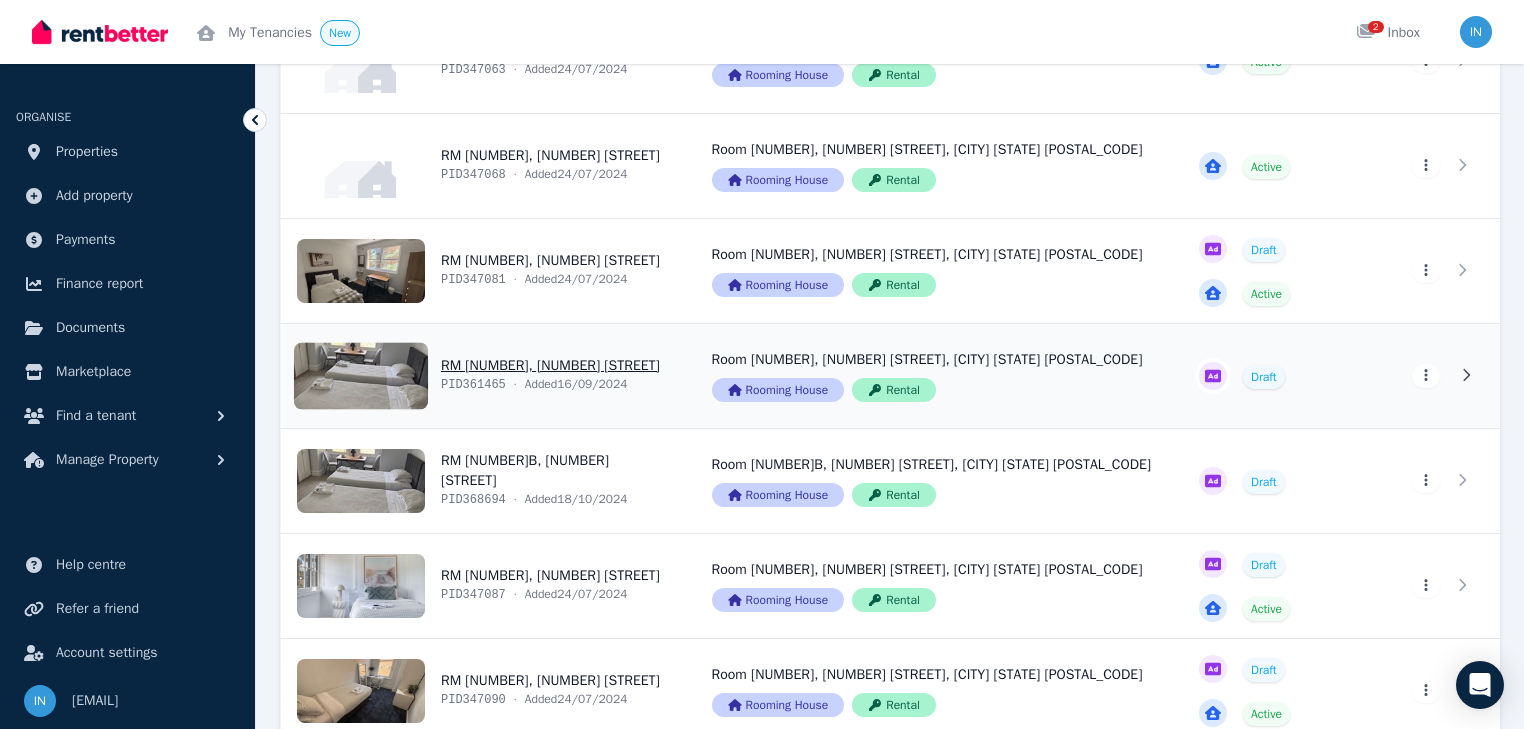 scroll, scrollTop: 1040, scrollLeft: 0, axis: vertical 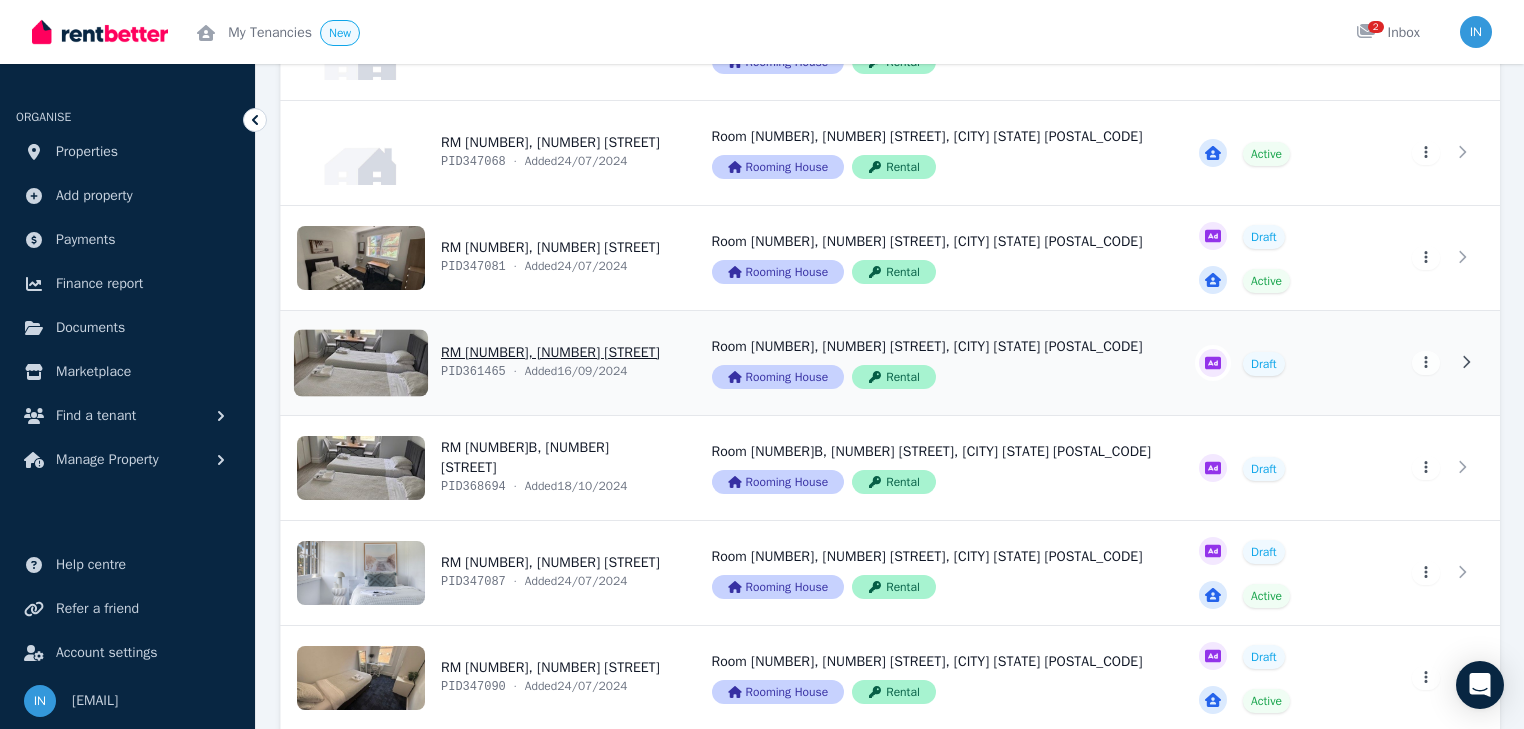 click on "View property details" at bounding box center [484, 363] 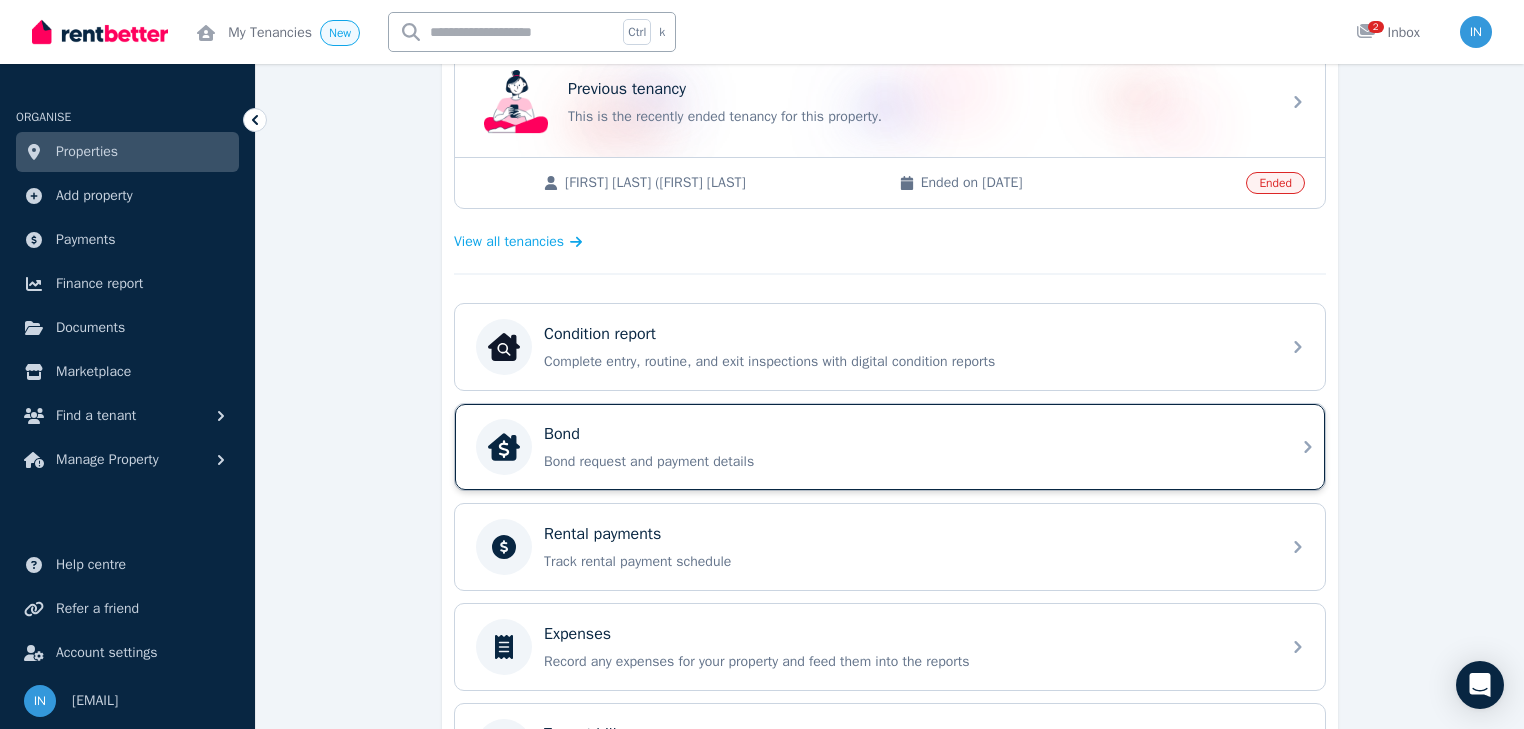 scroll, scrollTop: 560, scrollLeft: 0, axis: vertical 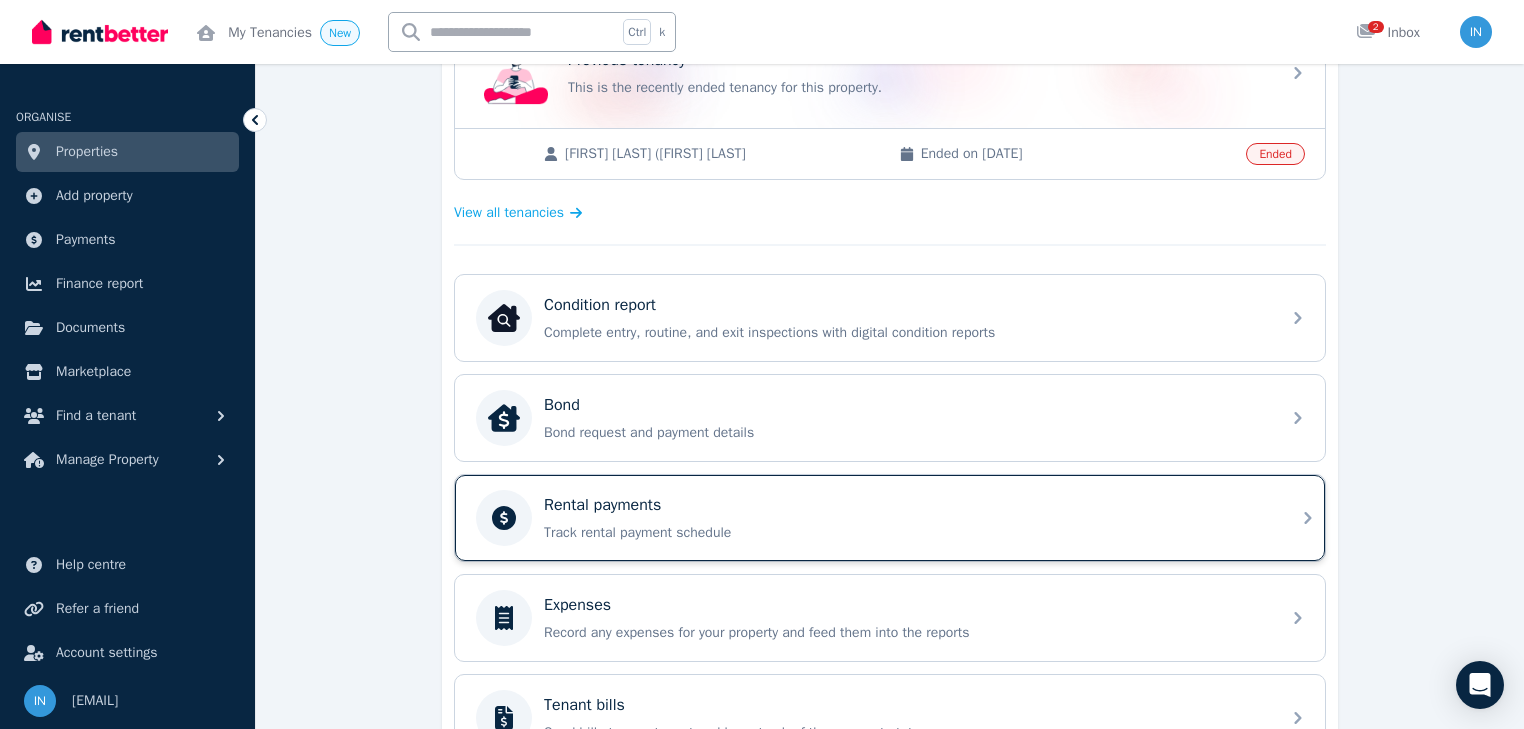 click on "Rental payments" at bounding box center (602, 505) 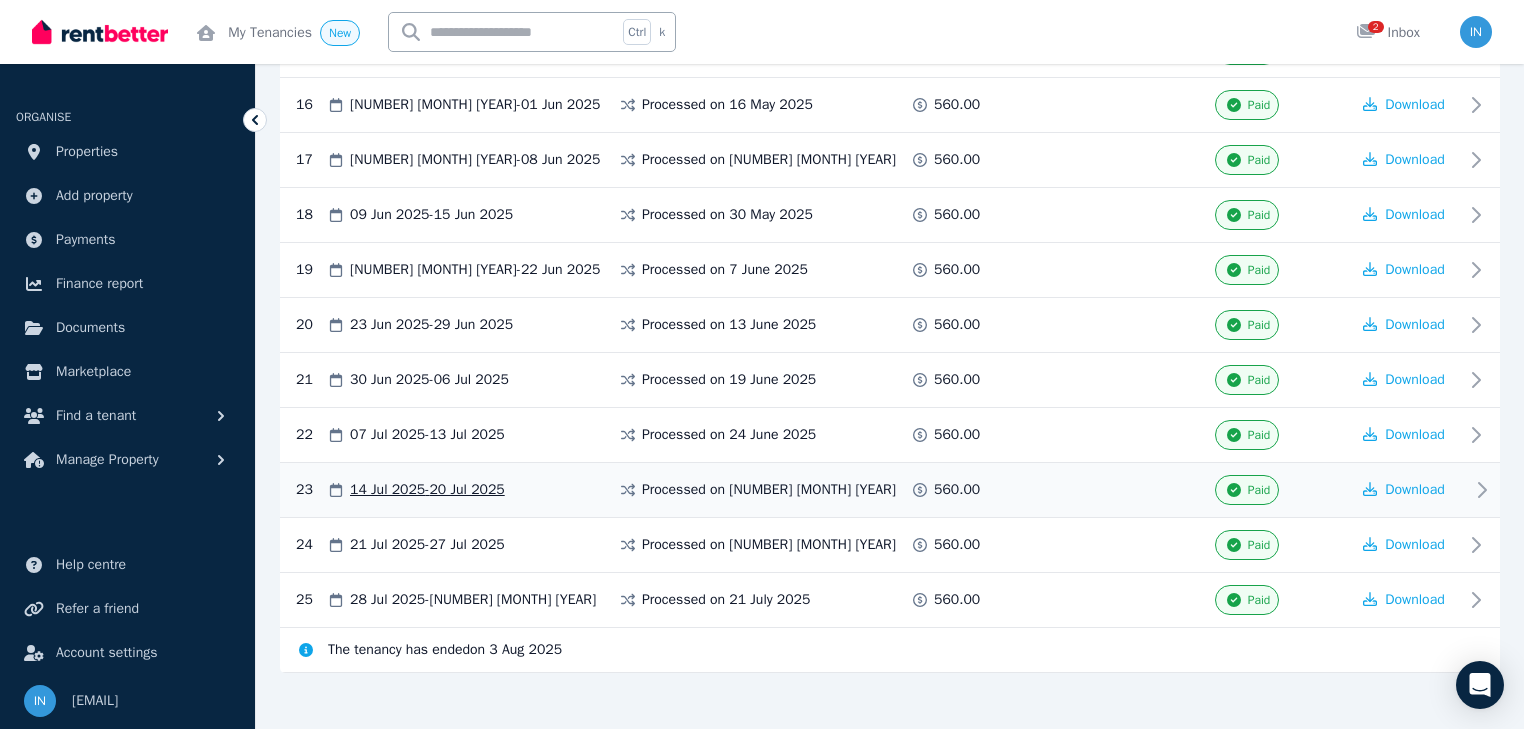 scroll, scrollTop: 1174, scrollLeft: 0, axis: vertical 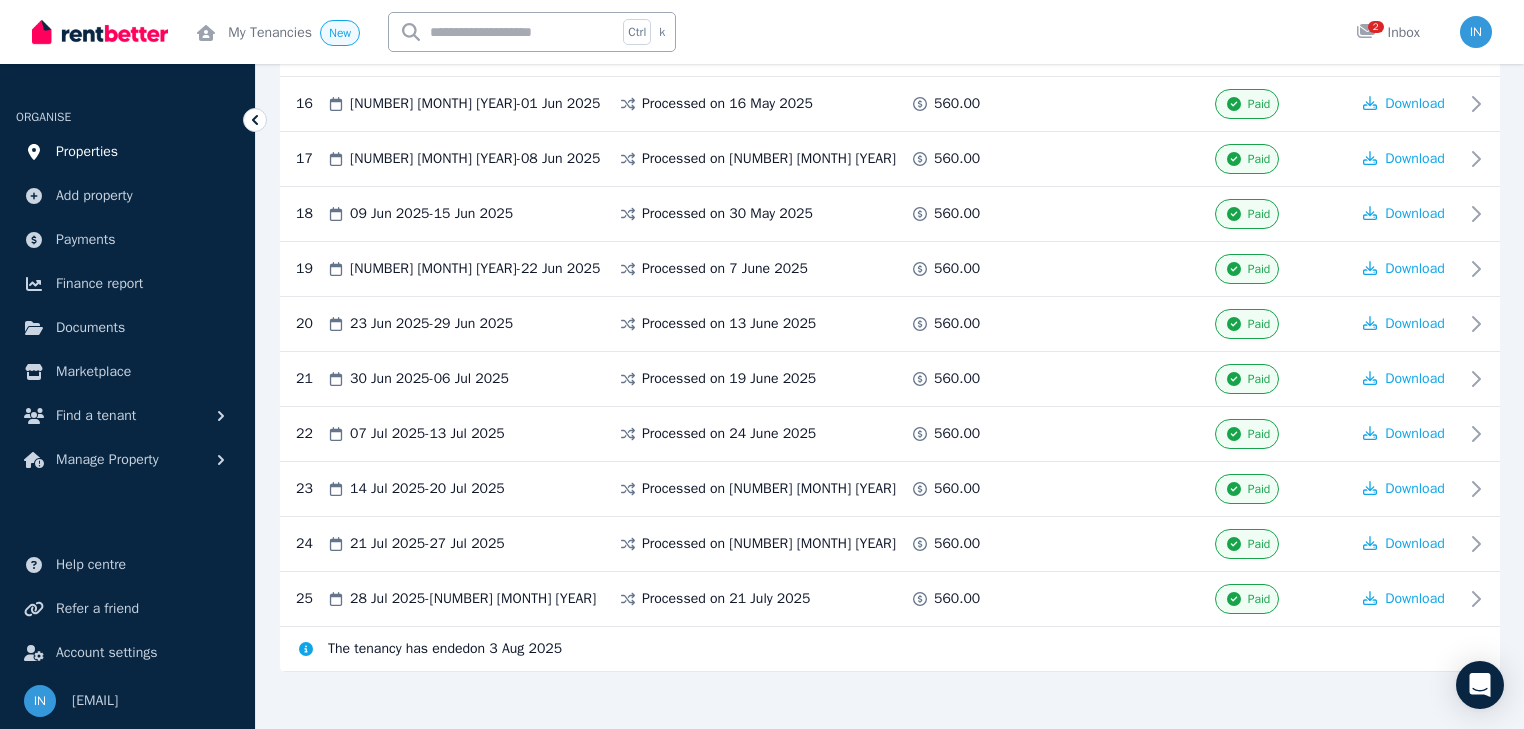 click on "Properties" at bounding box center [87, 152] 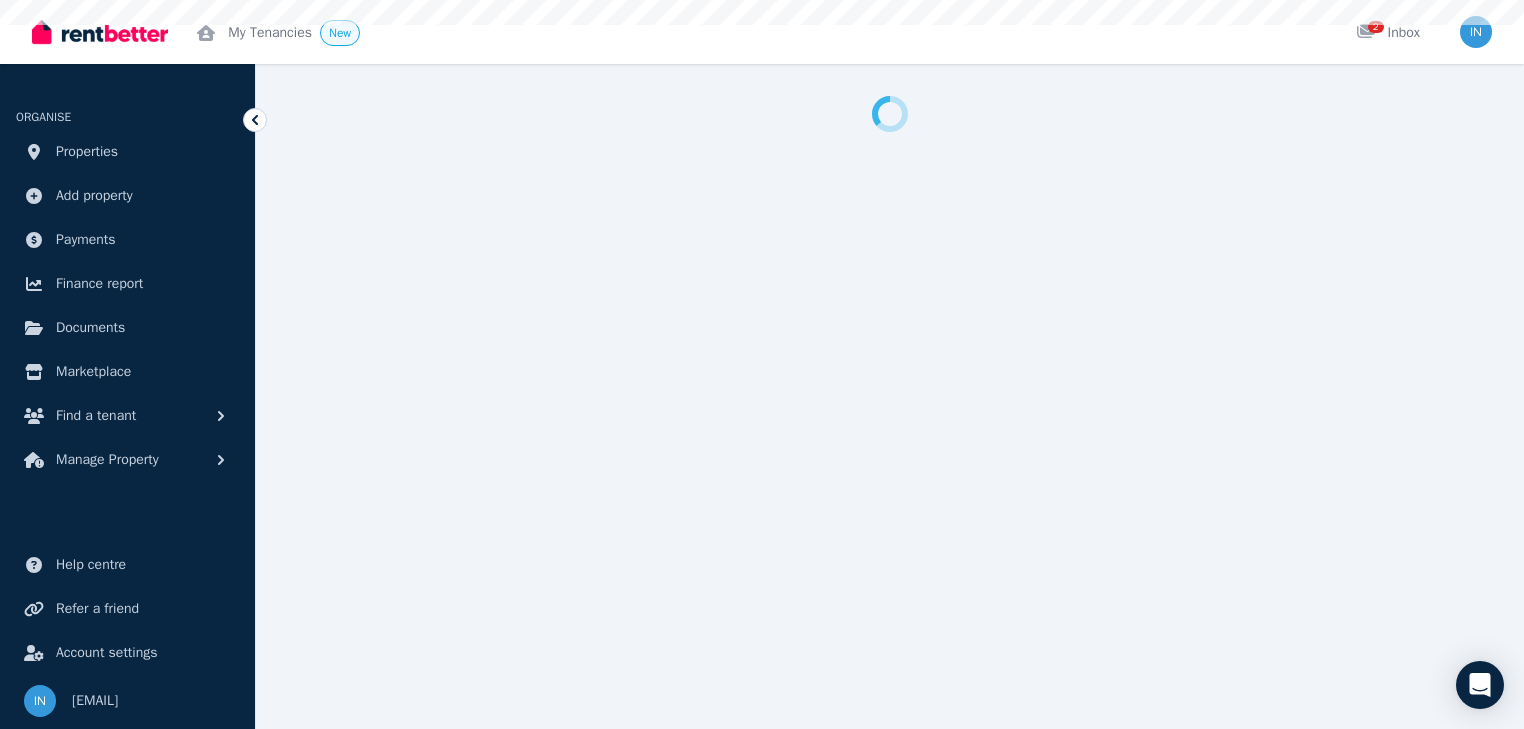 scroll, scrollTop: 0, scrollLeft: 0, axis: both 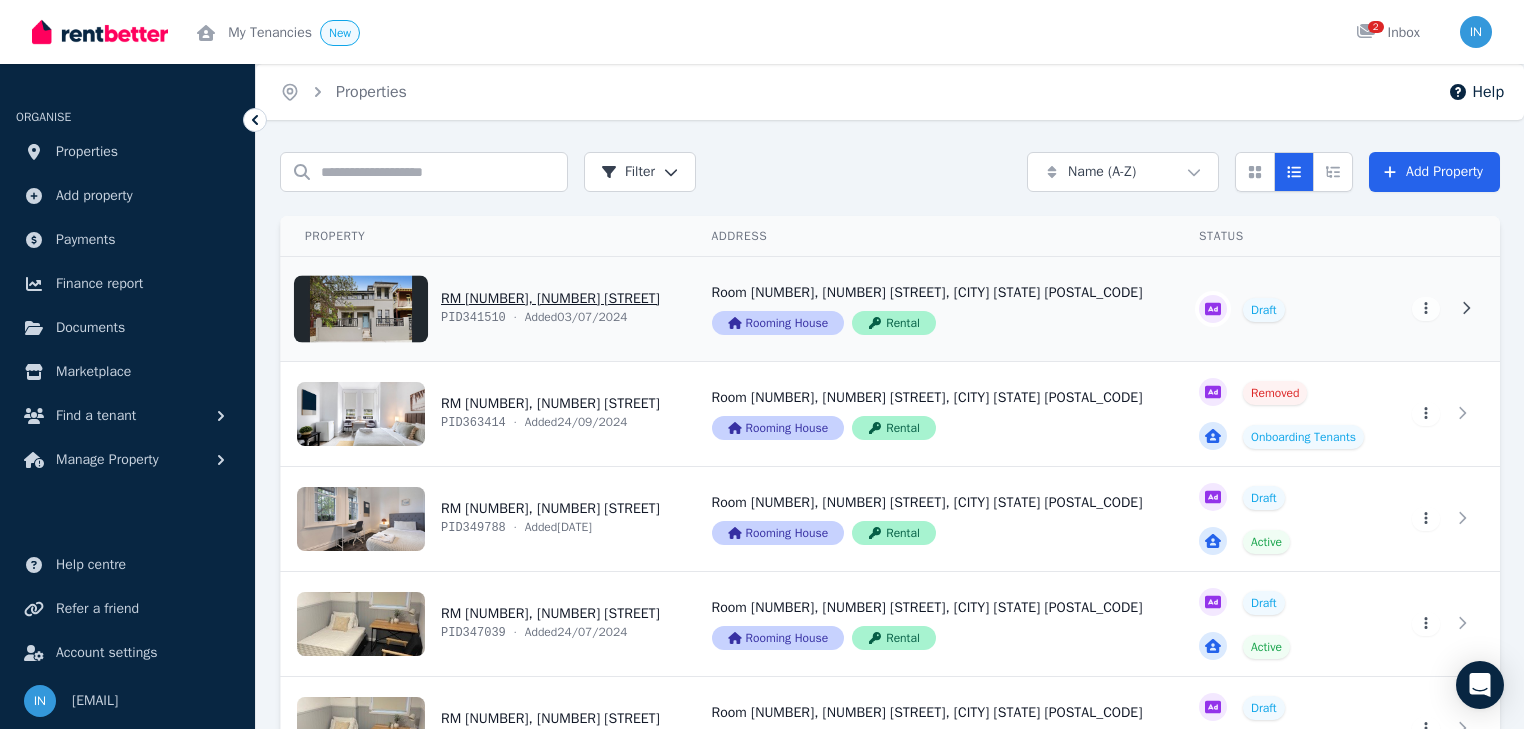 click on "View property details" at bounding box center [484, 309] 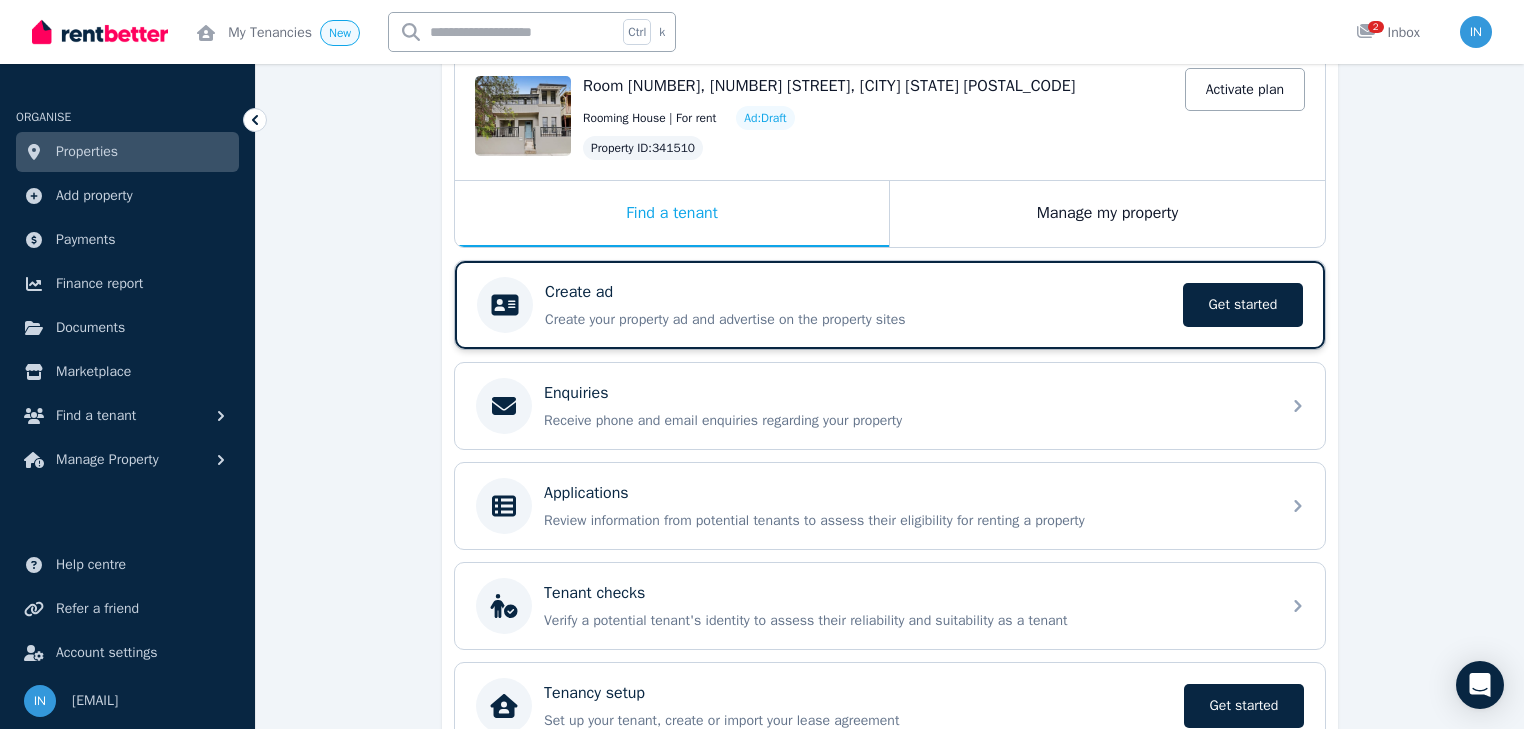 scroll, scrollTop: 240, scrollLeft: 0, axis: vertical 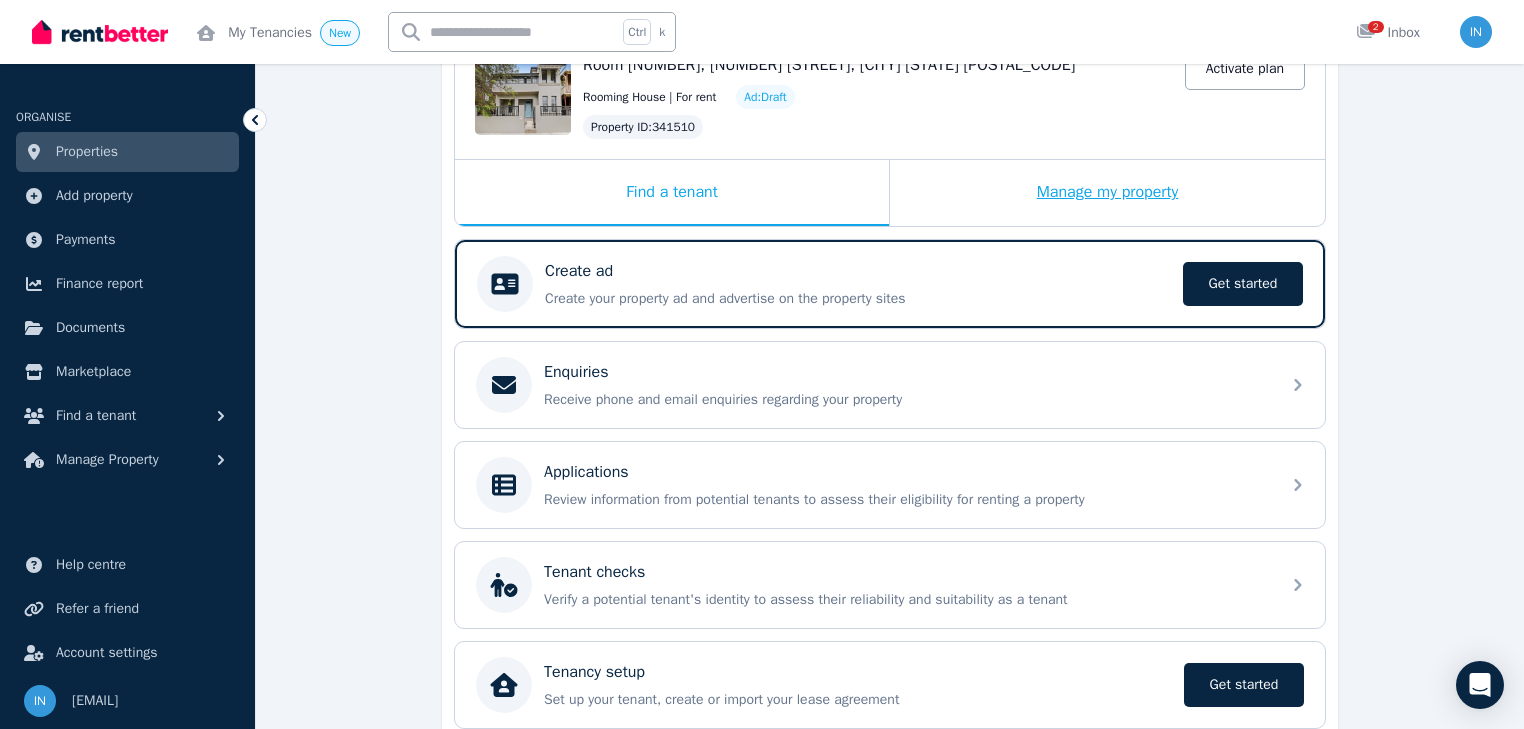 click on "Manage my property" at bounding box center [1107, 193] 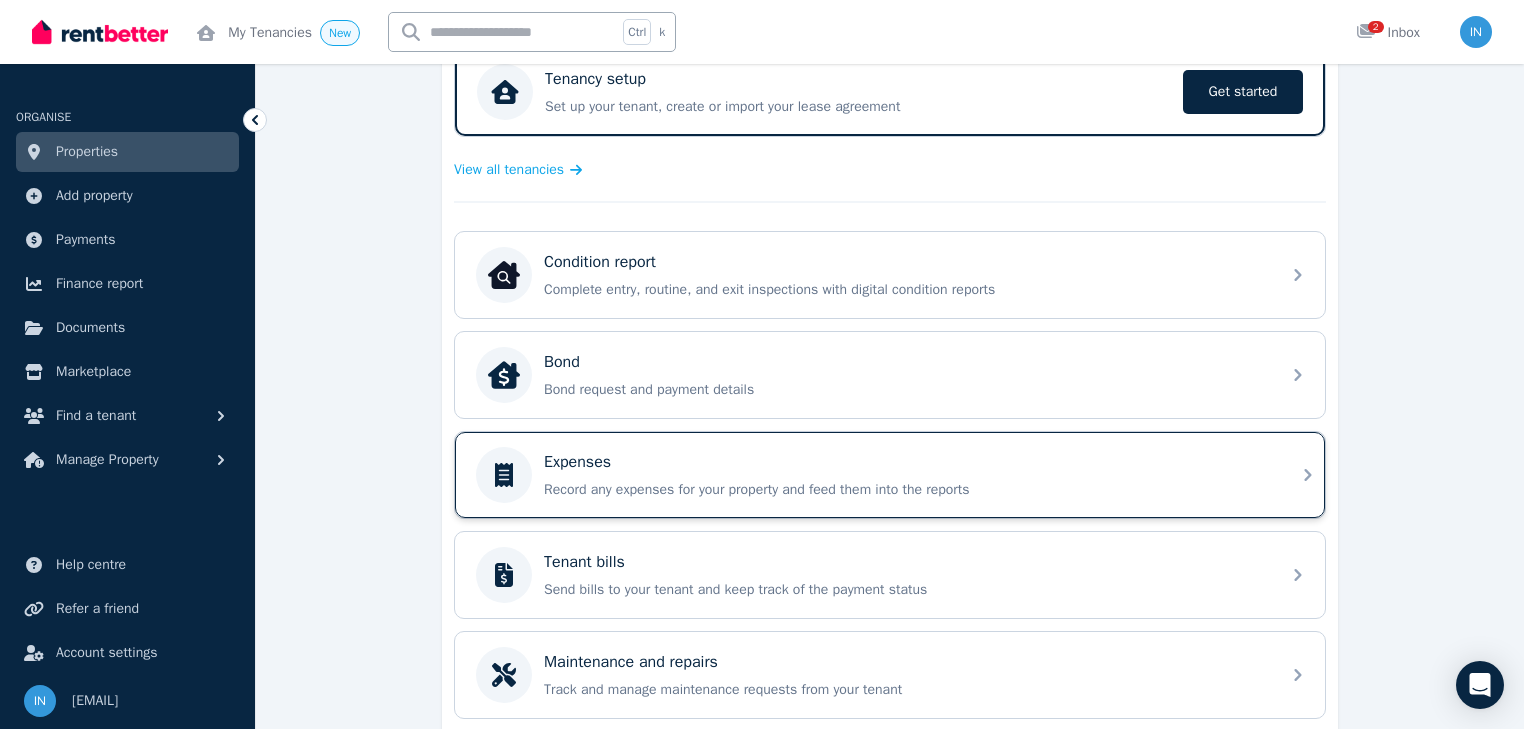 scroll, scrollTop: 480, scrollLeft: 0, axis: vertical 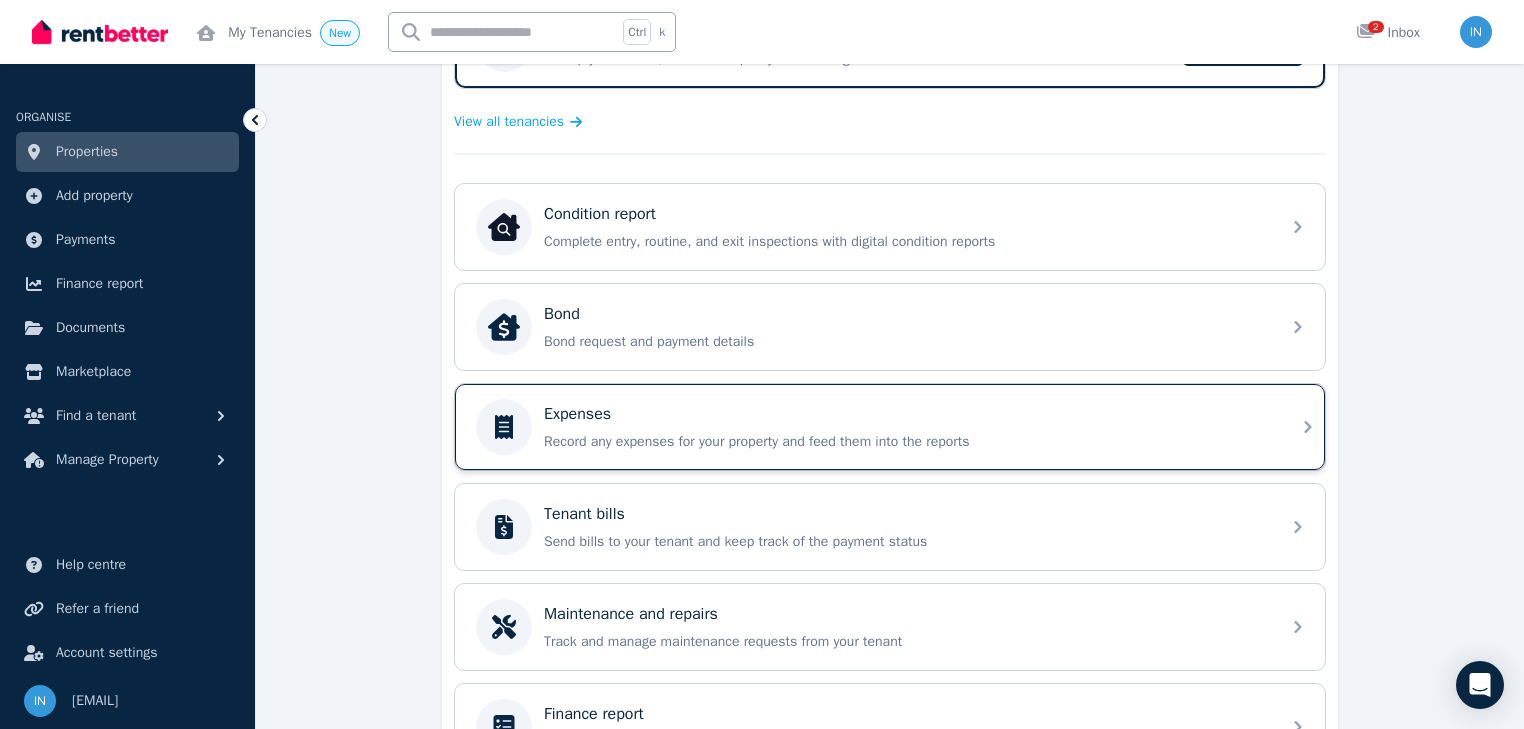 click on "Expenses" at bounding box center (577, 414) 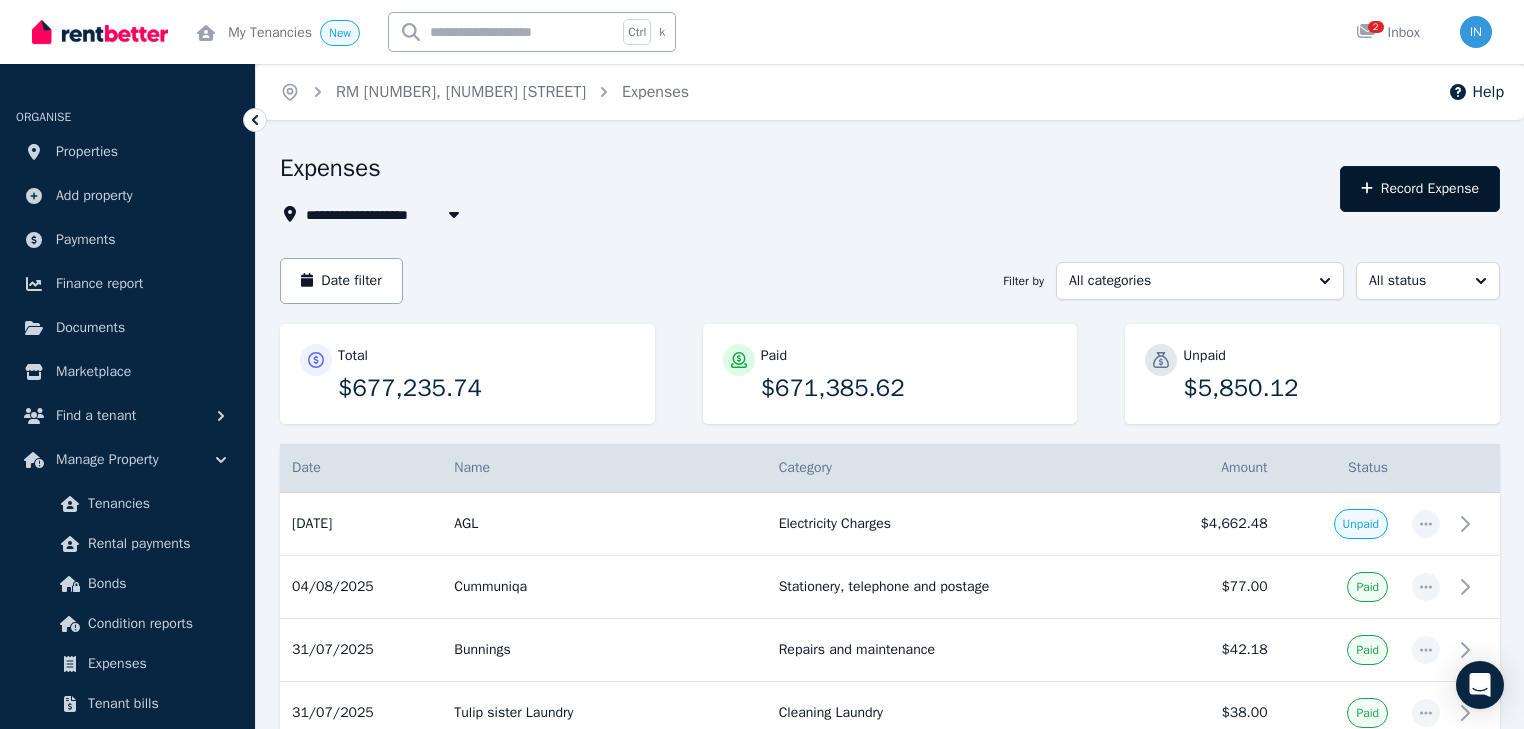 click on "Record Expense" at bounding box center (1420, 189) 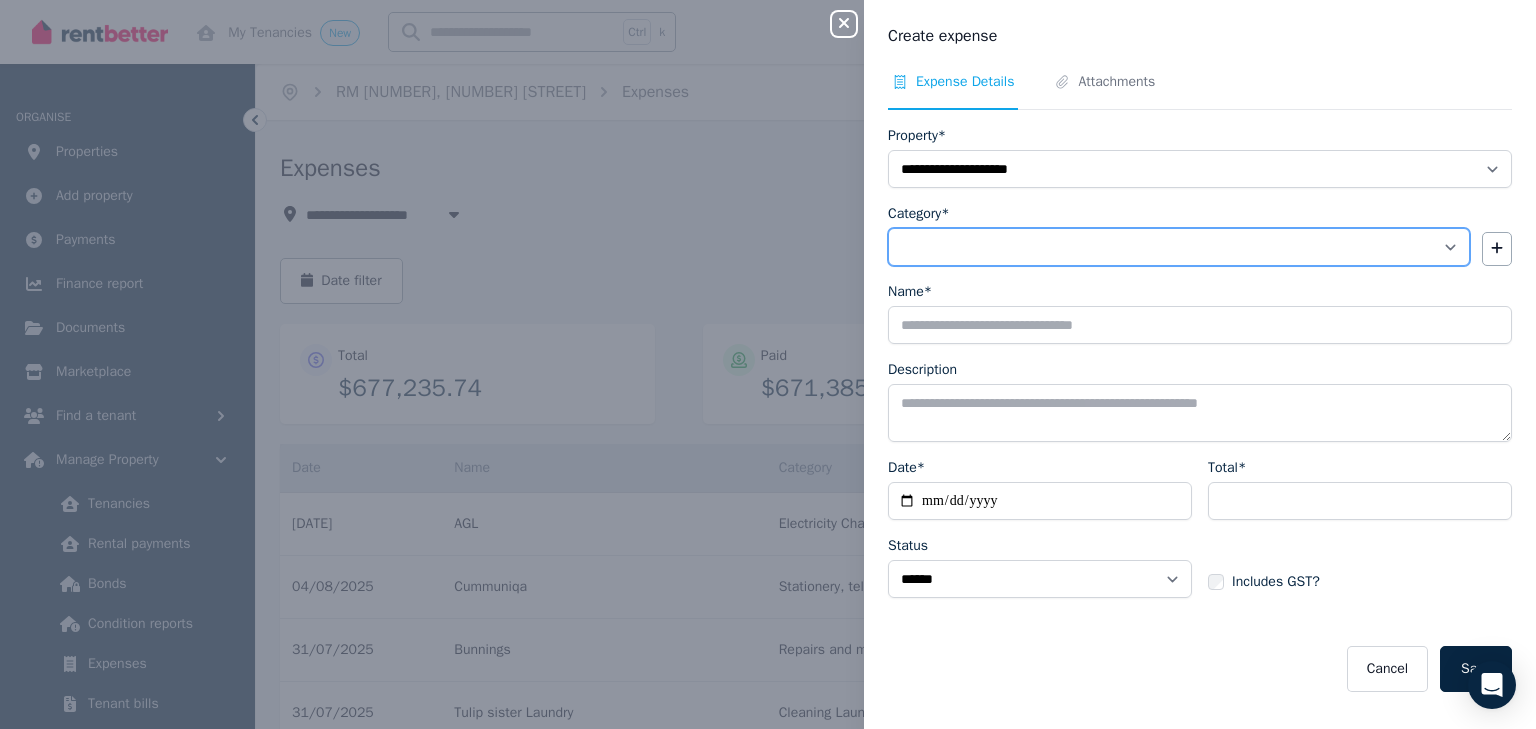 click on "**********" at bounding box center [1179, 247] 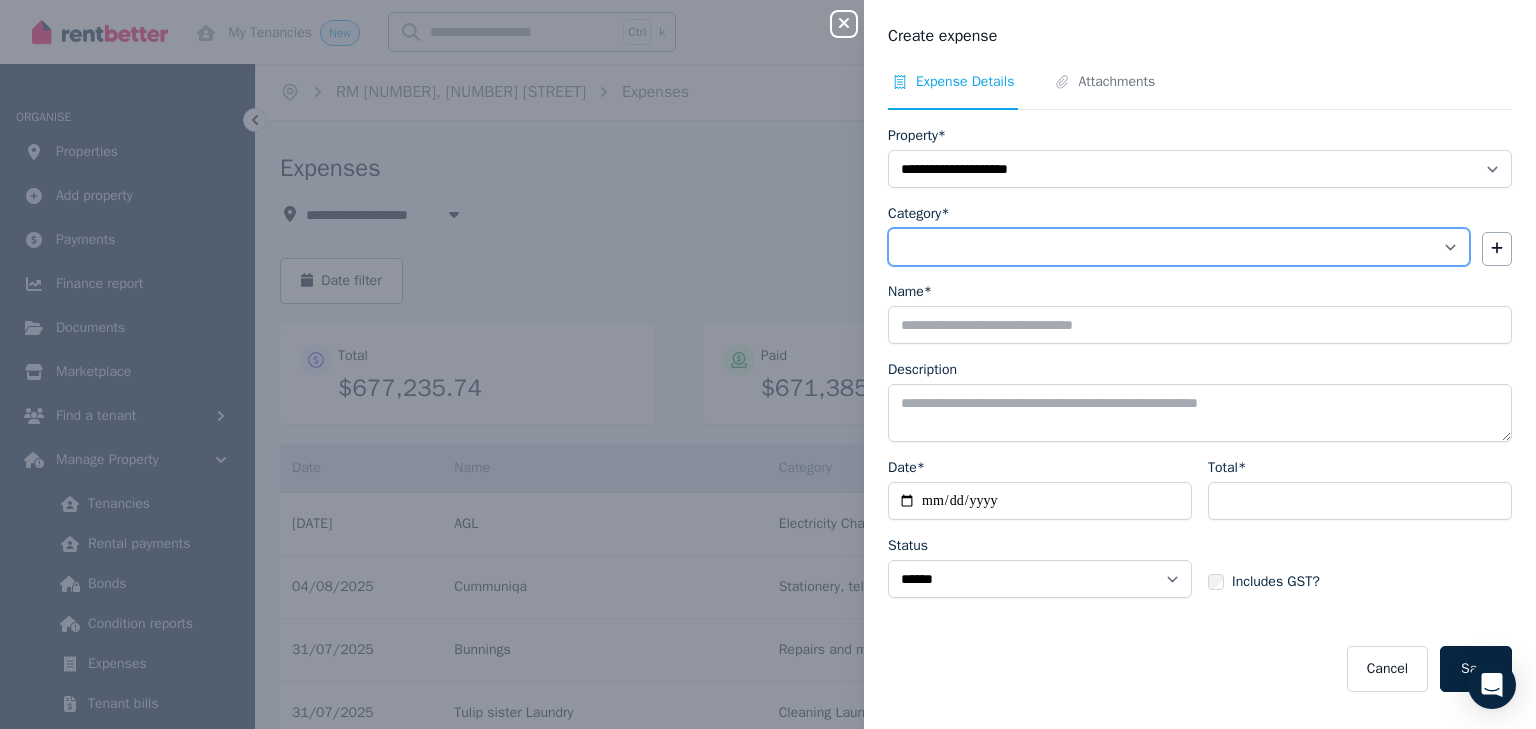 select on "**********" 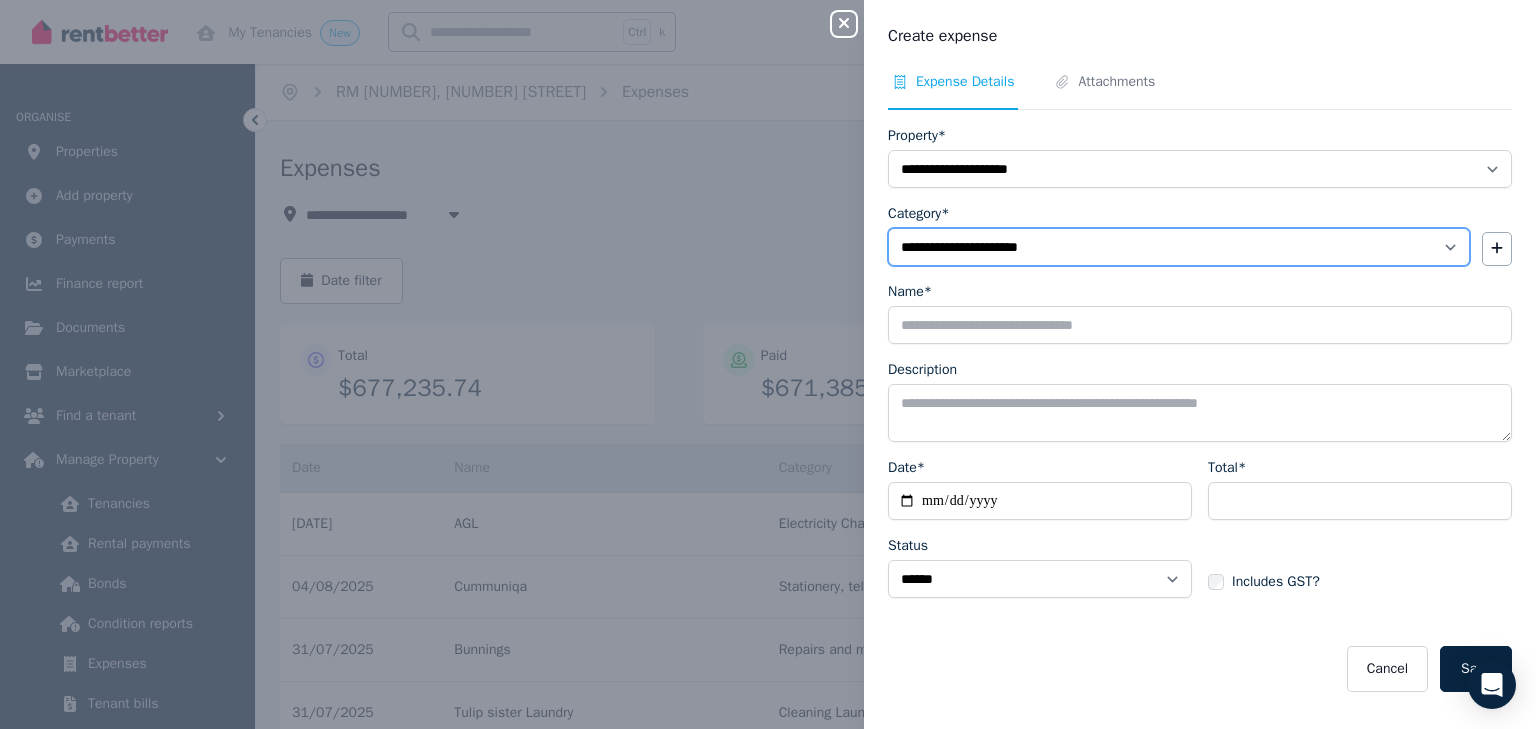 click on "**********" at bounding box center [1179, 247] 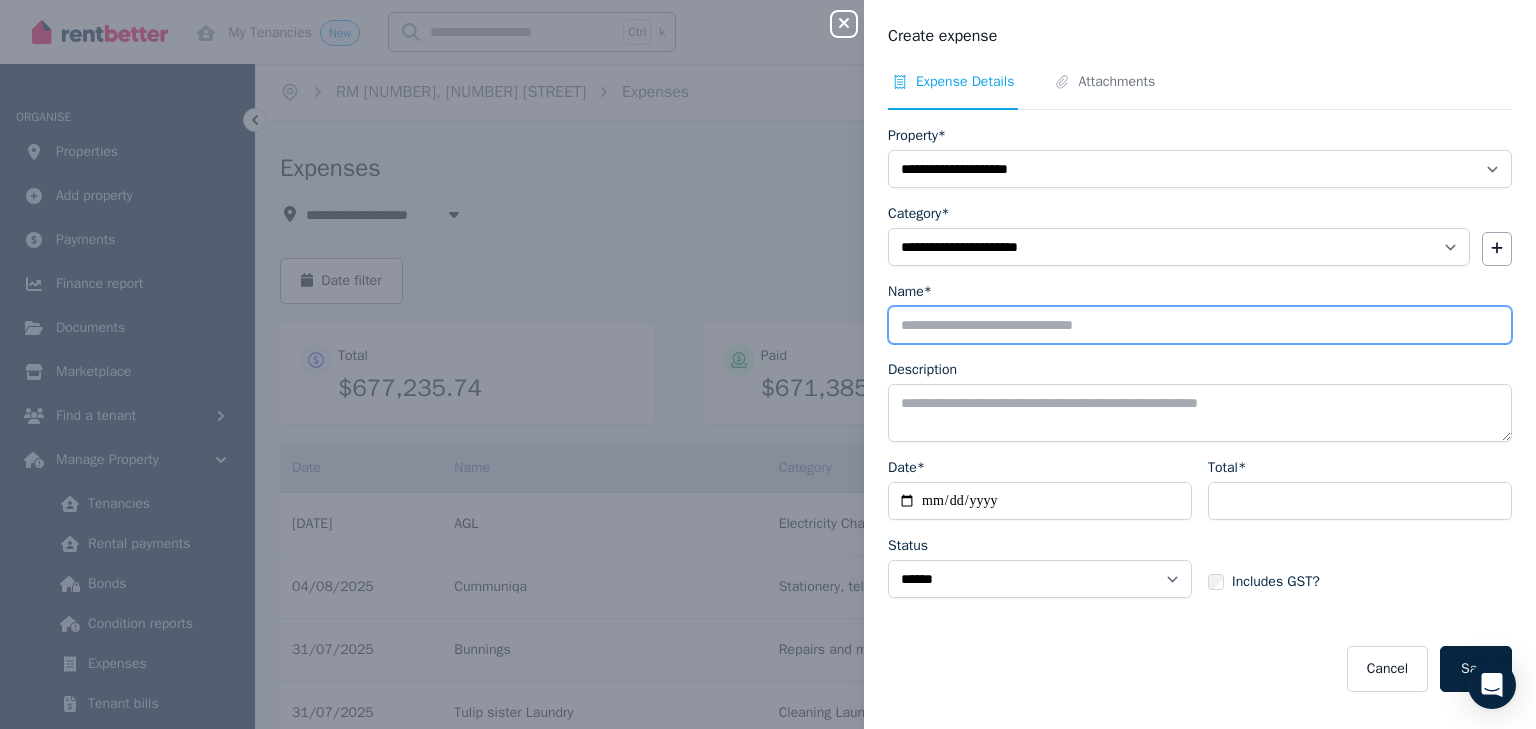 click on "Name*" at bounding box center (1200, 325) 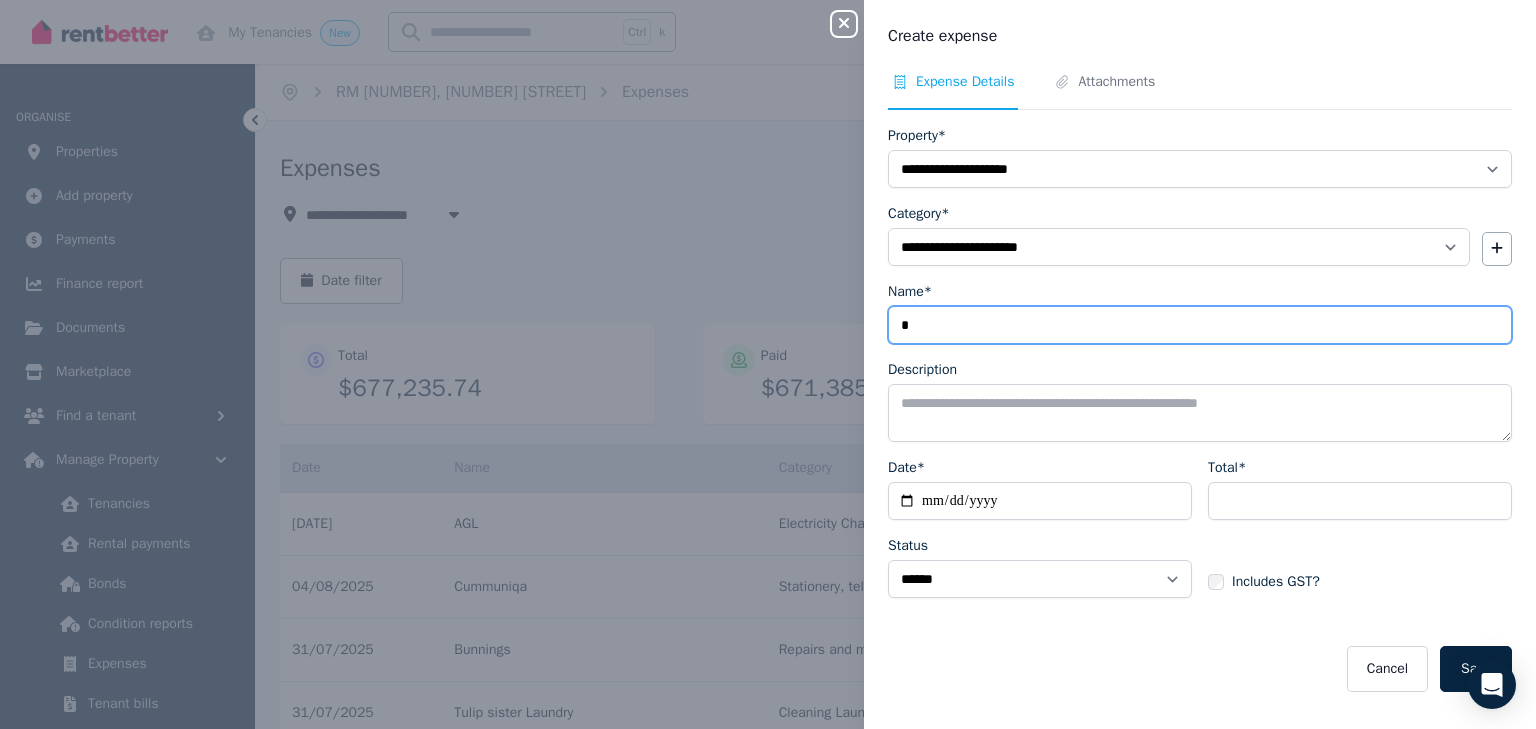 type on "**********" 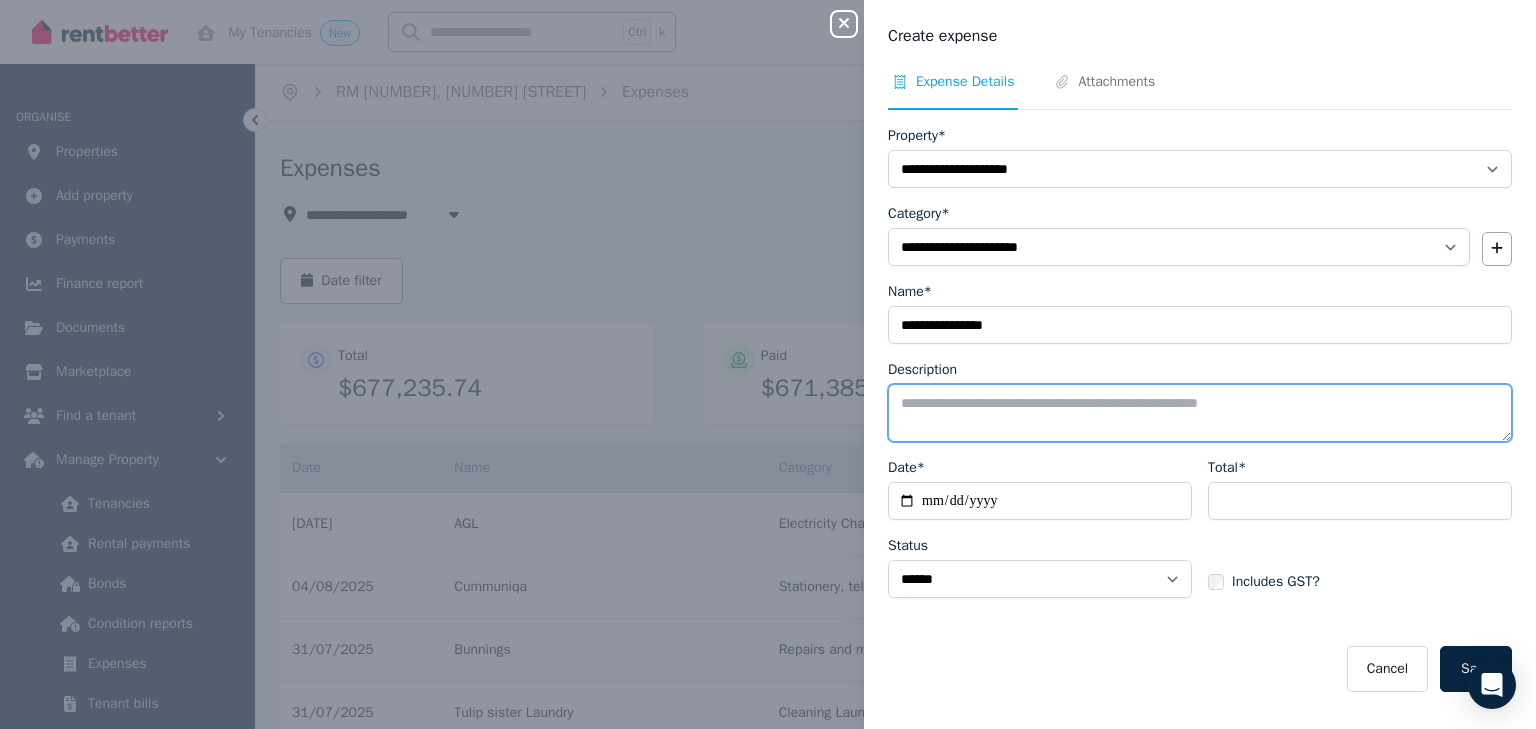 click on "Description" at bounding box center [1200, 413] 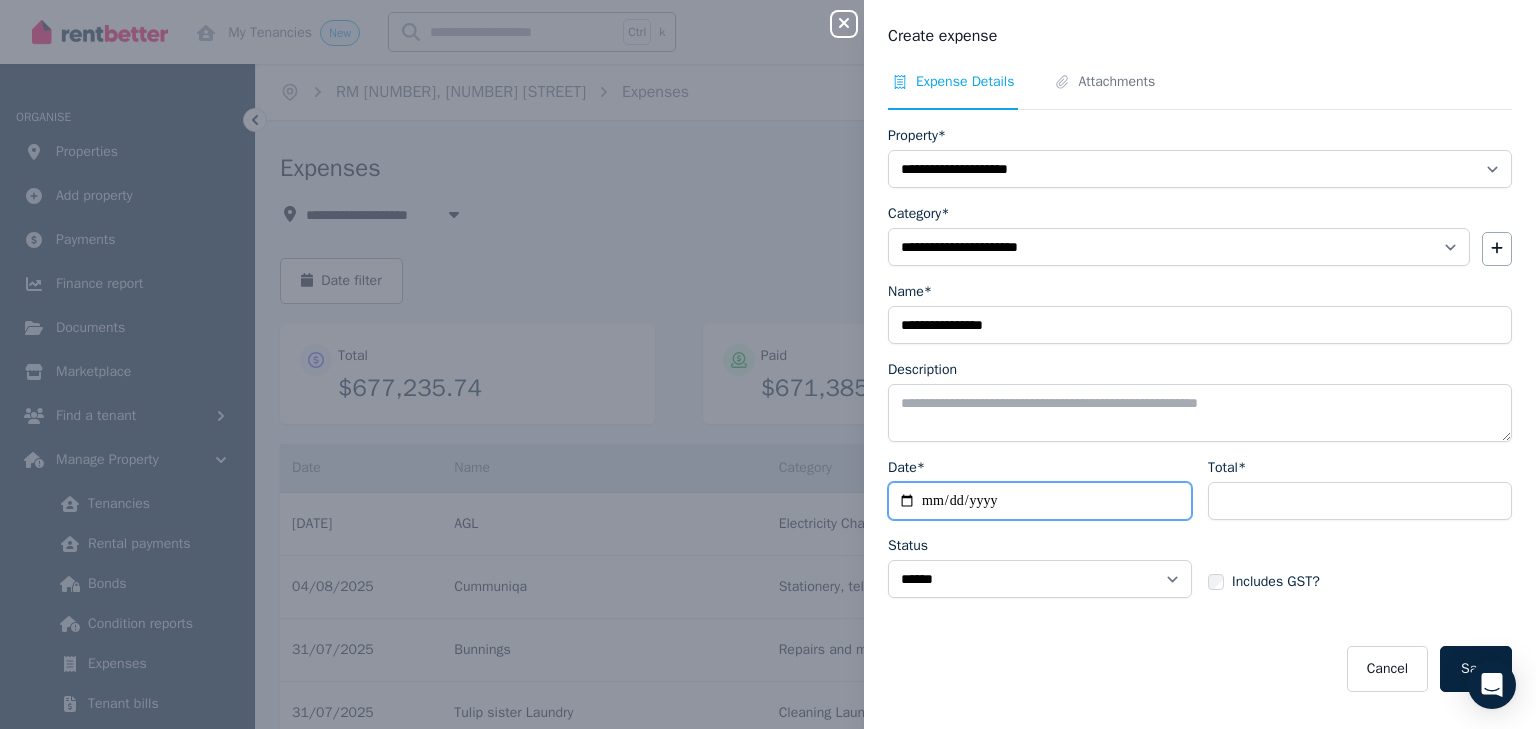 click on "Date*" at bounding box center (1040, 501) 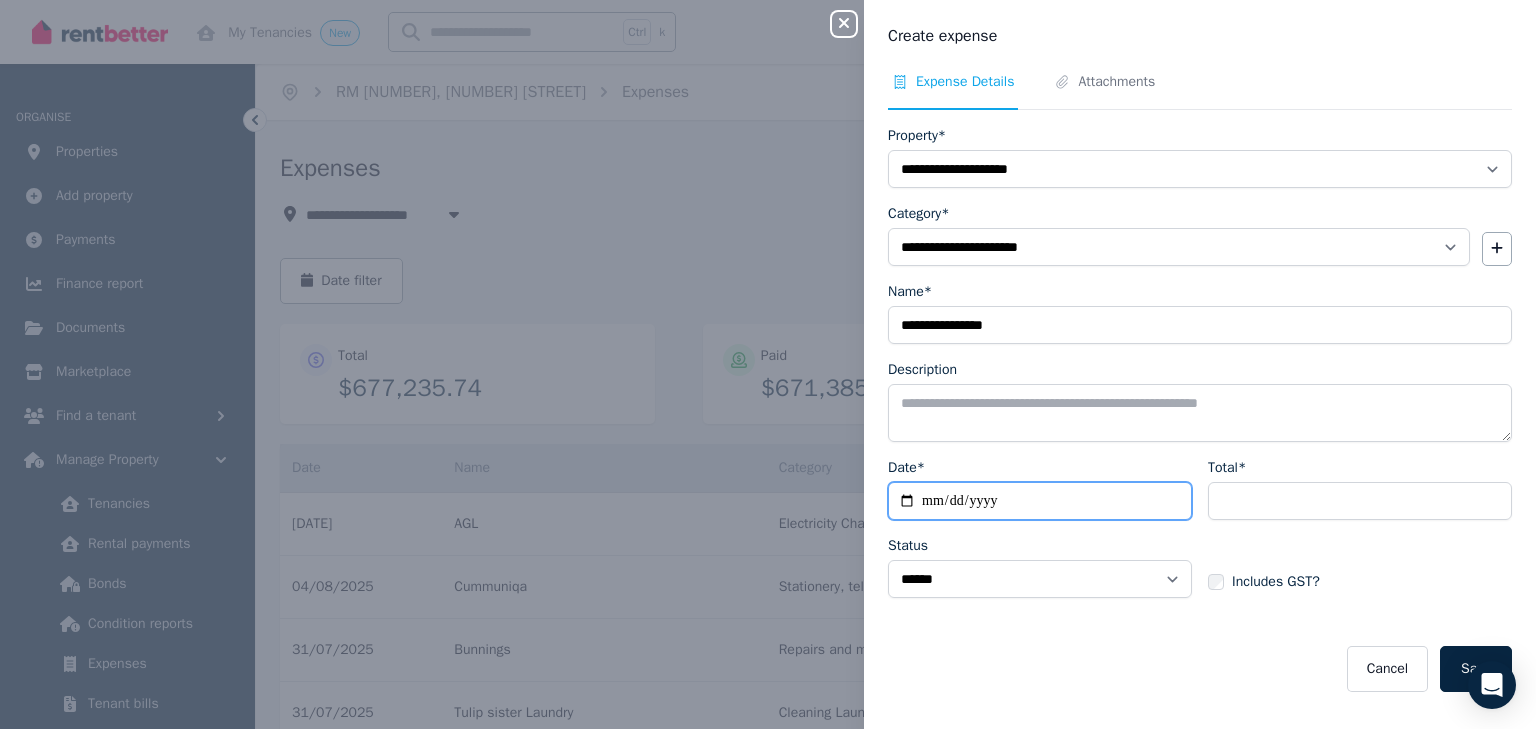 type on "**********" 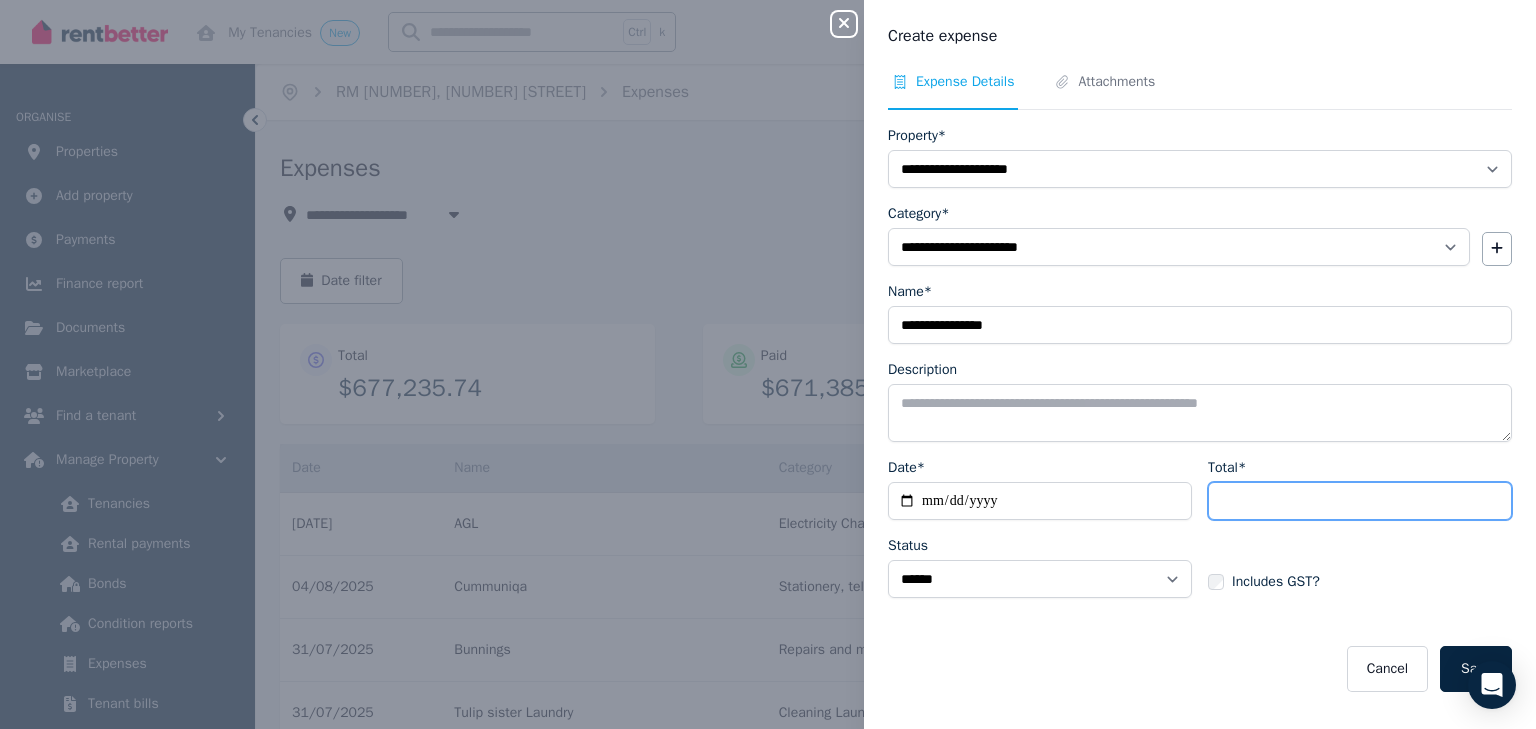 click on "Total*" at bounding box center (1360, 501) 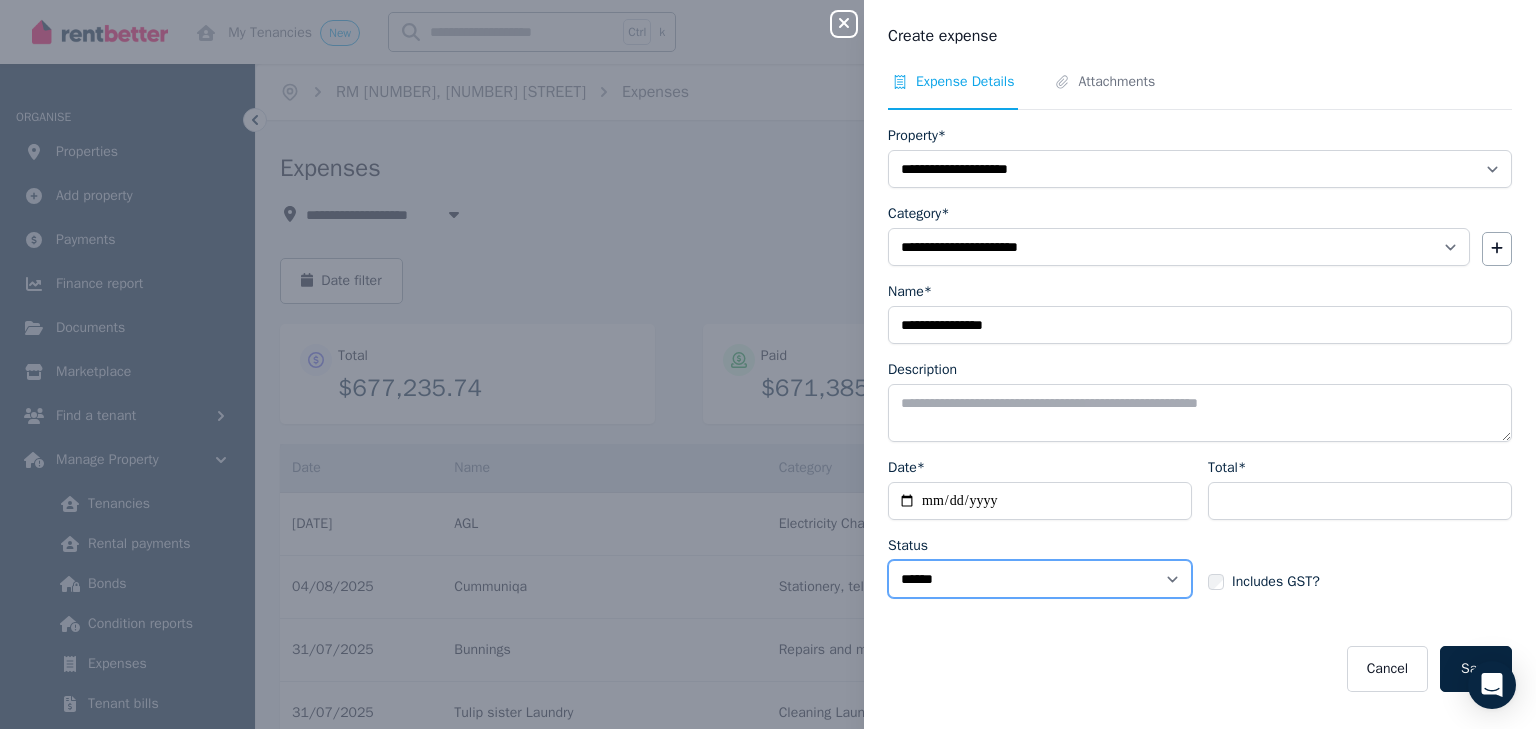 click on "****** ****" at bounding box center (1040, 579) 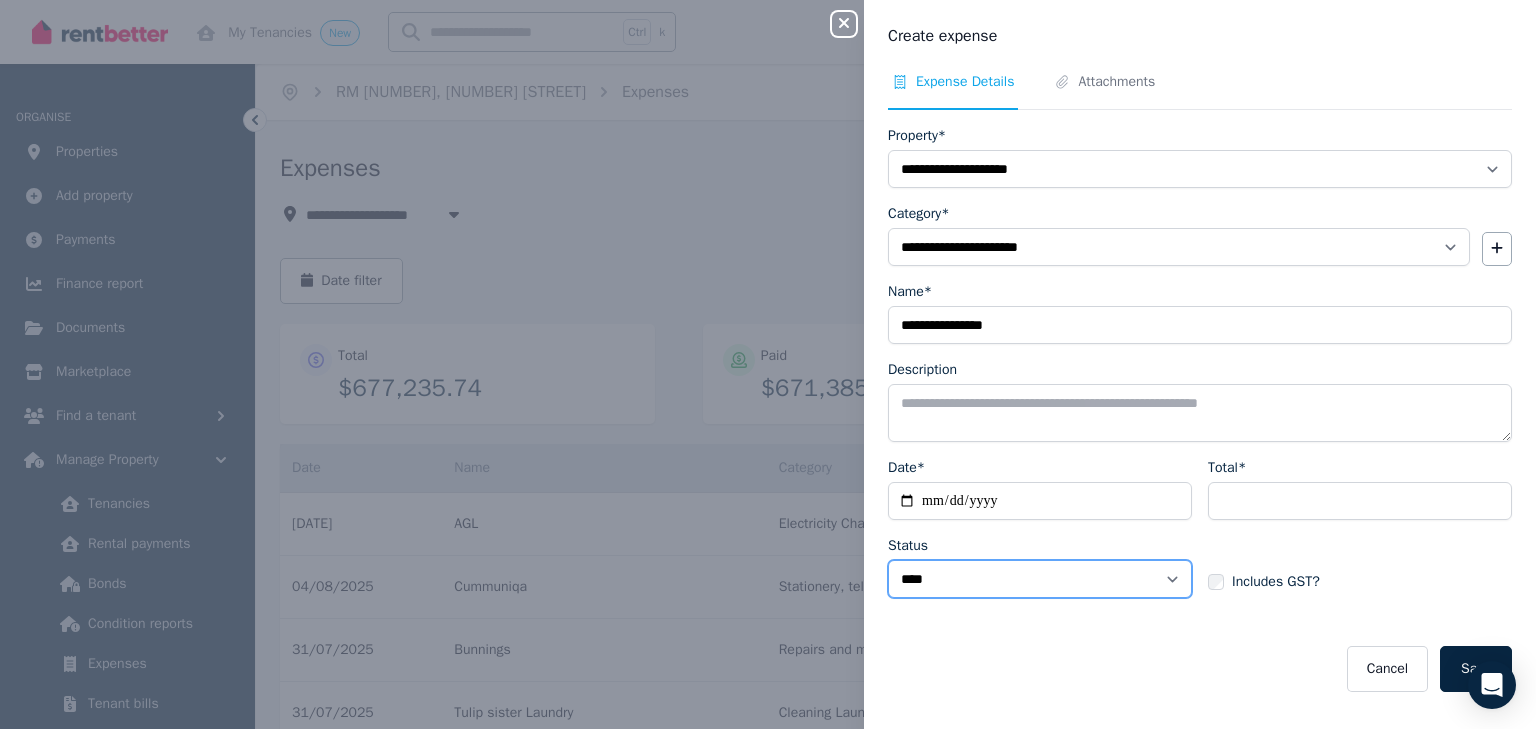 click on "****** ****" at bounding box center [1040, 579] 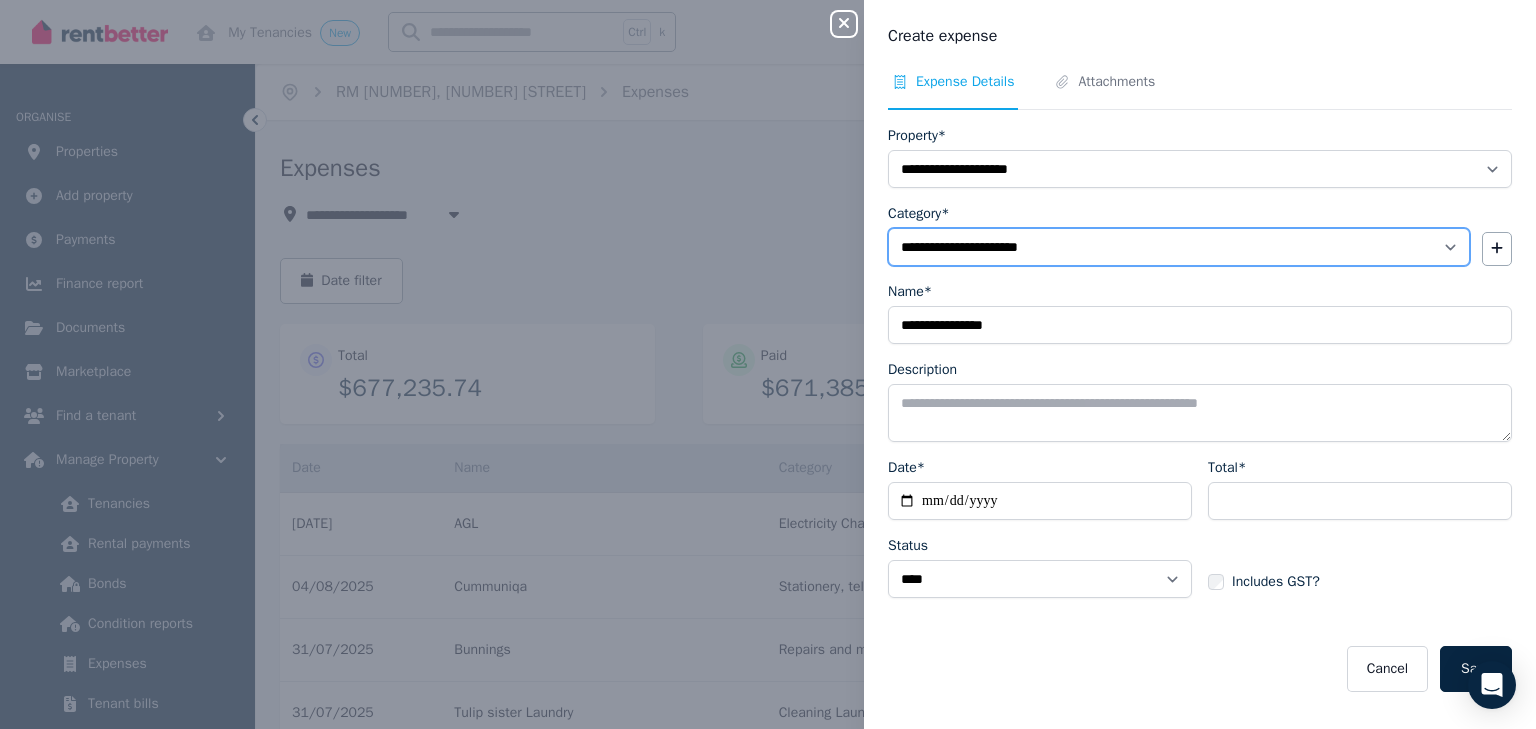 click on "**********" at bounding box center [1179, 247] 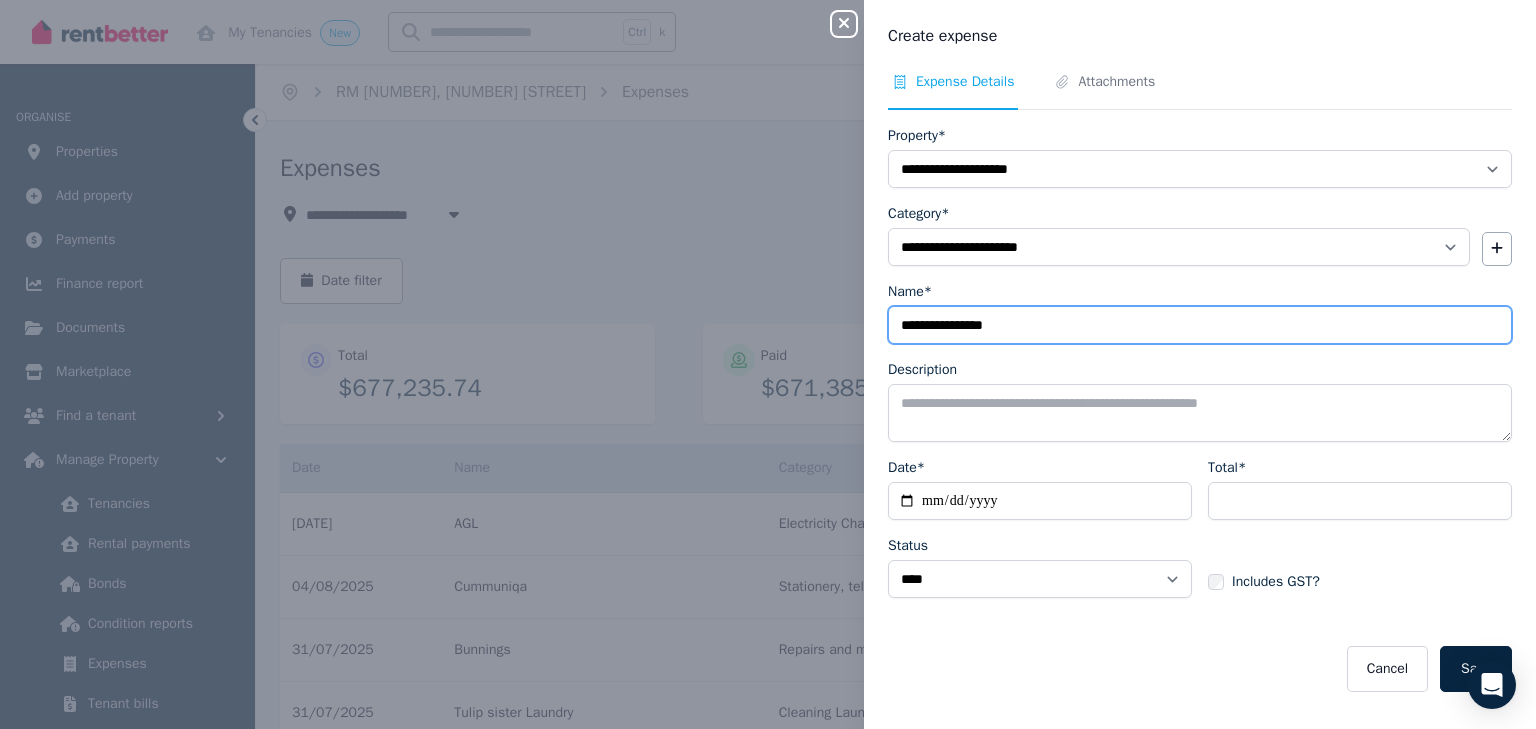 click on "**********" at bounding box center [1200, 325] 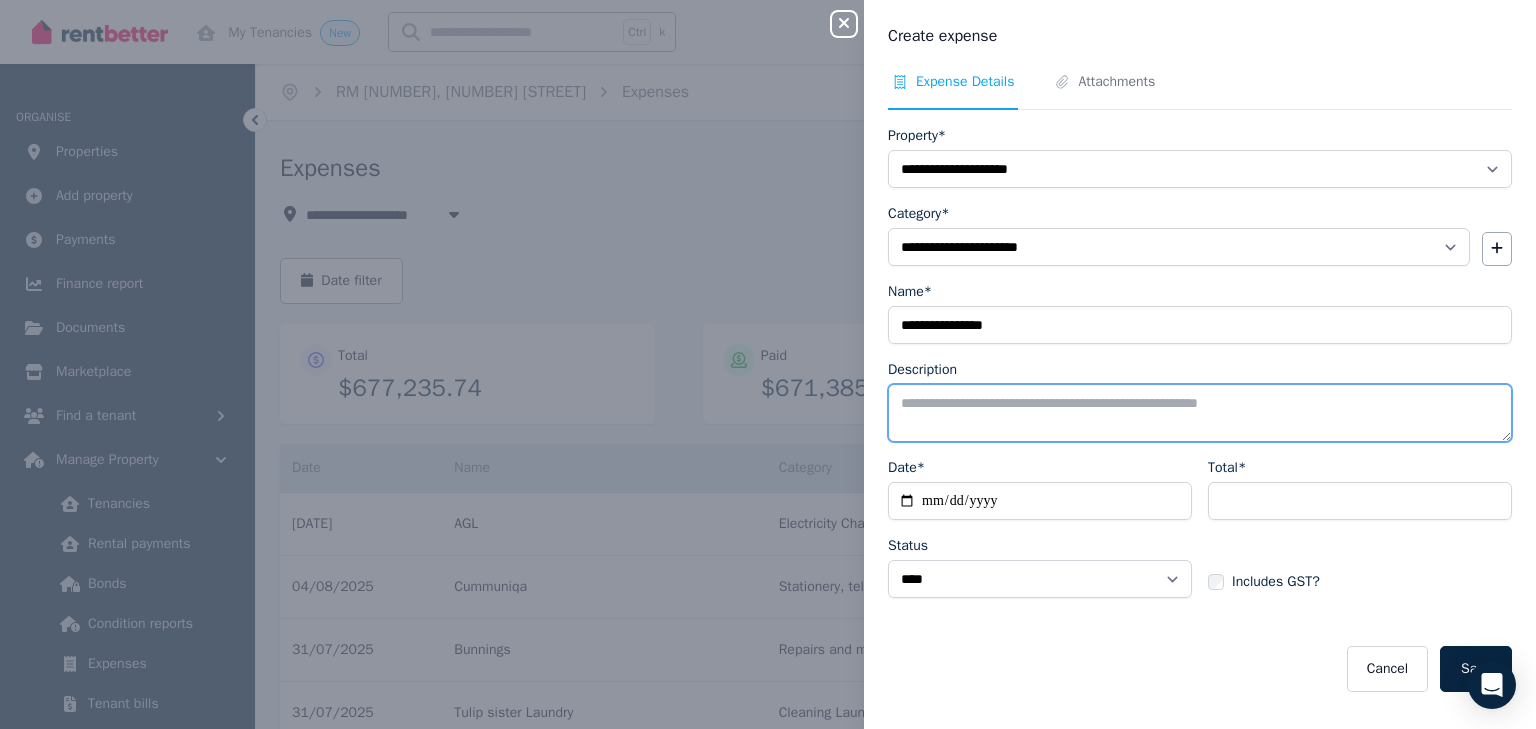 click on "Description" at bounding box center [1200, 413] 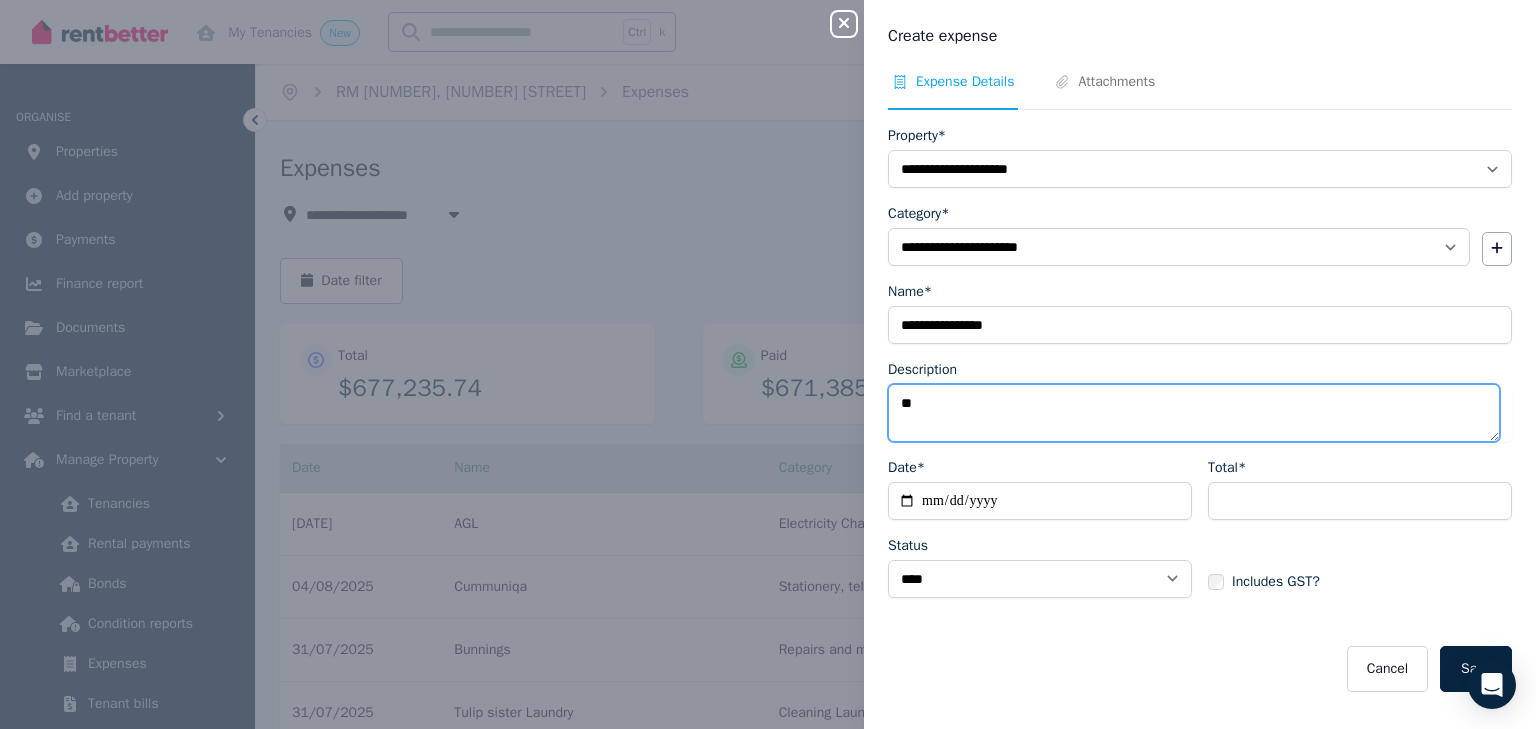 type on "*" 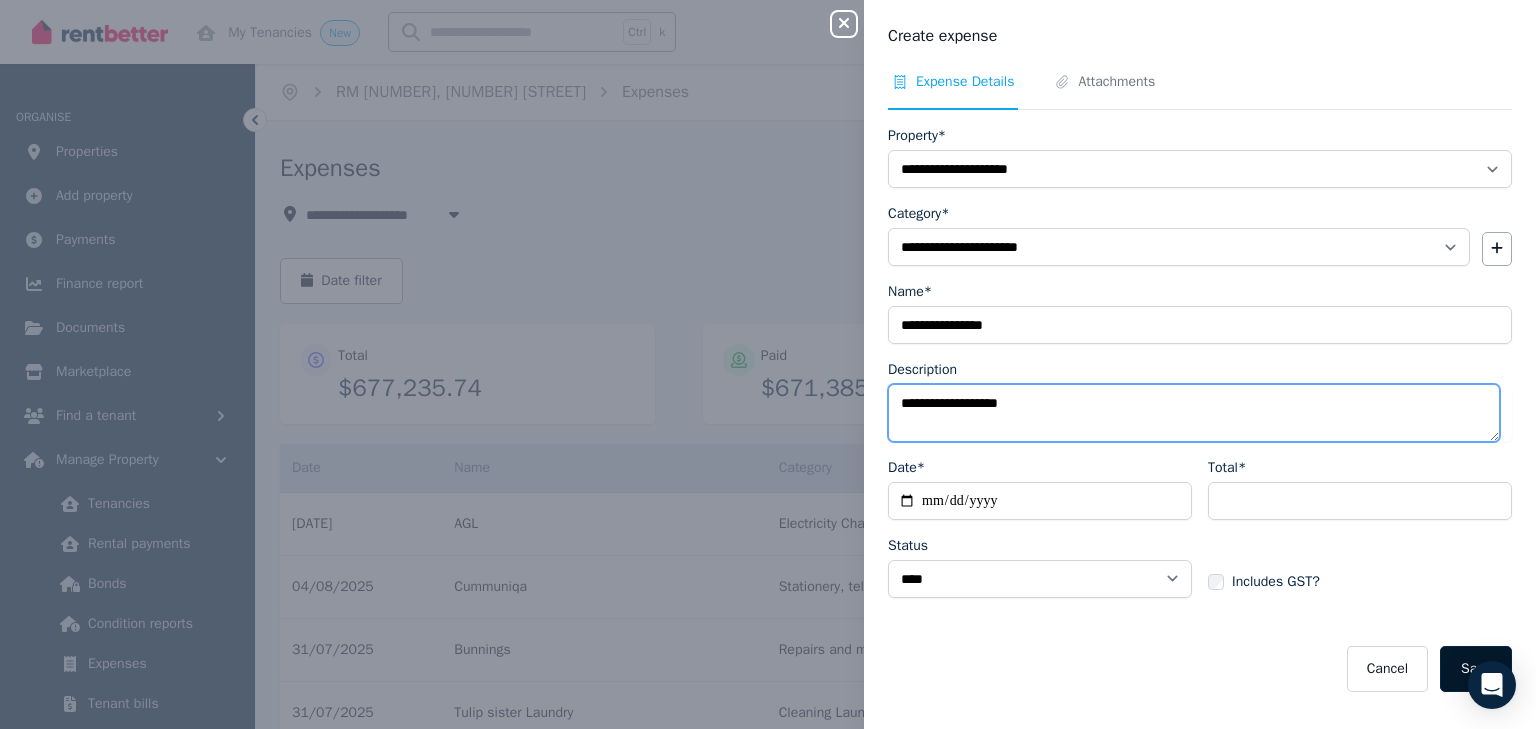 type on "**********" 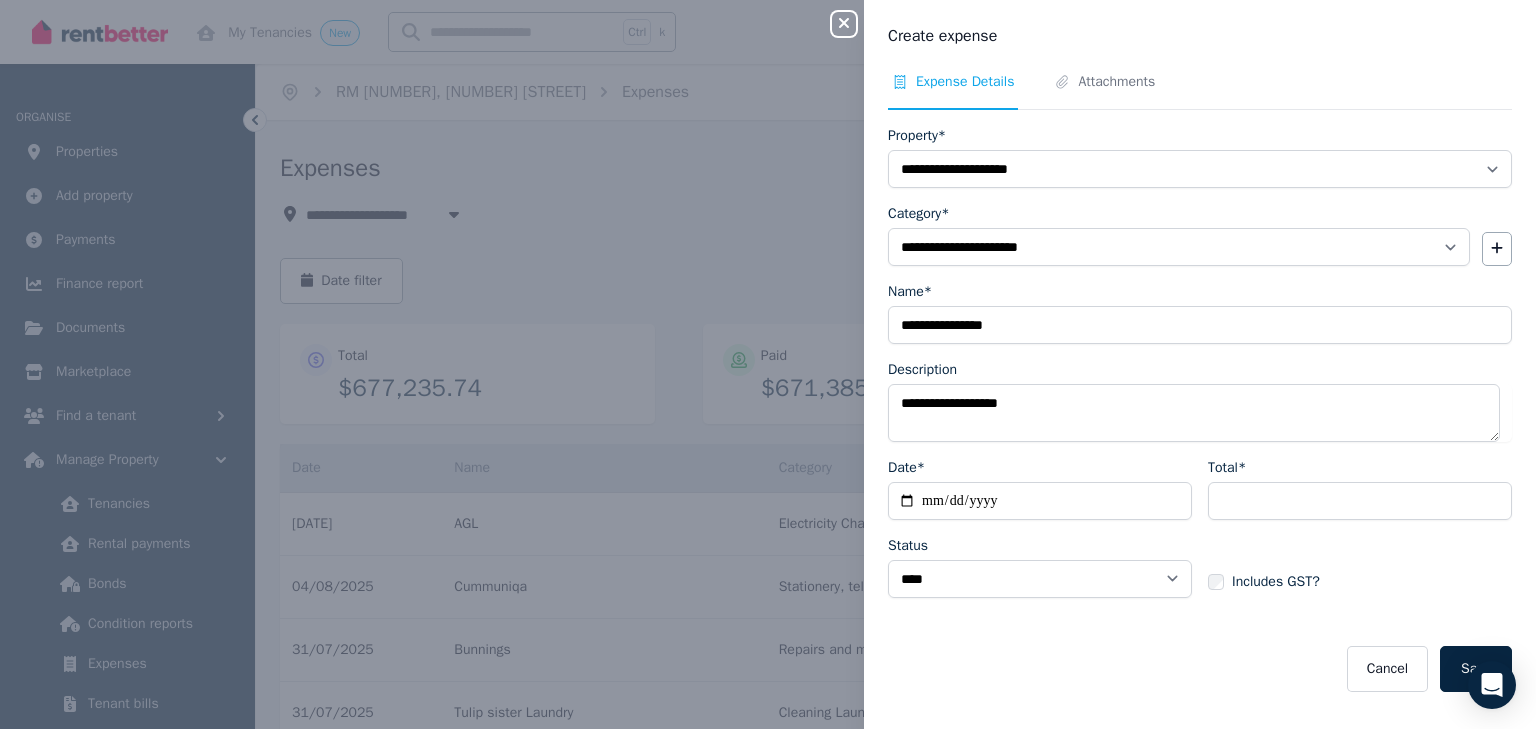 click on "Save" at bounding box center [1476, 669] 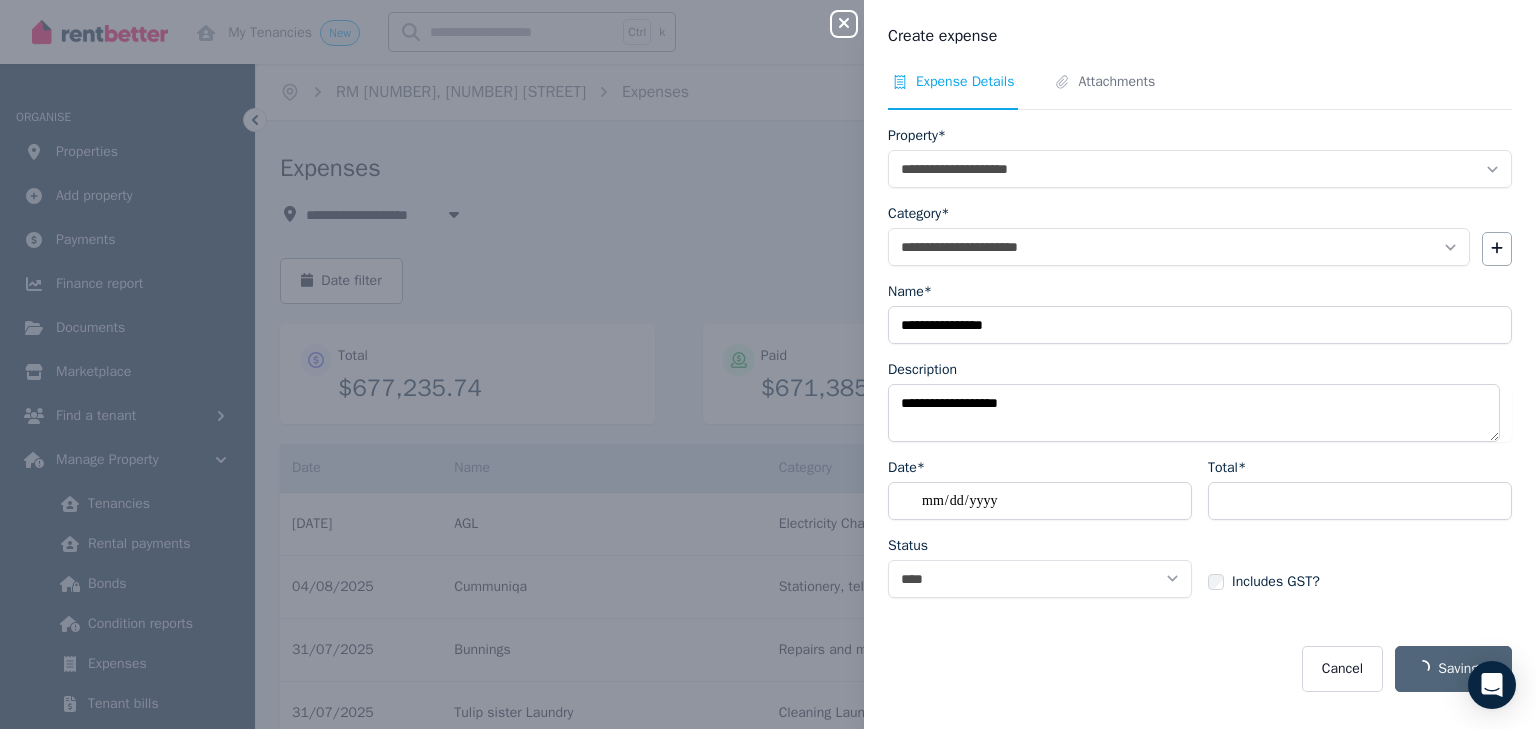 select on "**********" 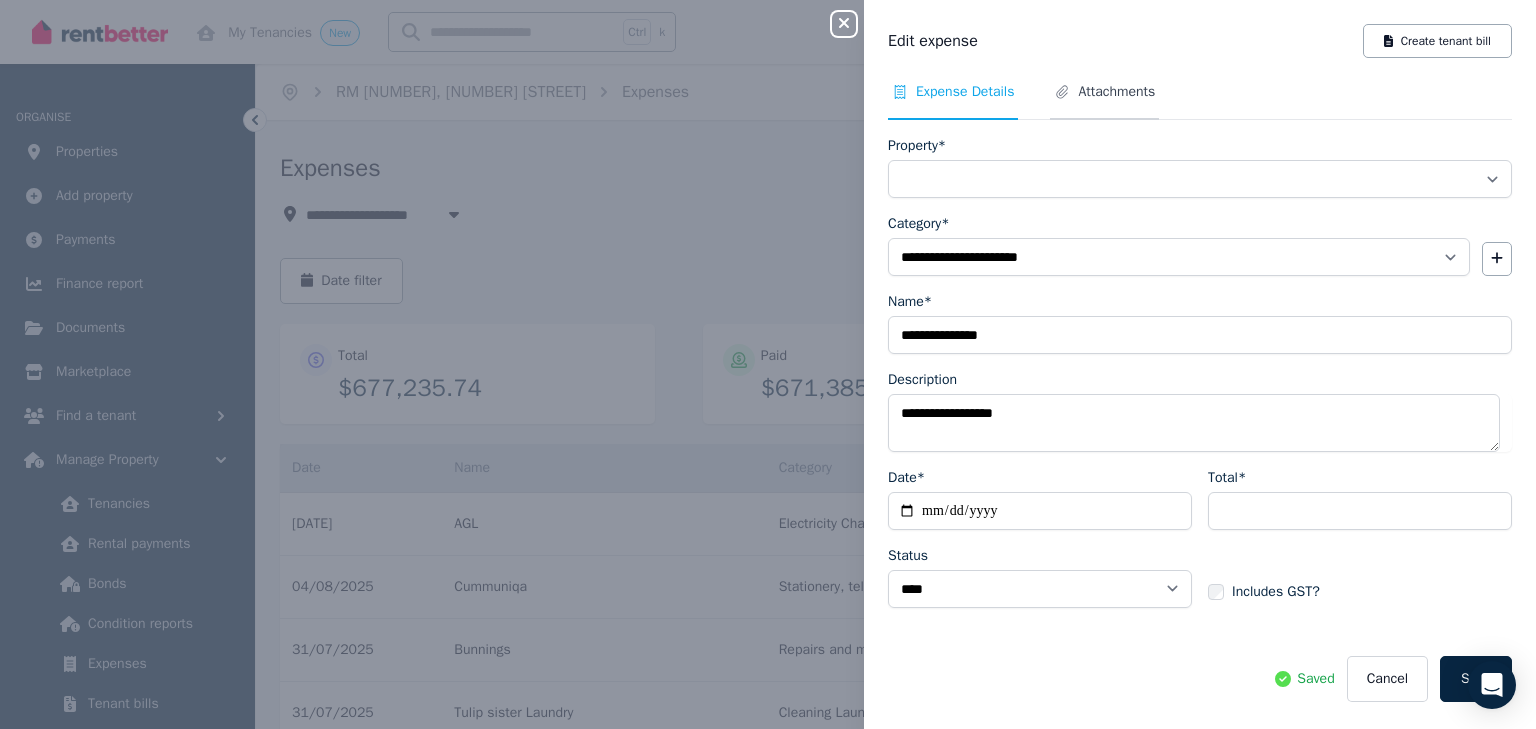select on "**********" 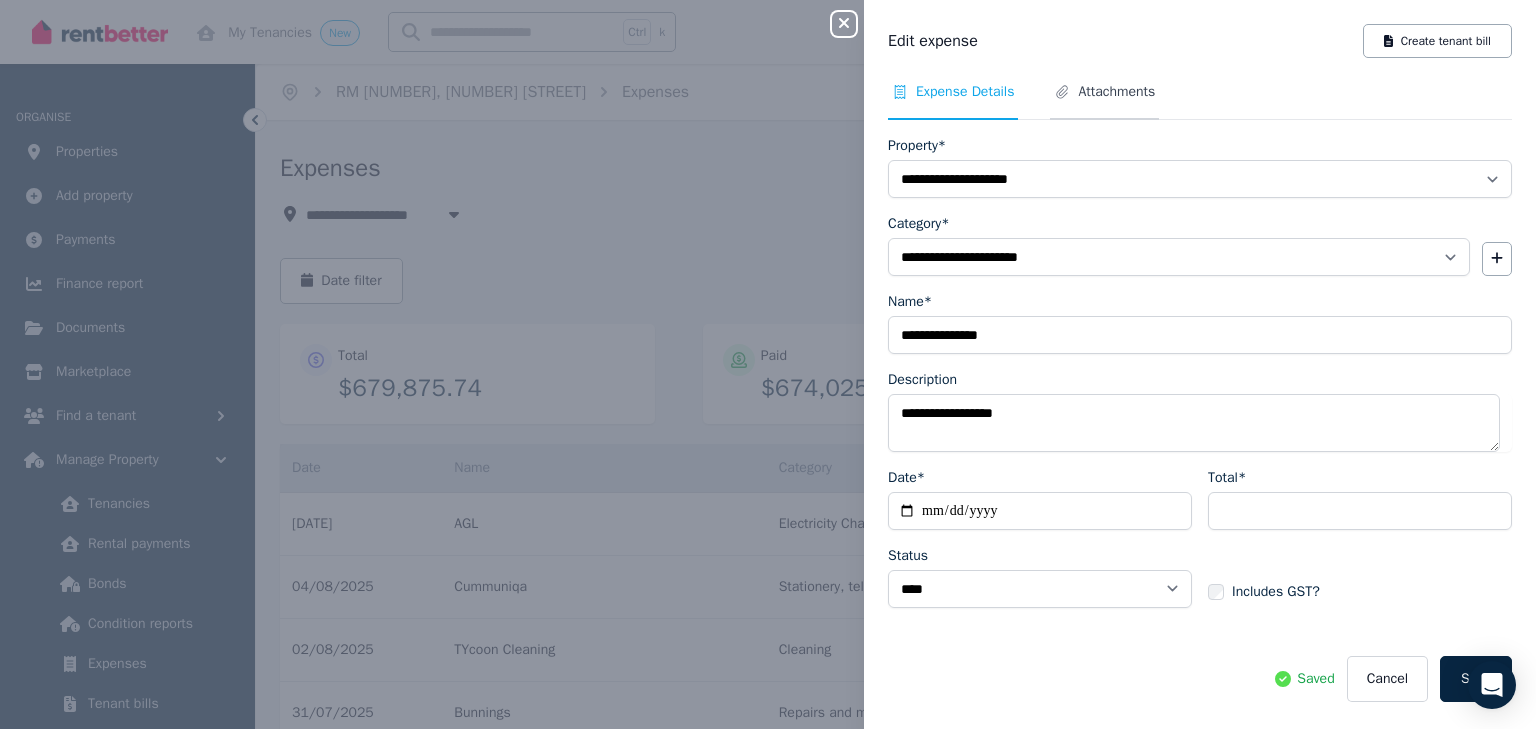 click on "Attachments" at bounding box center (1116, 92) 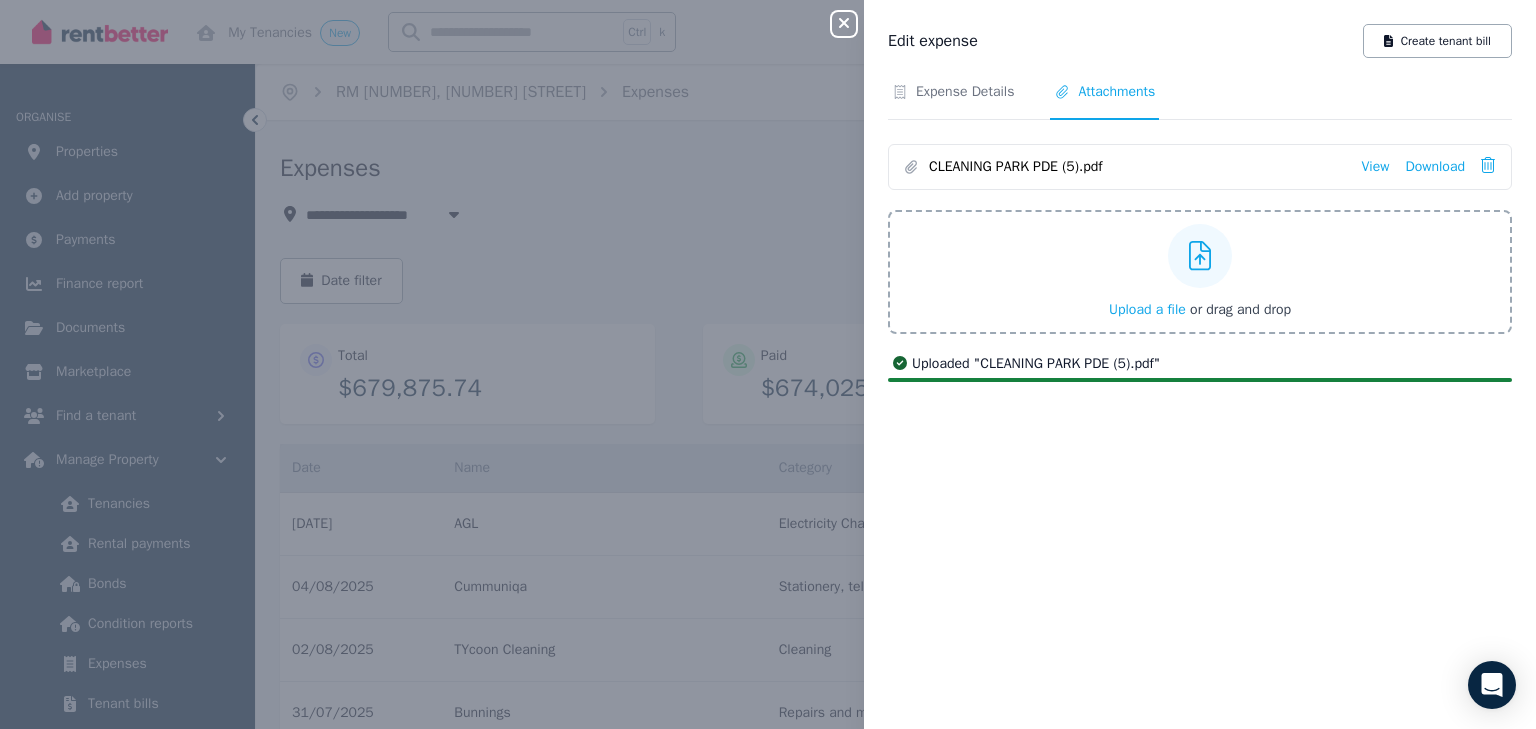 click 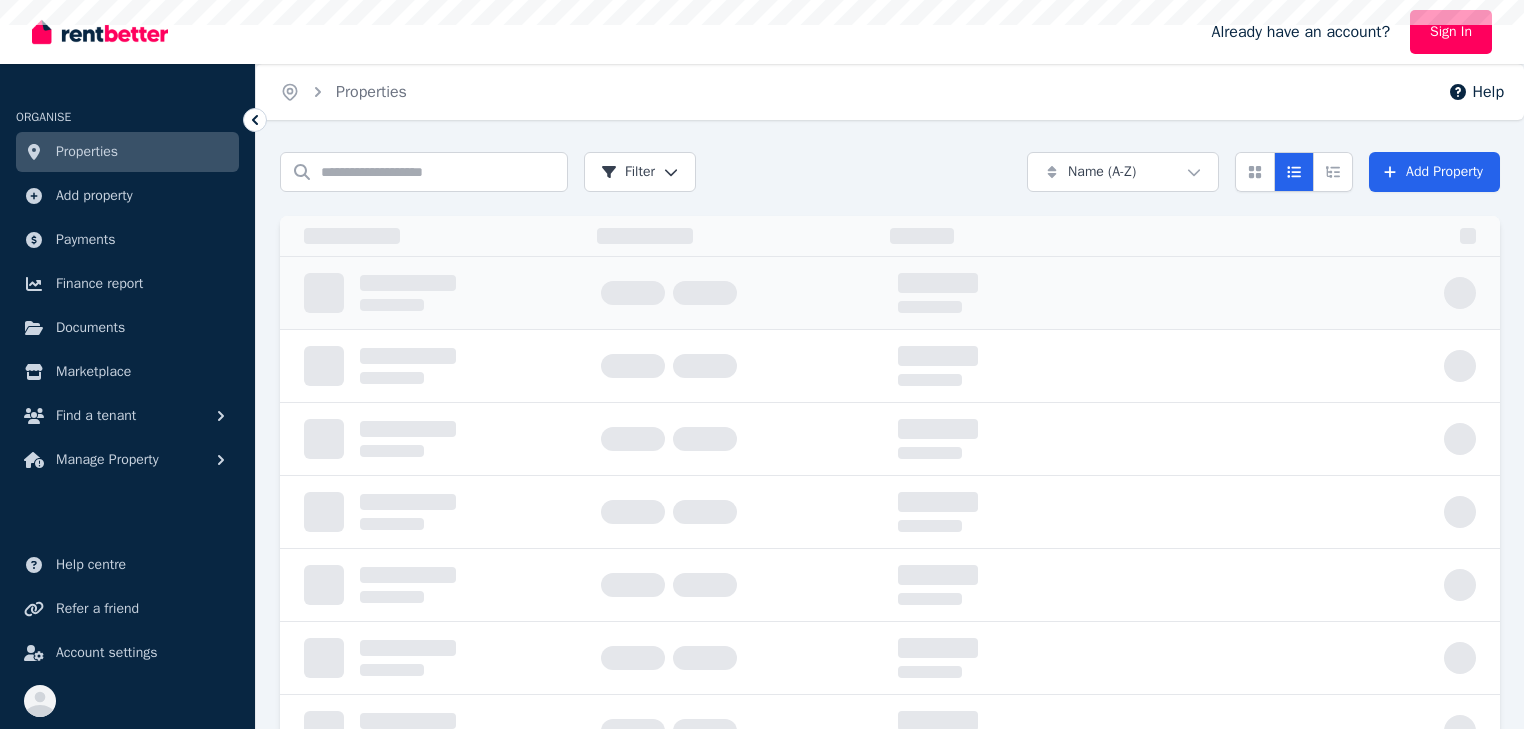 scroll, scrollTop: 0, scrollLeft: 0, axis: both 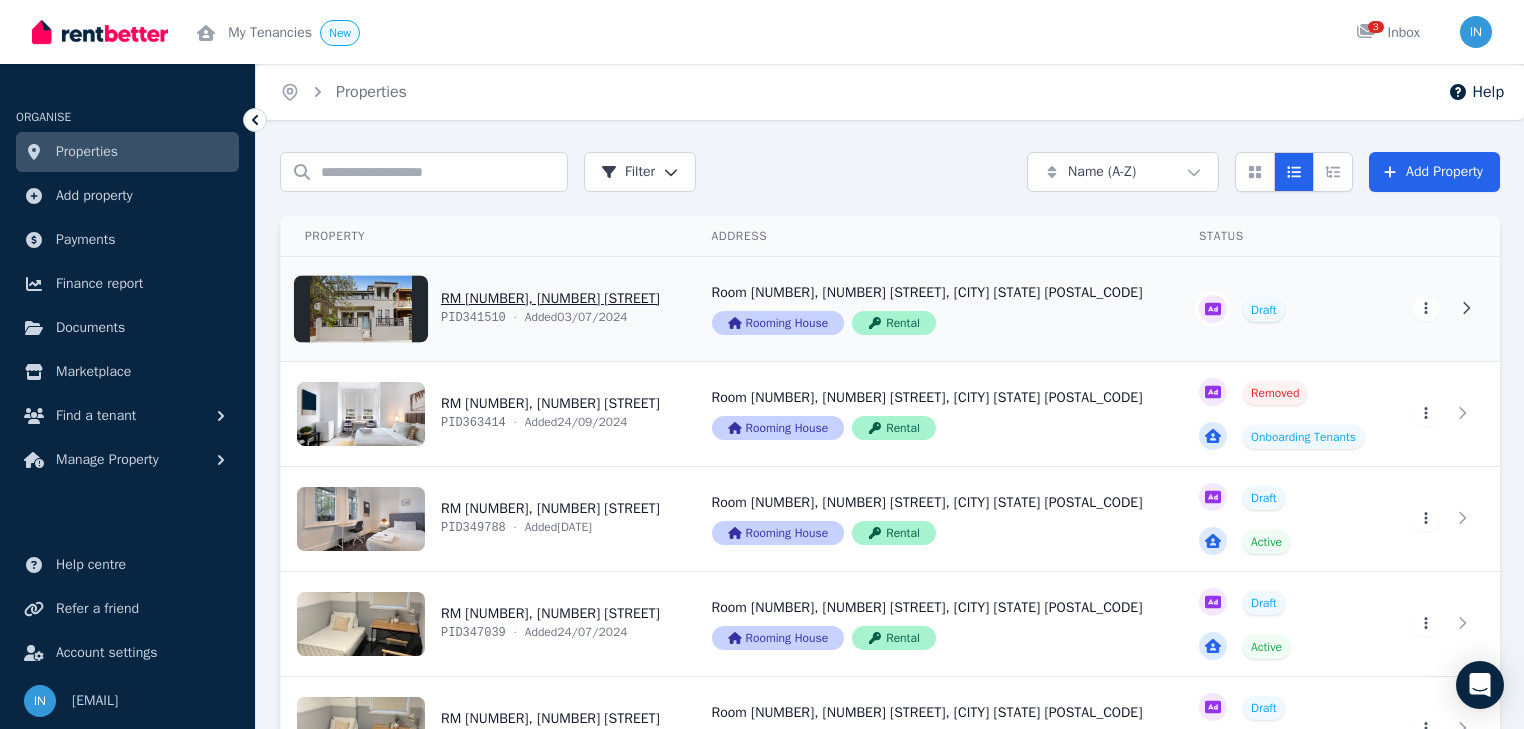 click on "View property details" at bounding box center (484, 309) 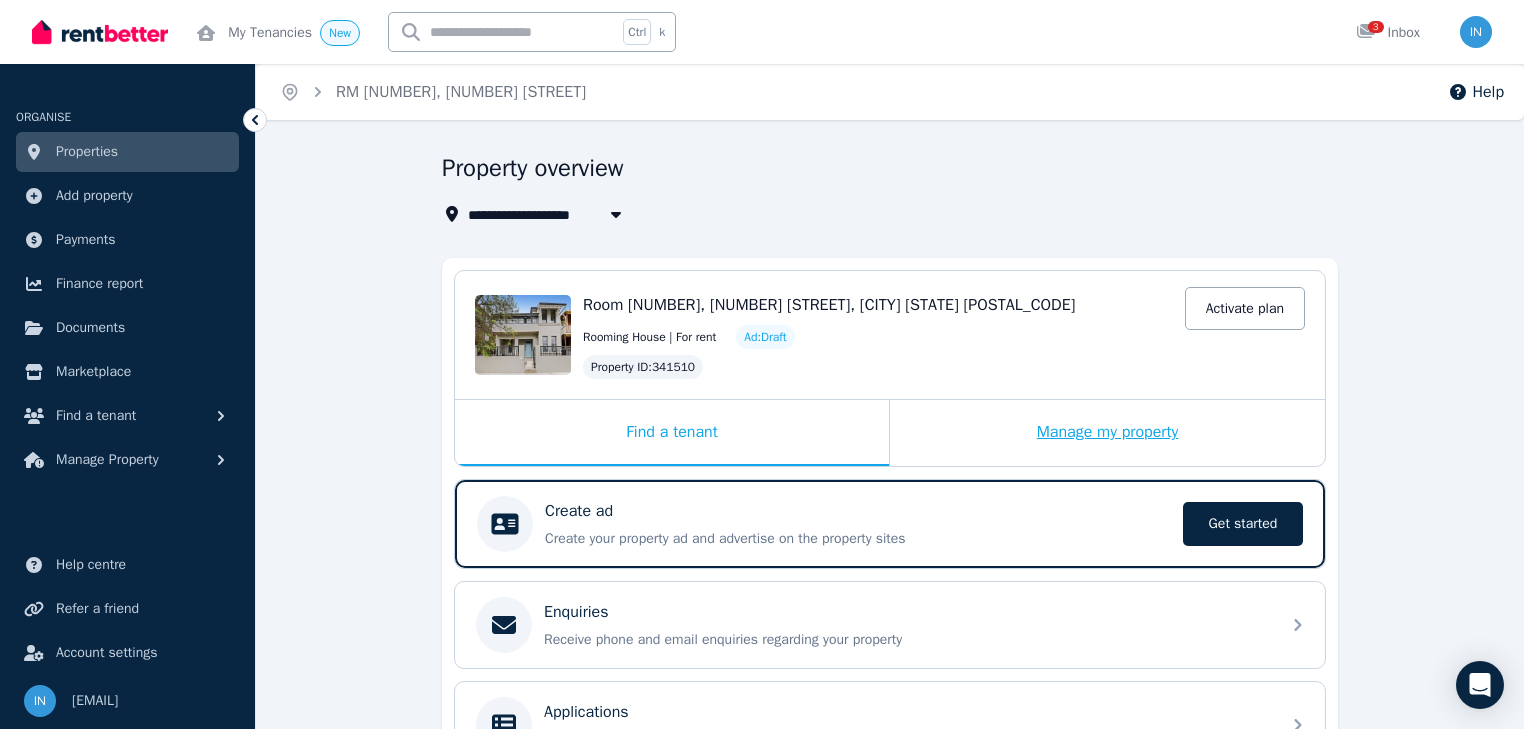 click on "Manage my property" at bounding box center (1107, 433) 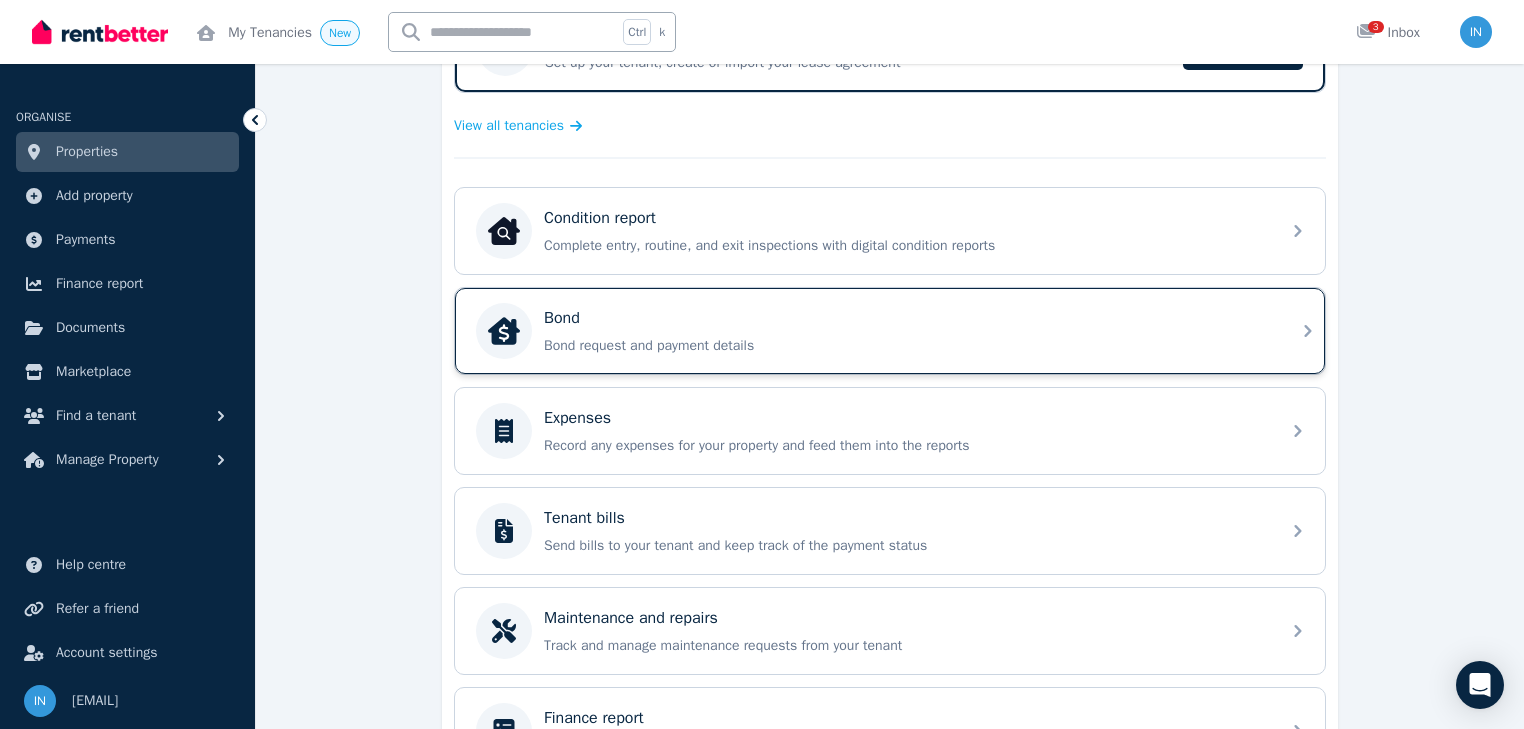 scroll, scrollTop: 480, scrollLeft: 0, axis: vertical 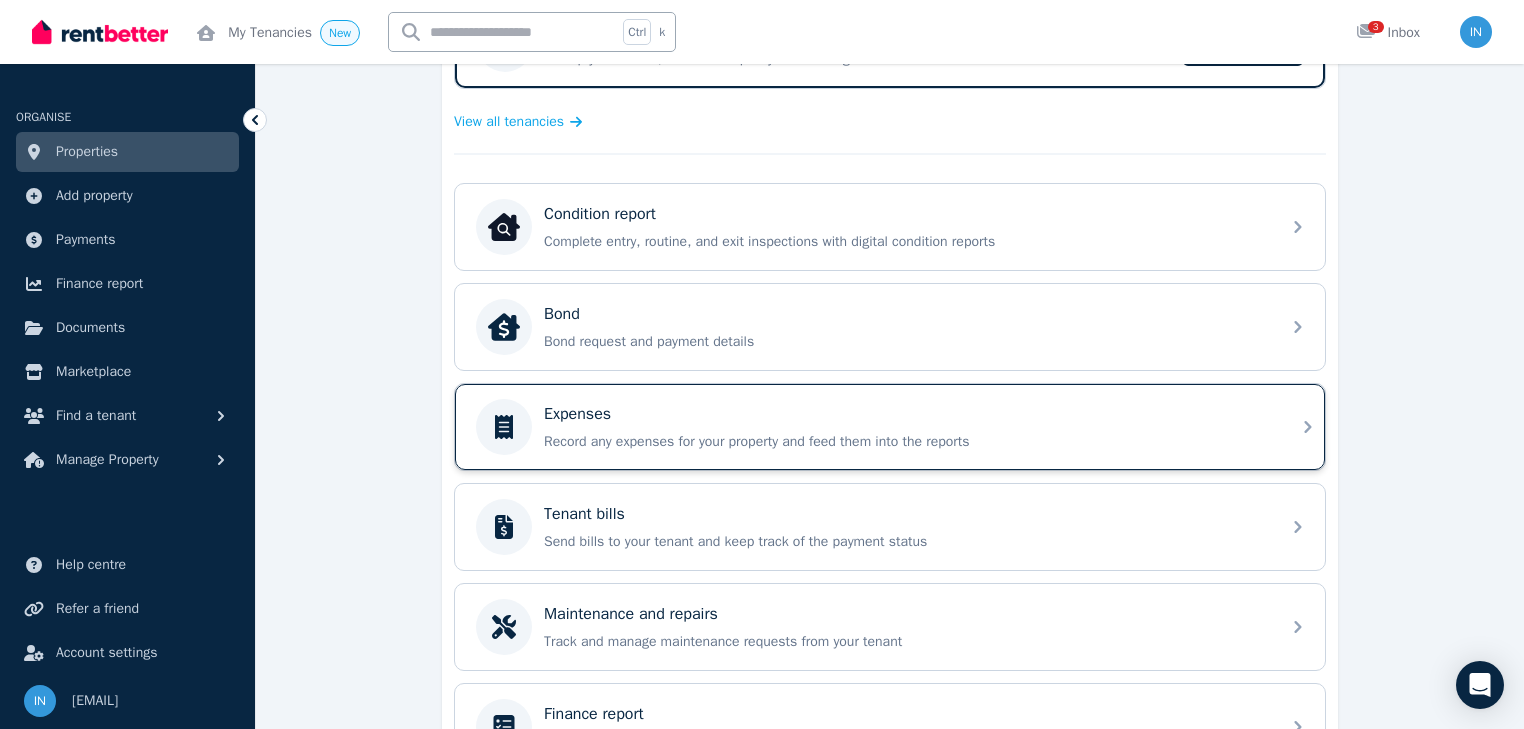 click on "Expenses" at bounding box center (906, 414) 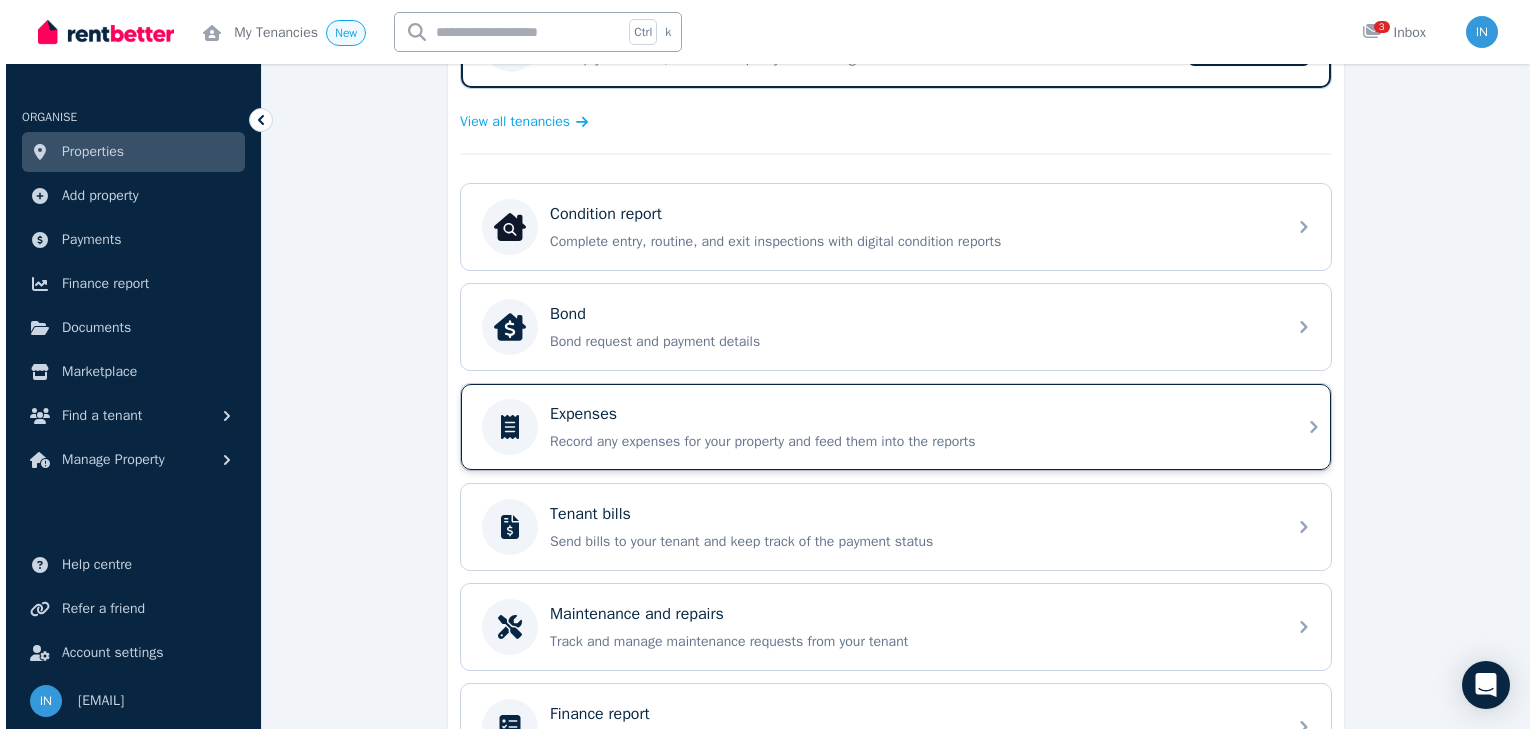 scroll, scrollTop: 0, scrollLeft: 0, axis: both 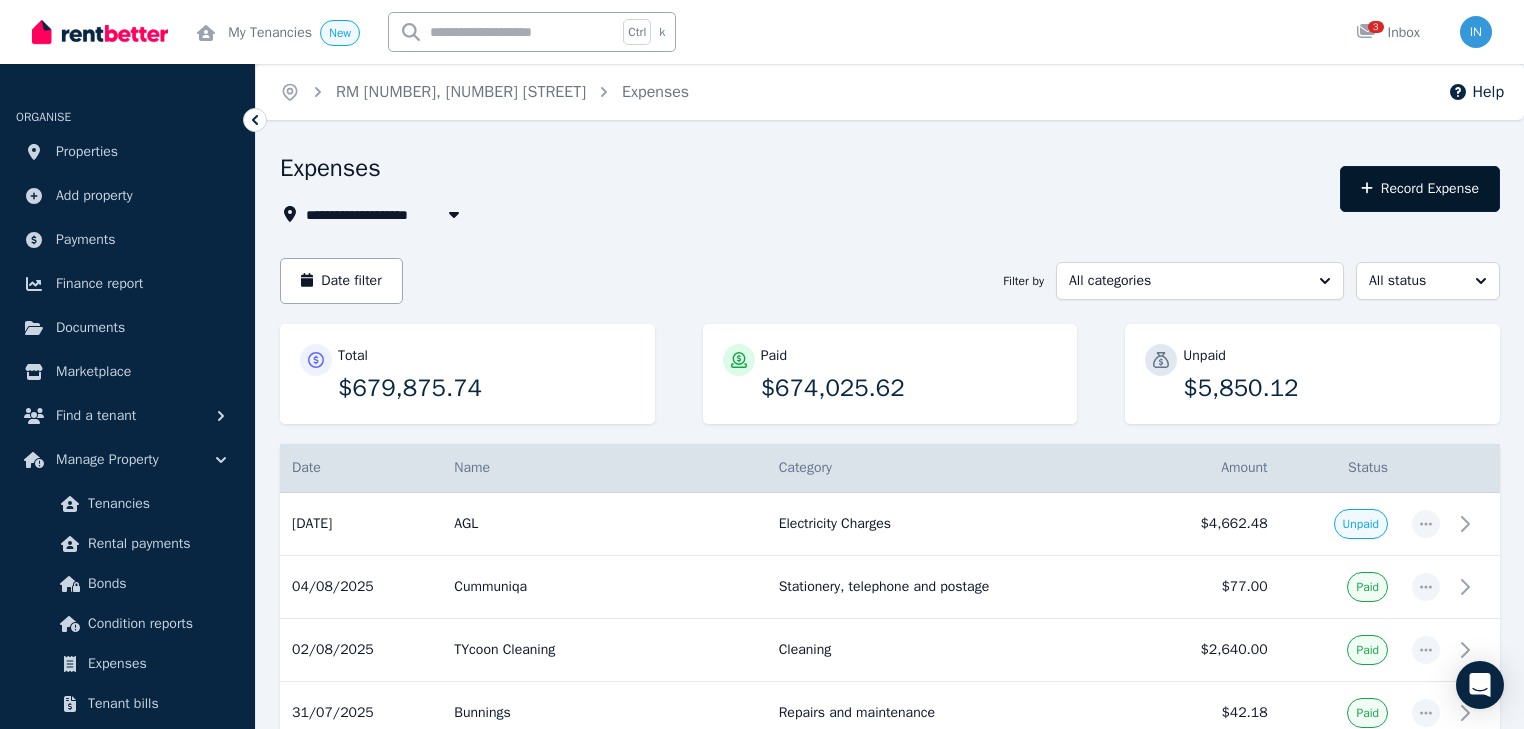 click on "Record Expense" at bounding box center (1420, 189) 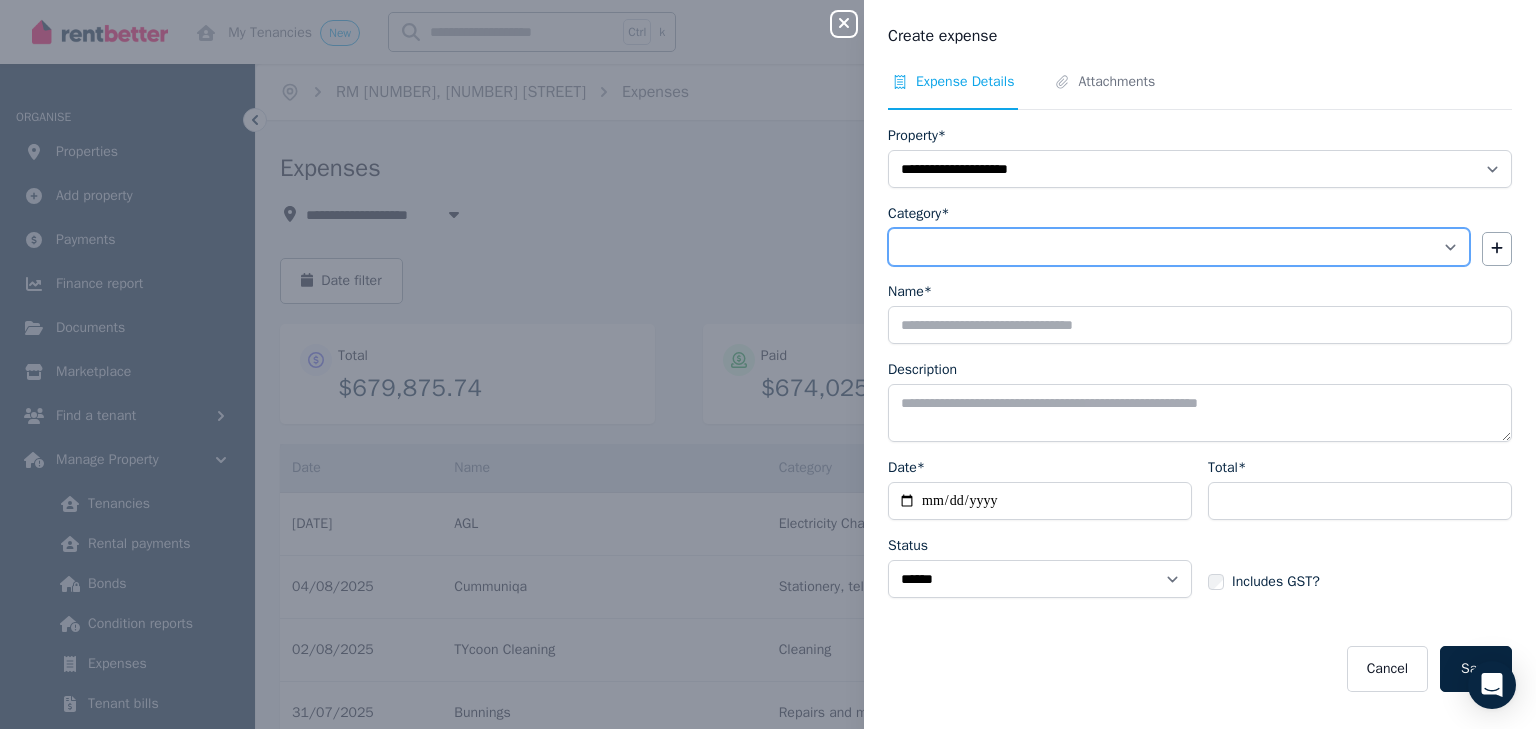 click on "**********" at bounding box center (1179, 247) 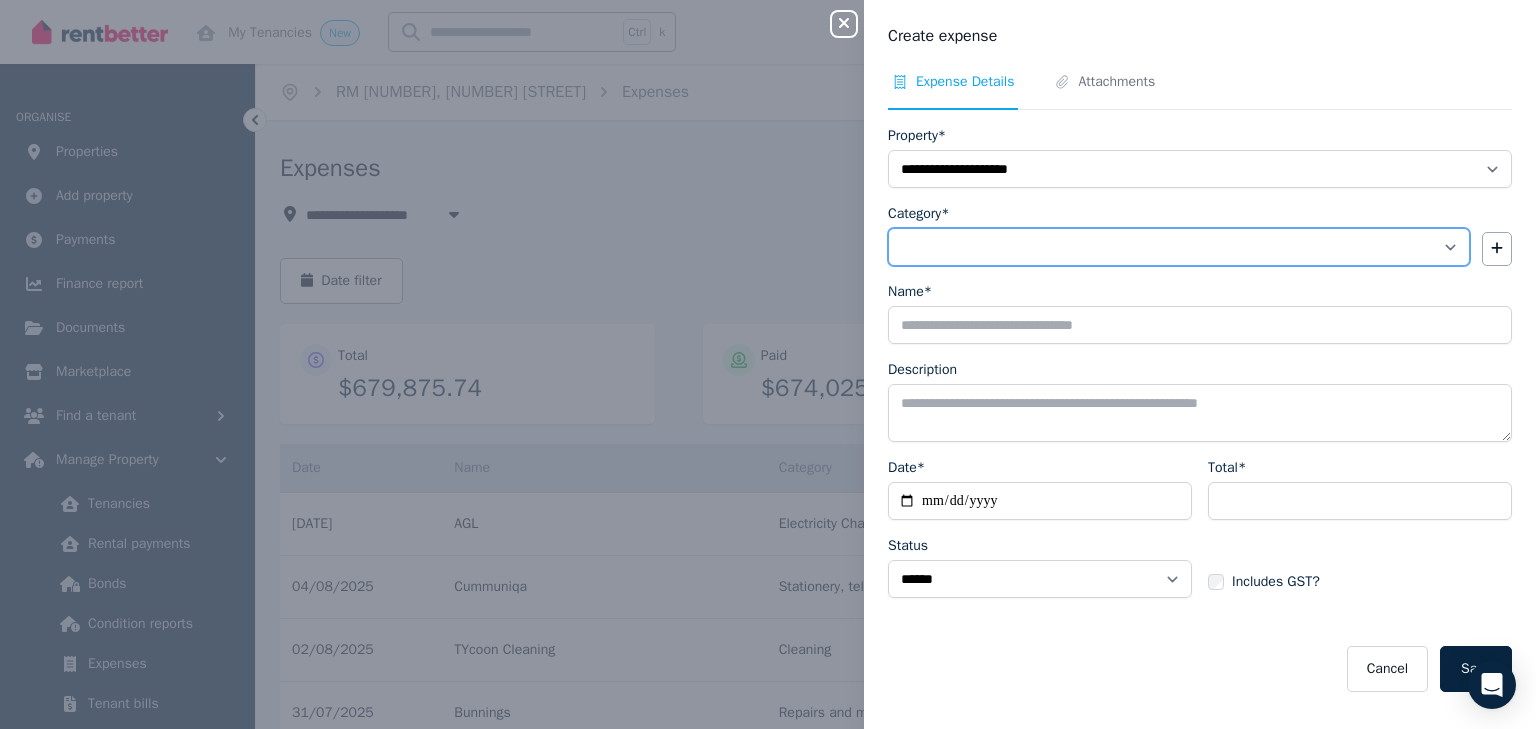select on "**********" 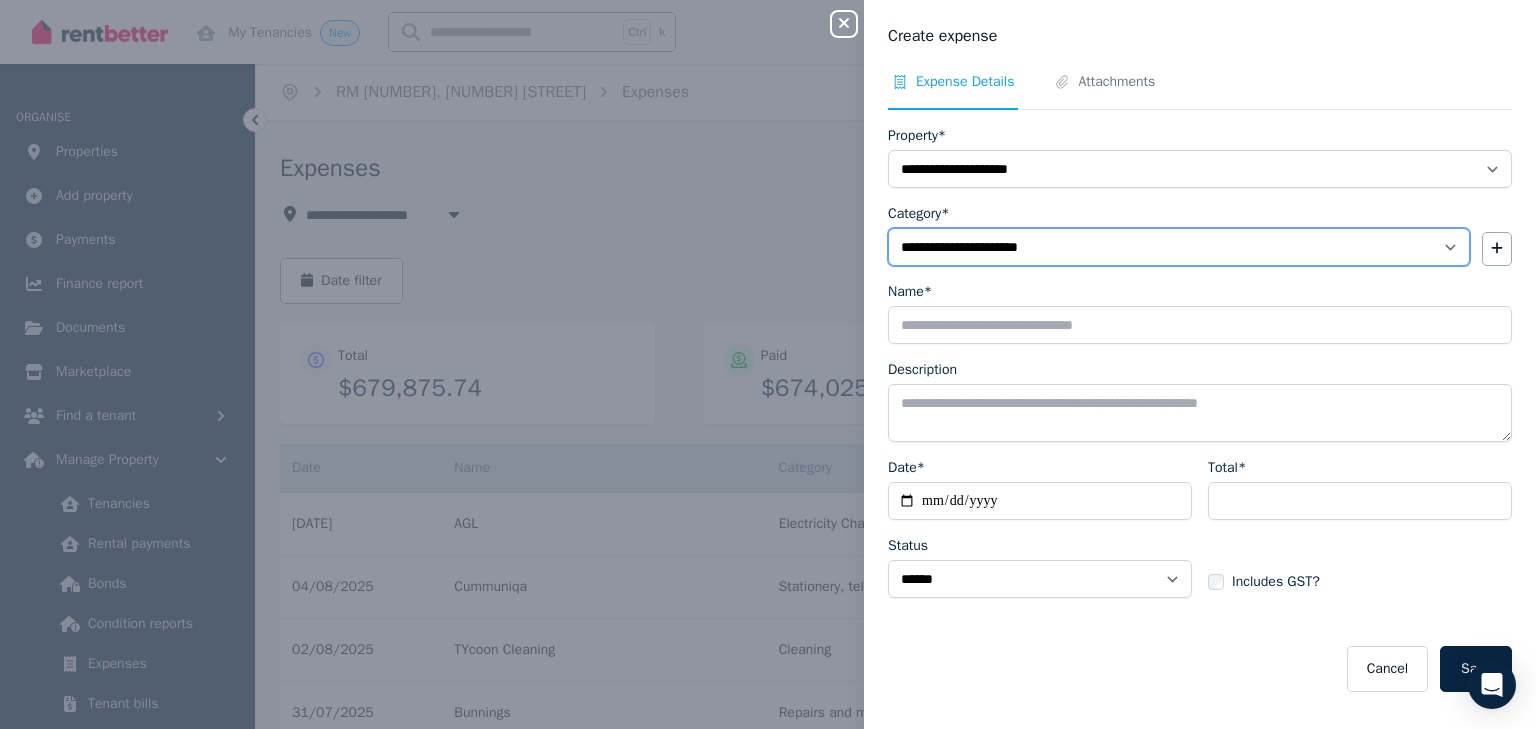 click on "**********" at bounding box center [1179, 247] 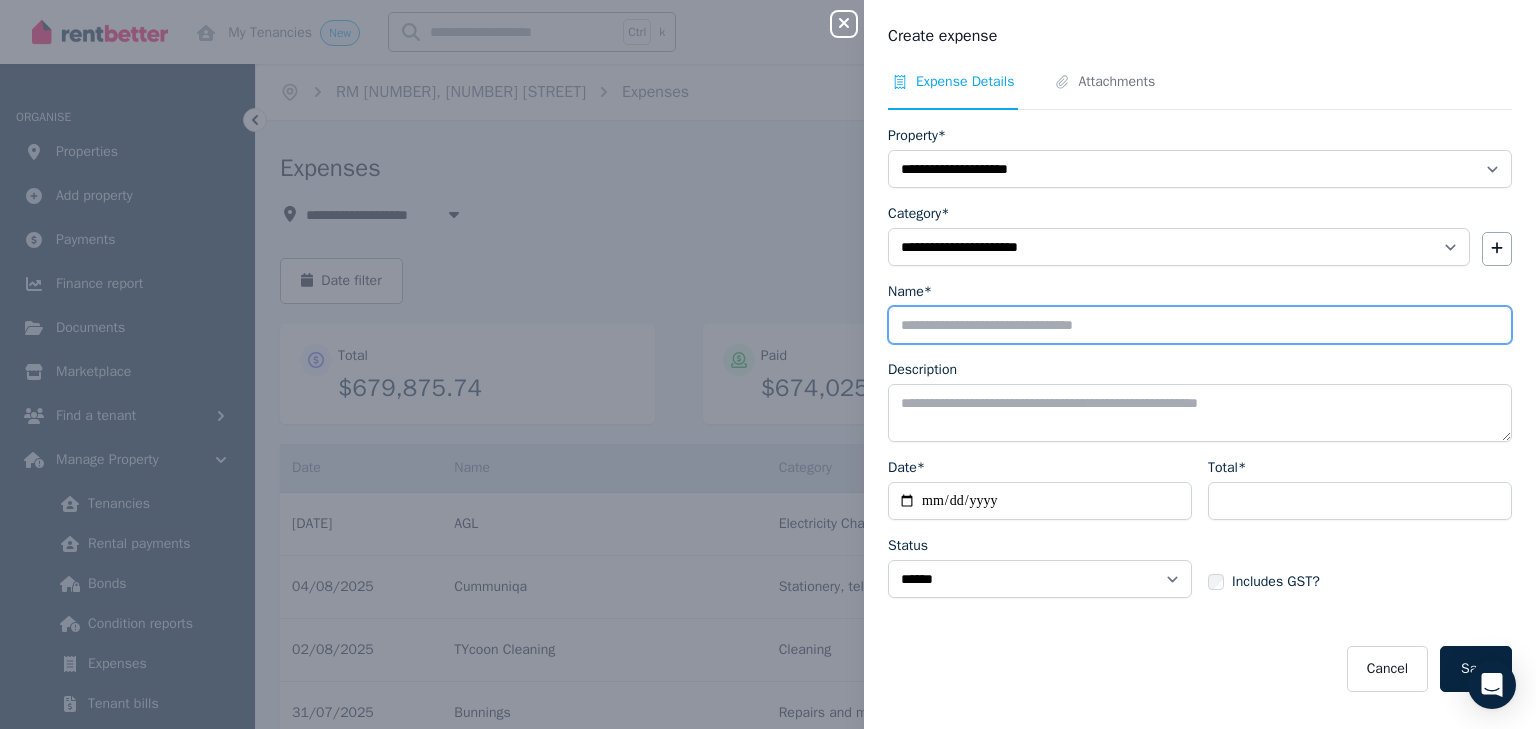click on "Name*" at bounding box center [1200, 325] 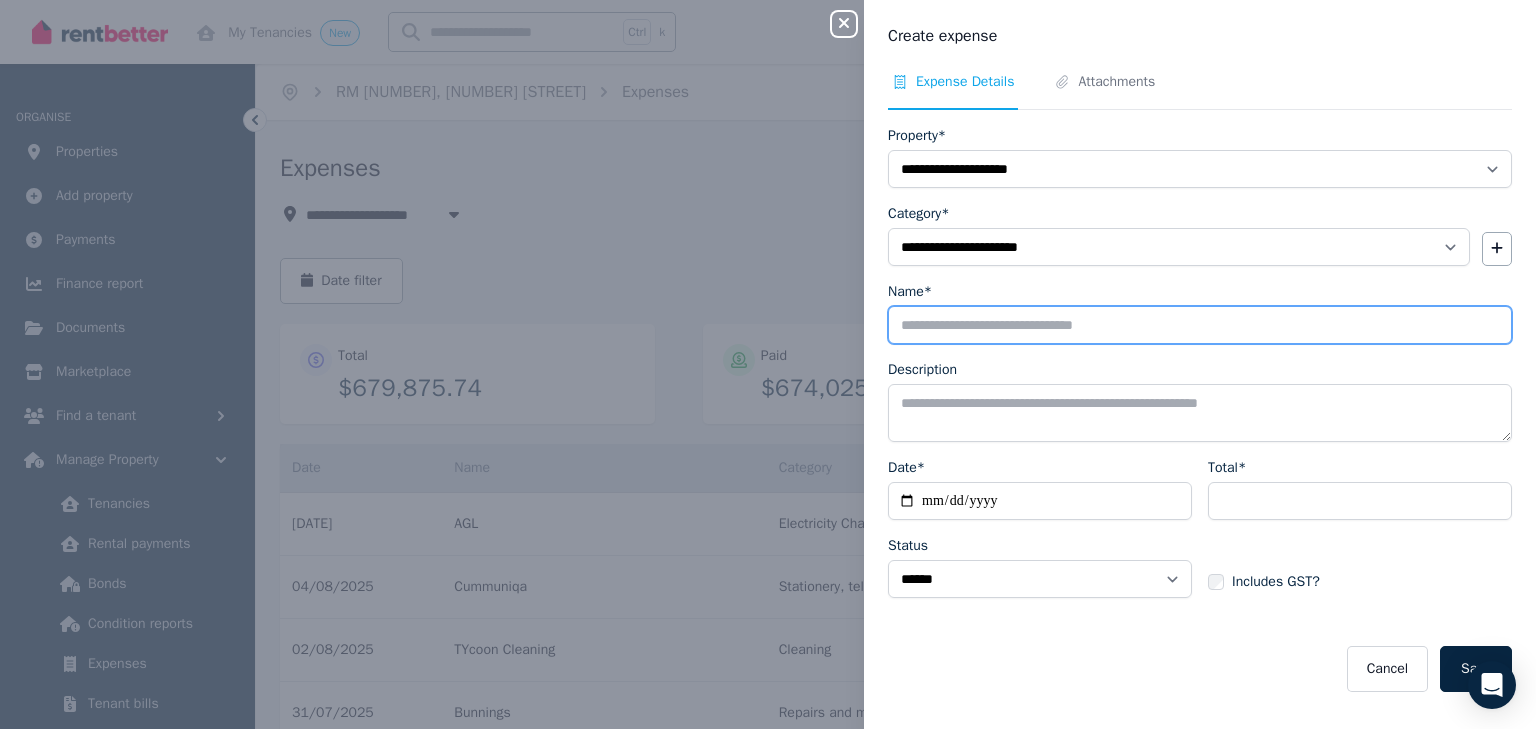 type on "**********" 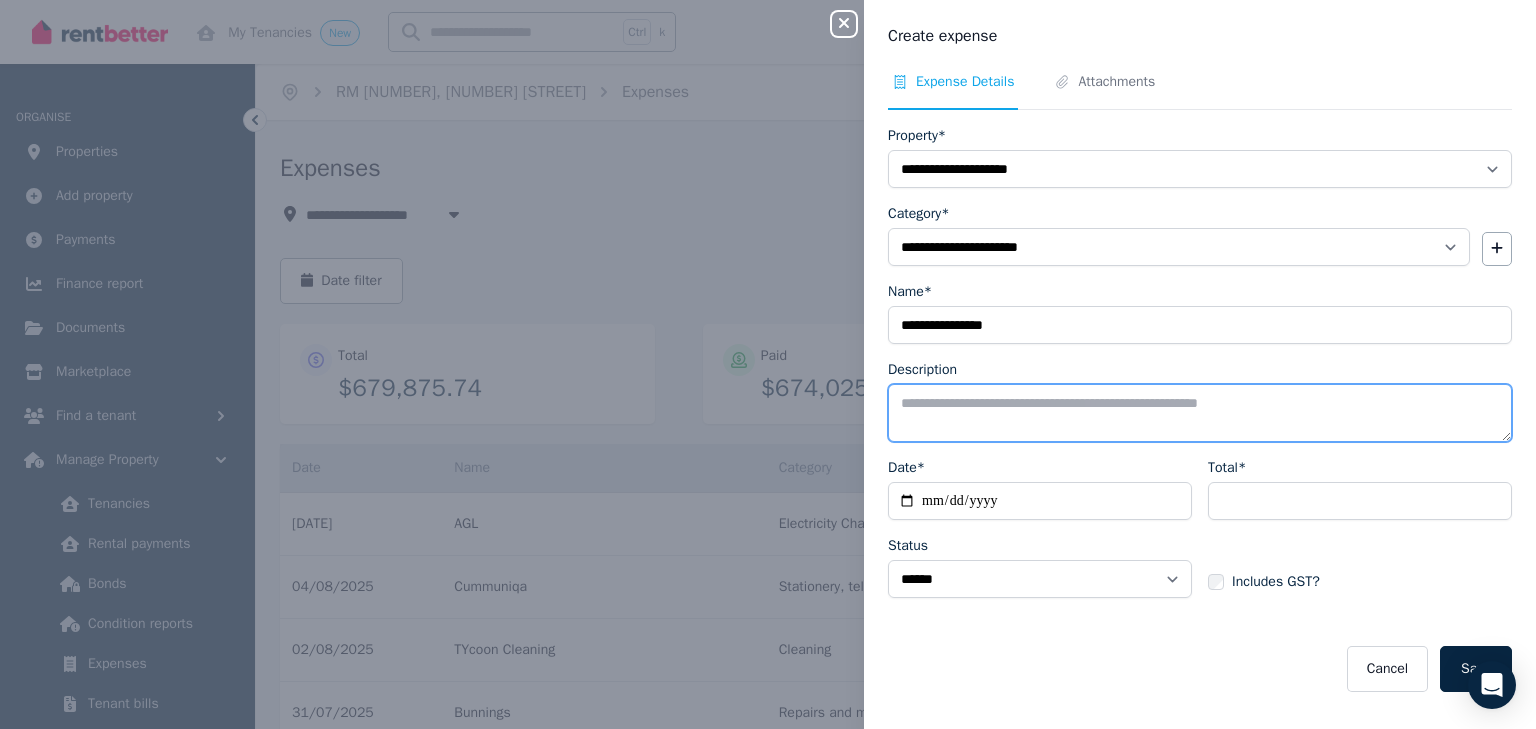 click on "Description" at bounding box center [1200, 413] 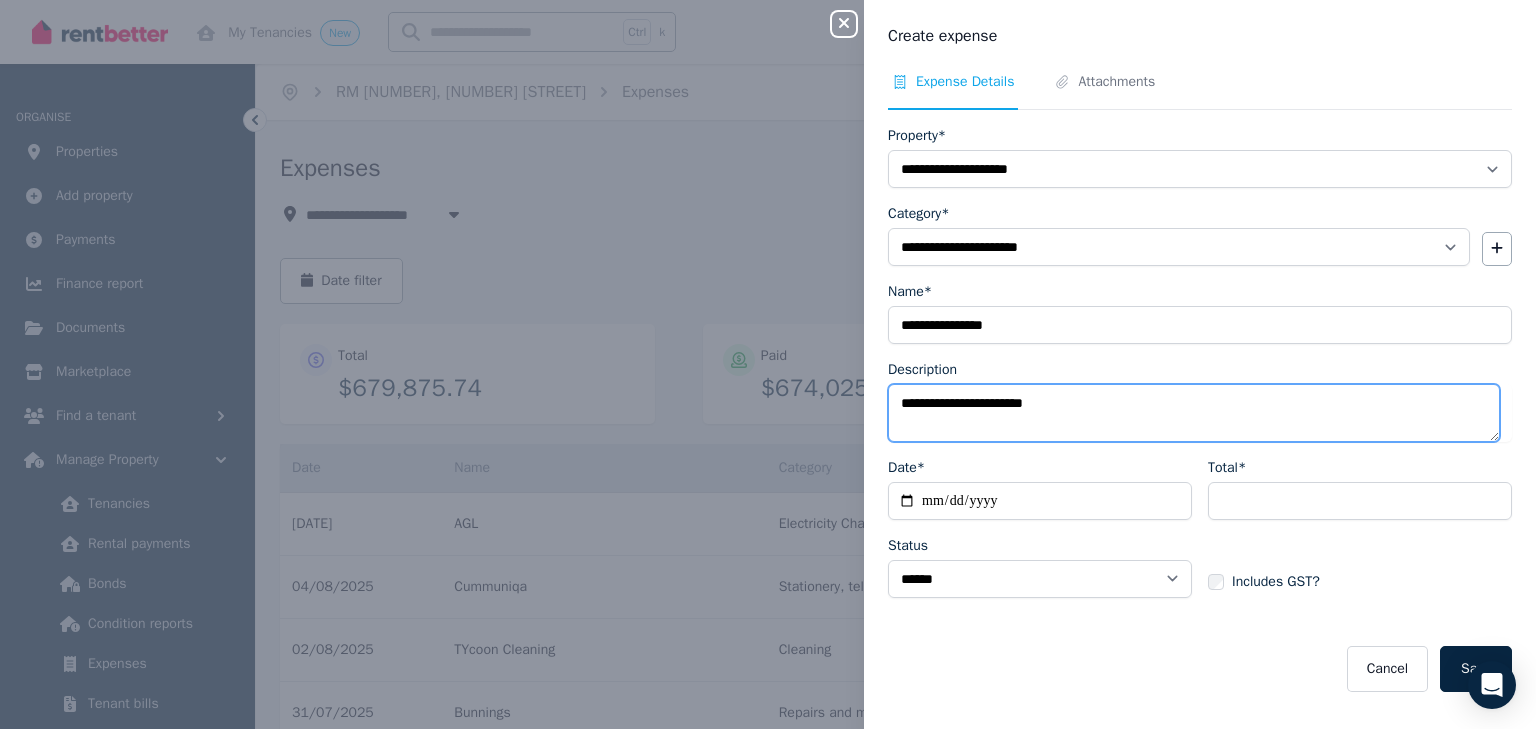 type on "**********" 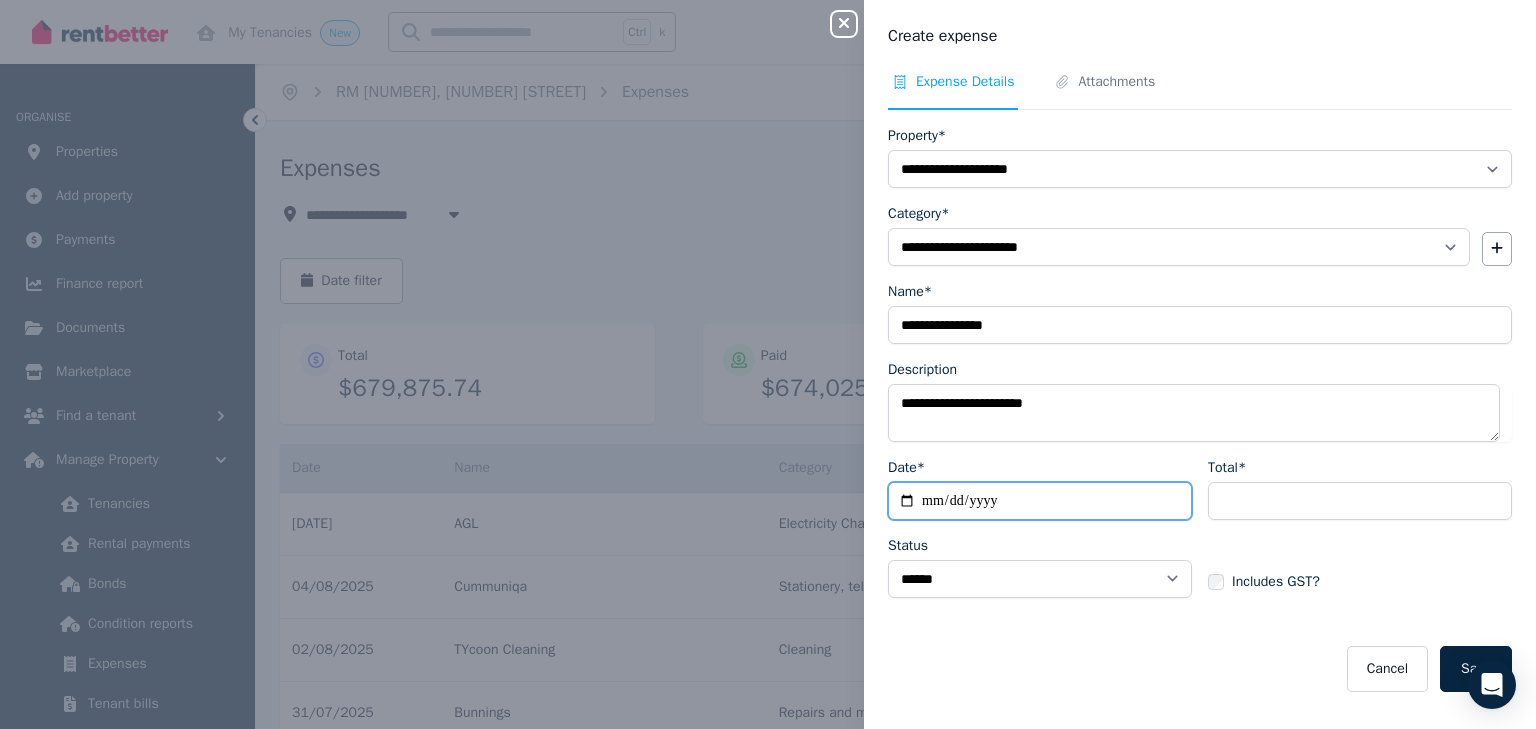 click on "Date*" at bounding box center [1040, 501] 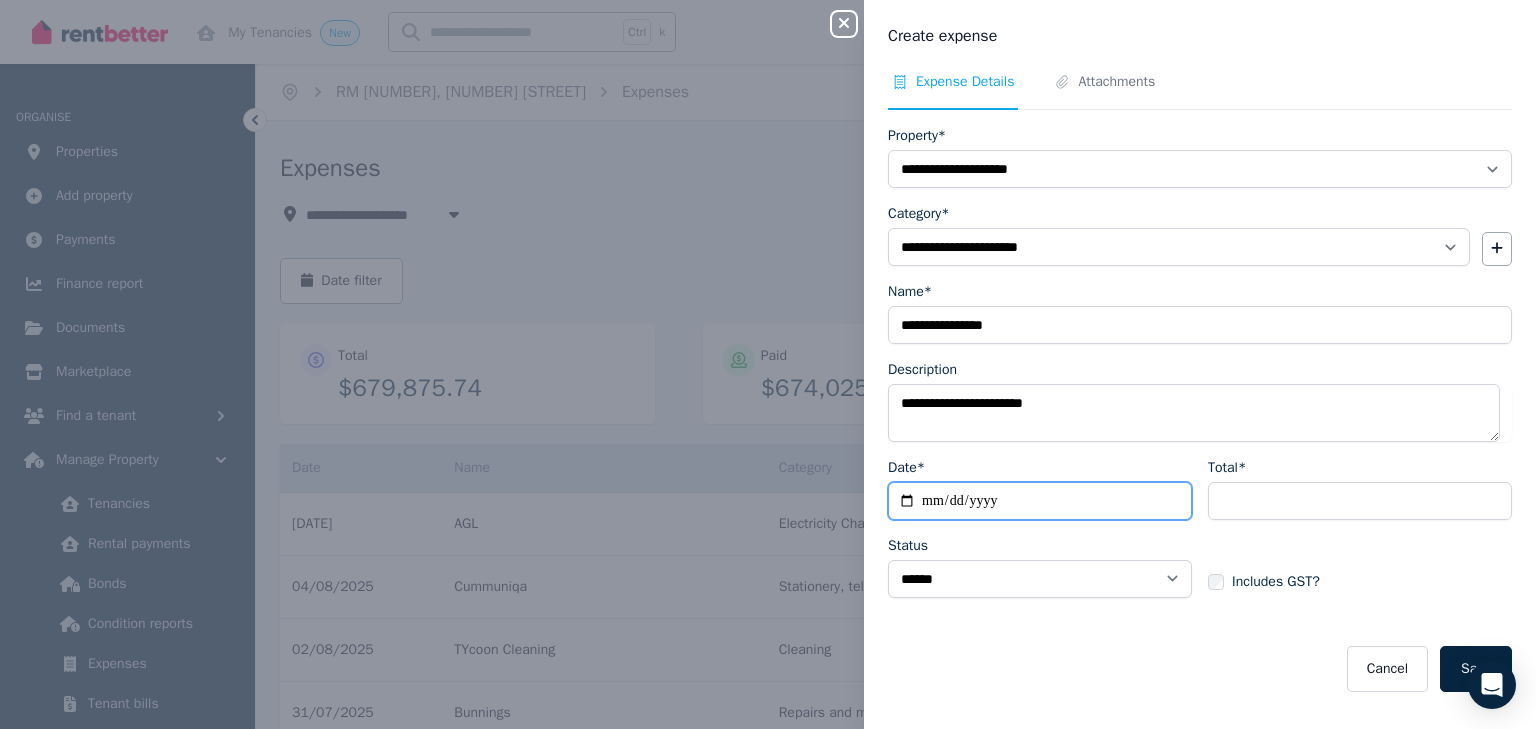 type on "**********" 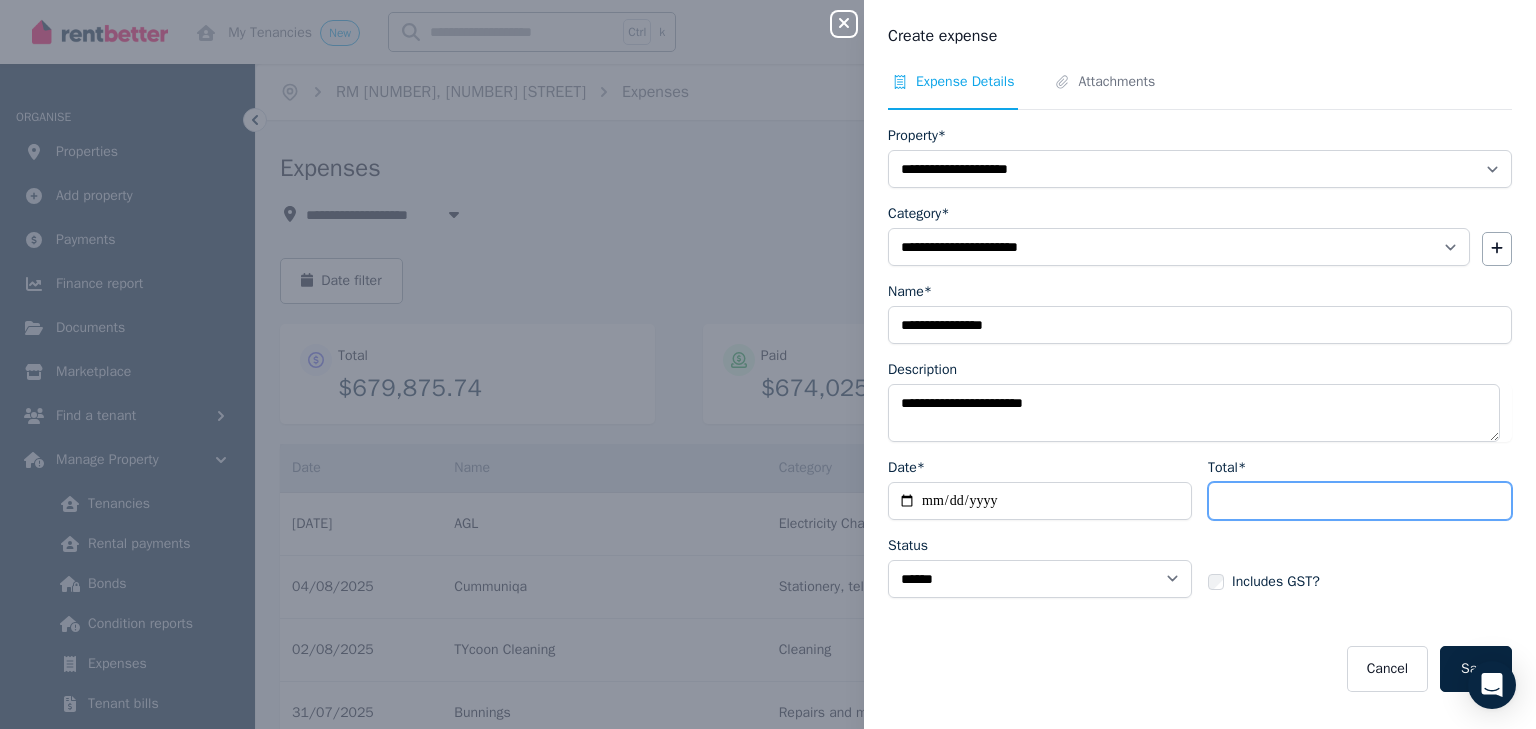 click on "Total*" at bounding box center (1360, 501) 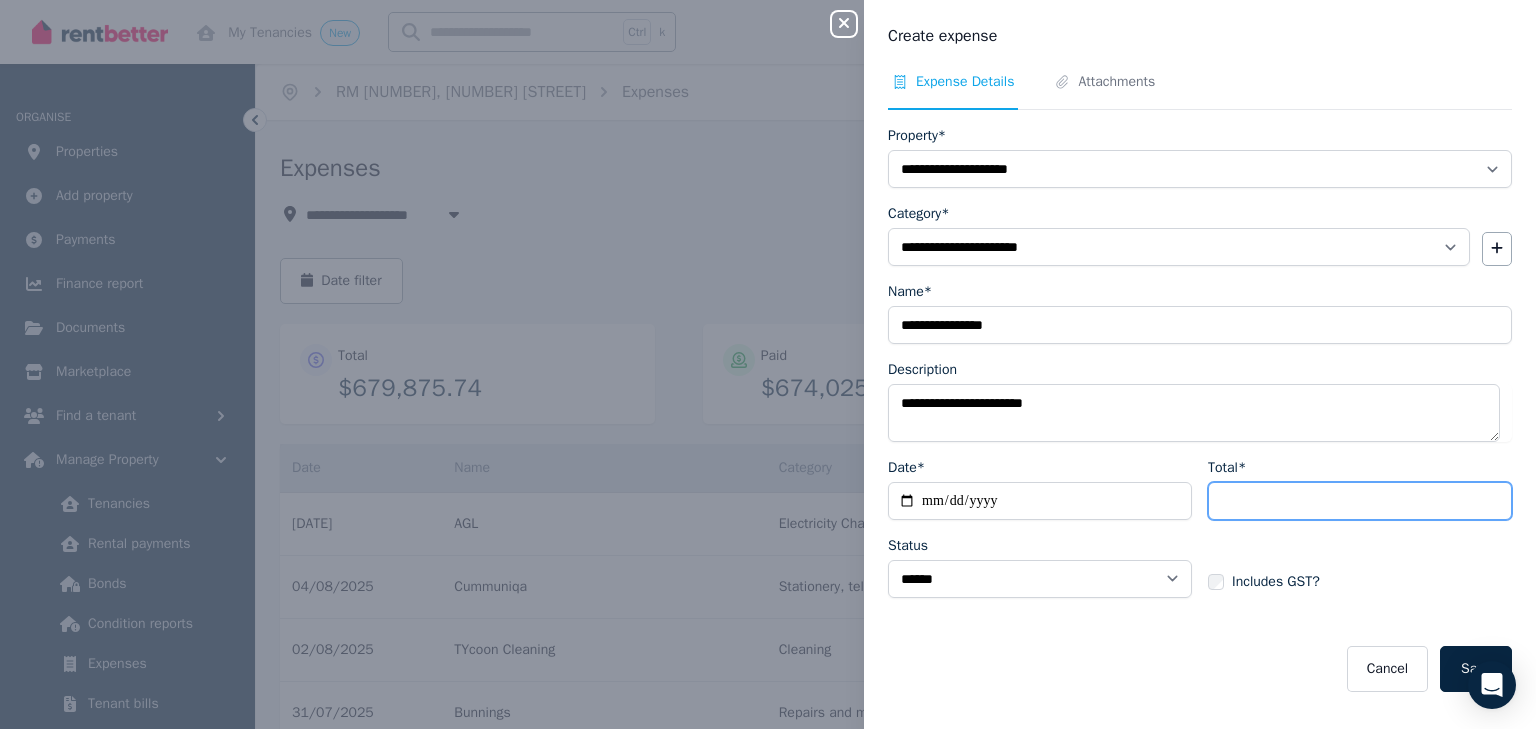 type on "***" 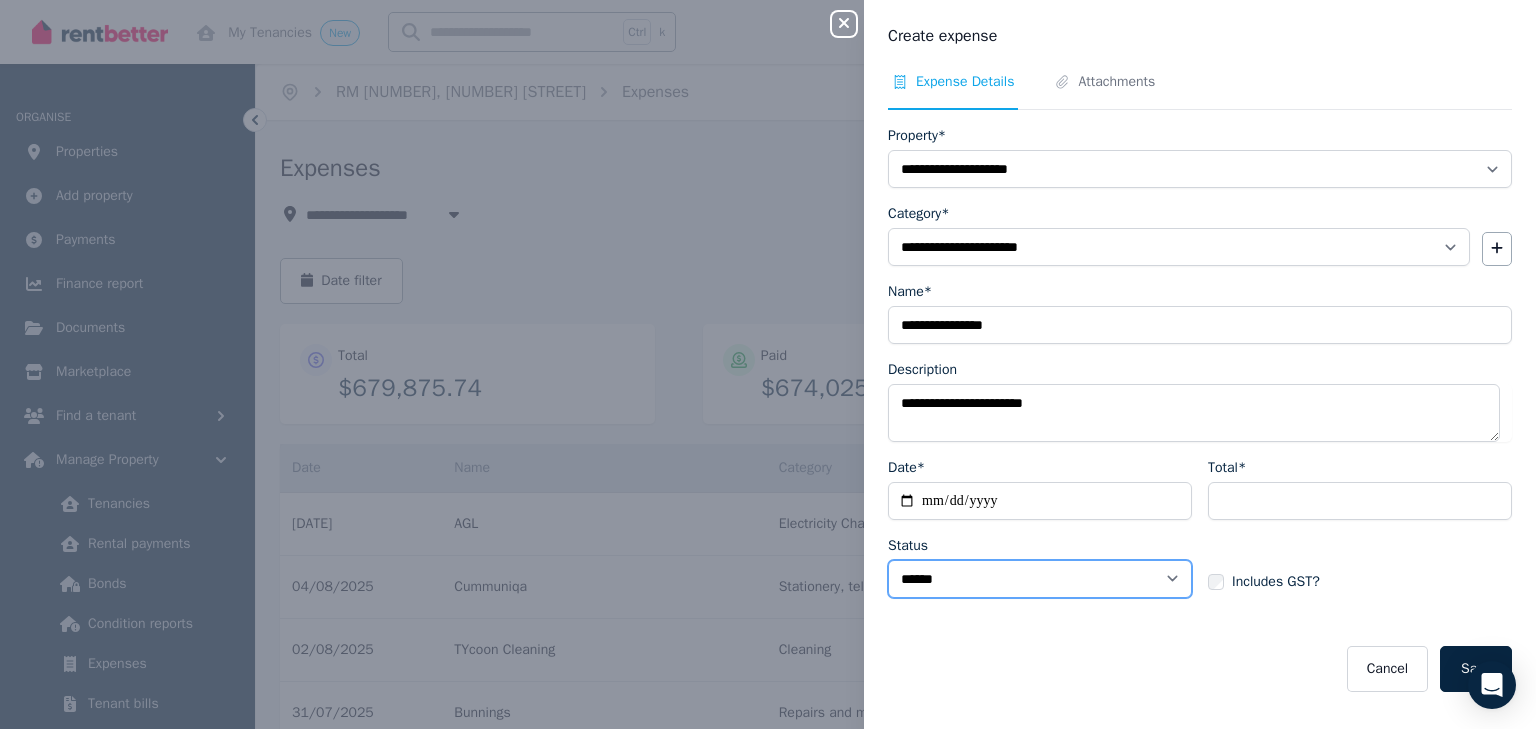click on "****** ****" at bounding box center (1040, 579) 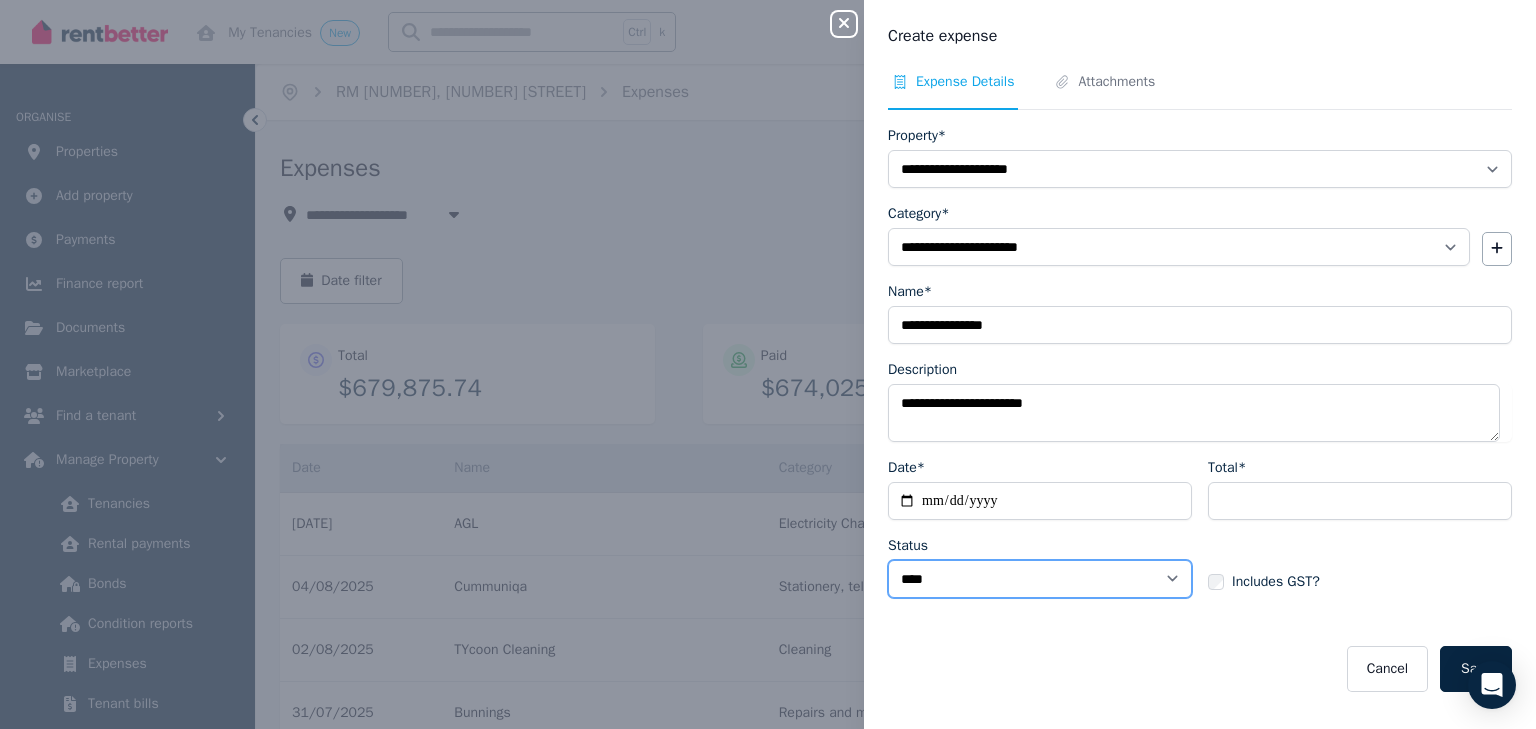 click on "****** ****" at bounding box center (1040, 579) 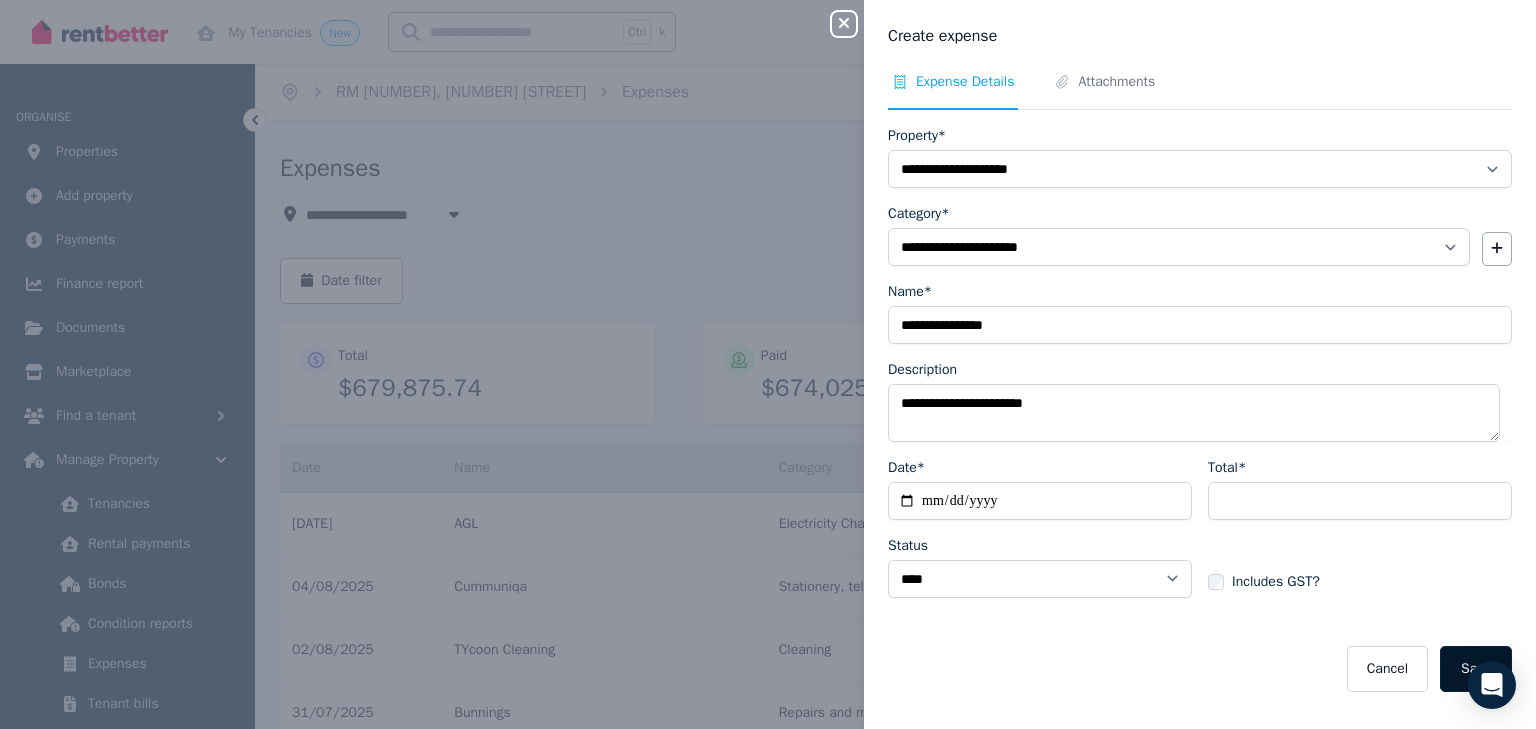 click on "Save" at bounding box center [1476, 669] 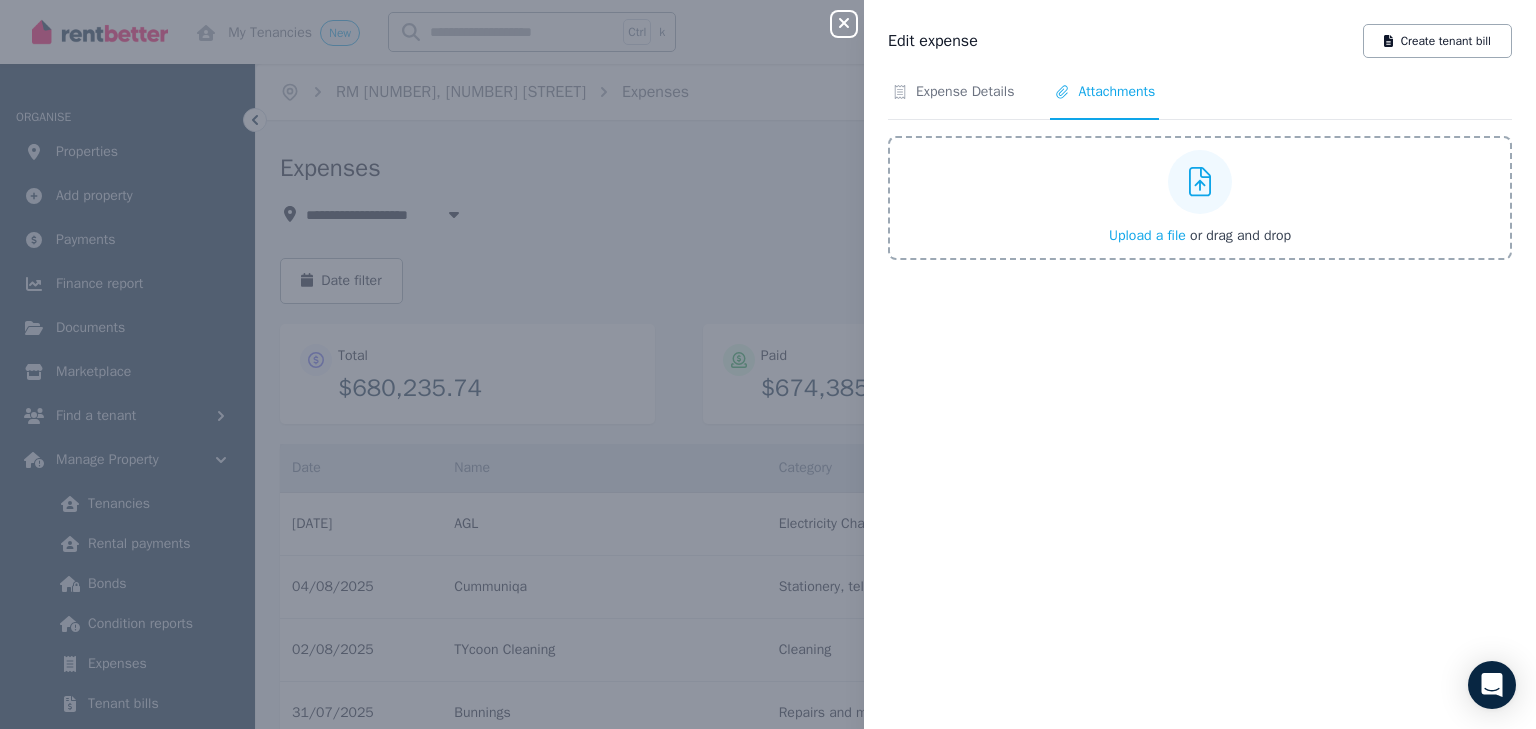 click on "Expense Details Attachments Upload a file   or drag and drop" at bounding box center [1200, 393] 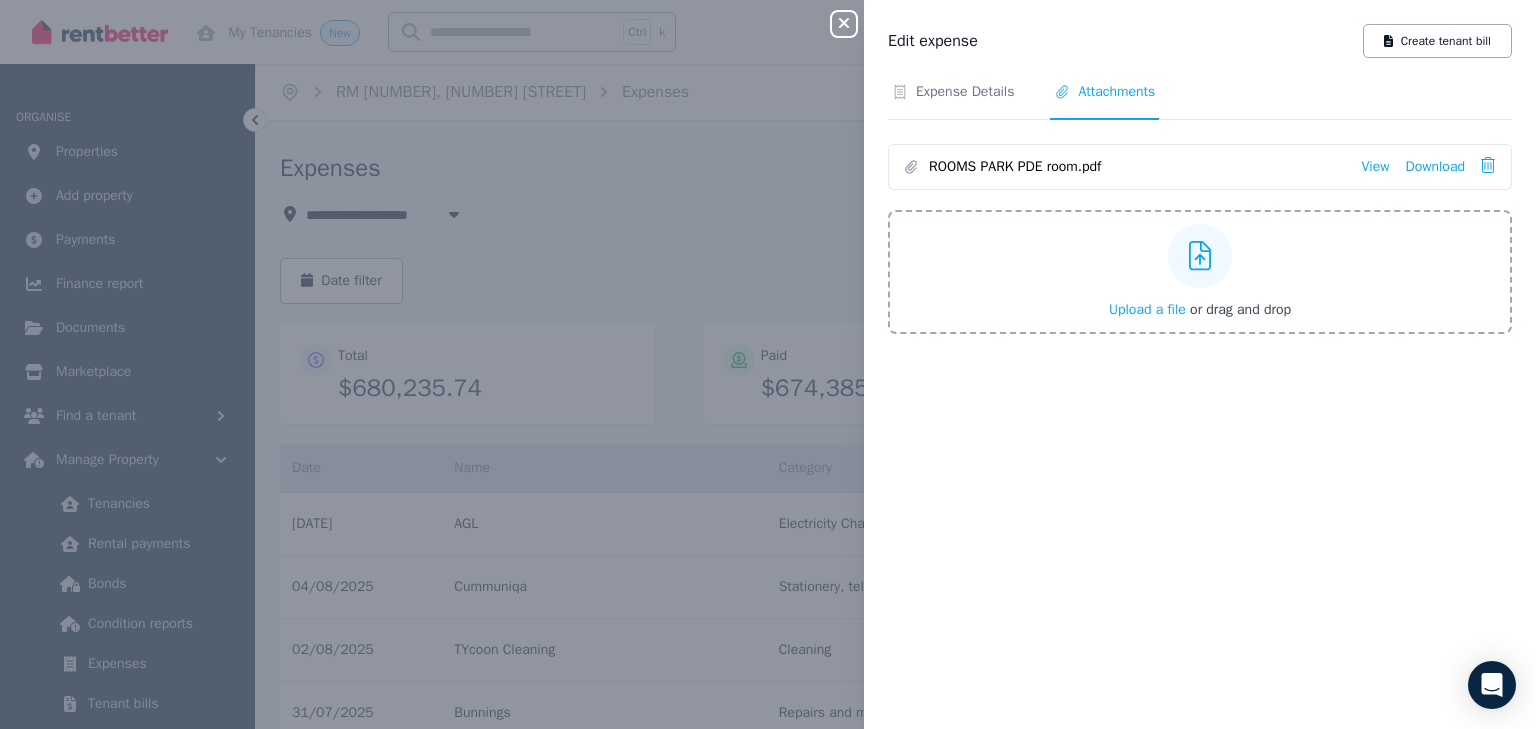 click 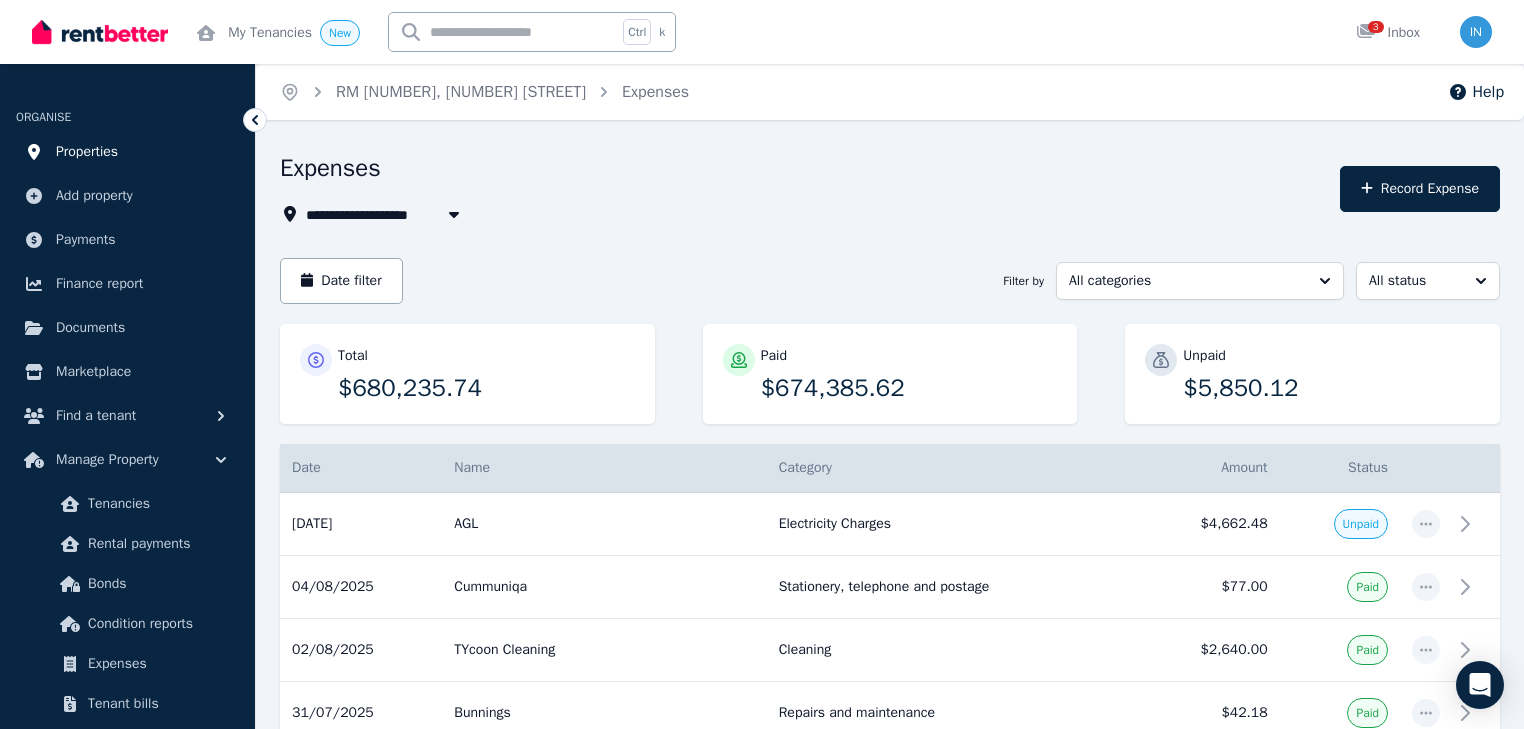 click on "Properties" at bounding box center [87, 152] 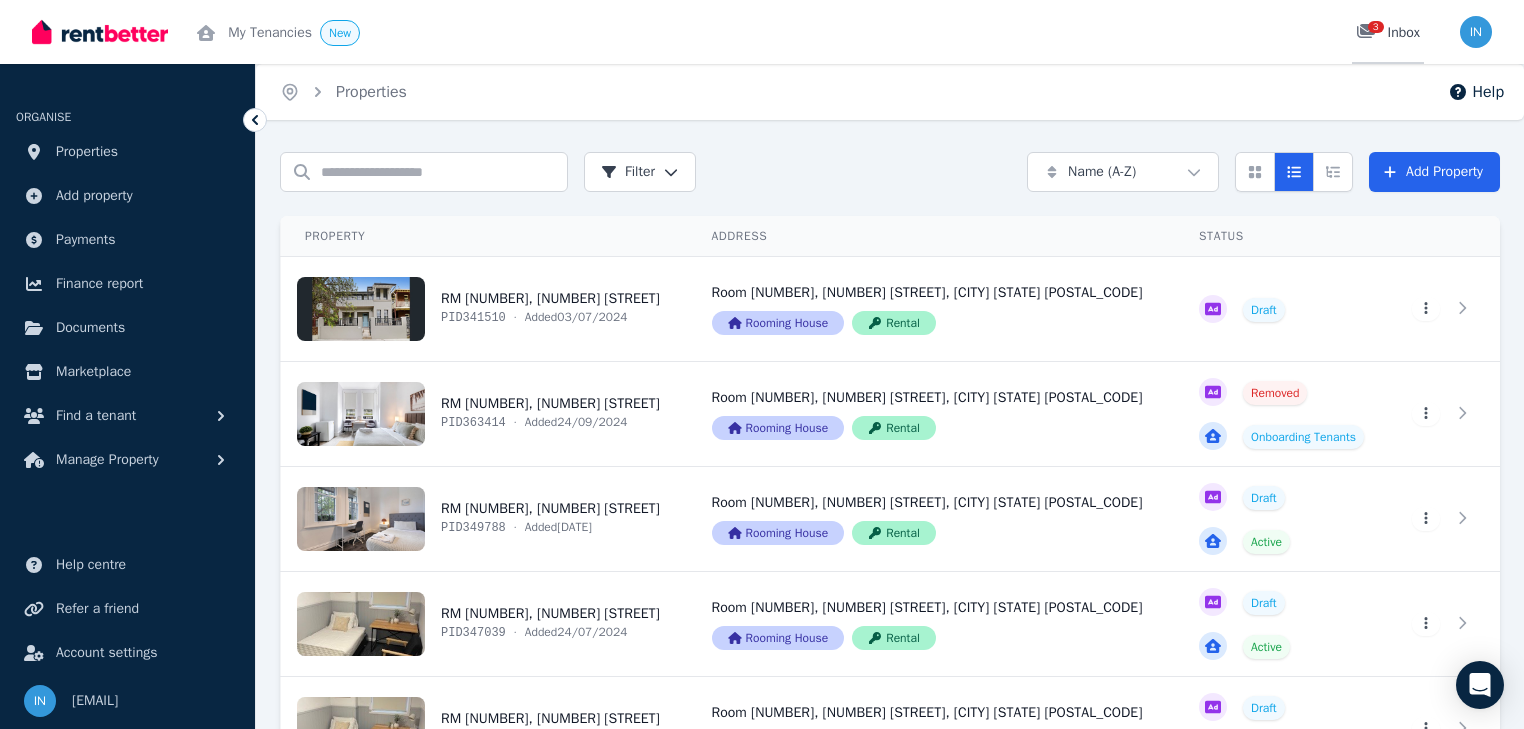 click on "3" at bounding box center [1372, 33] 